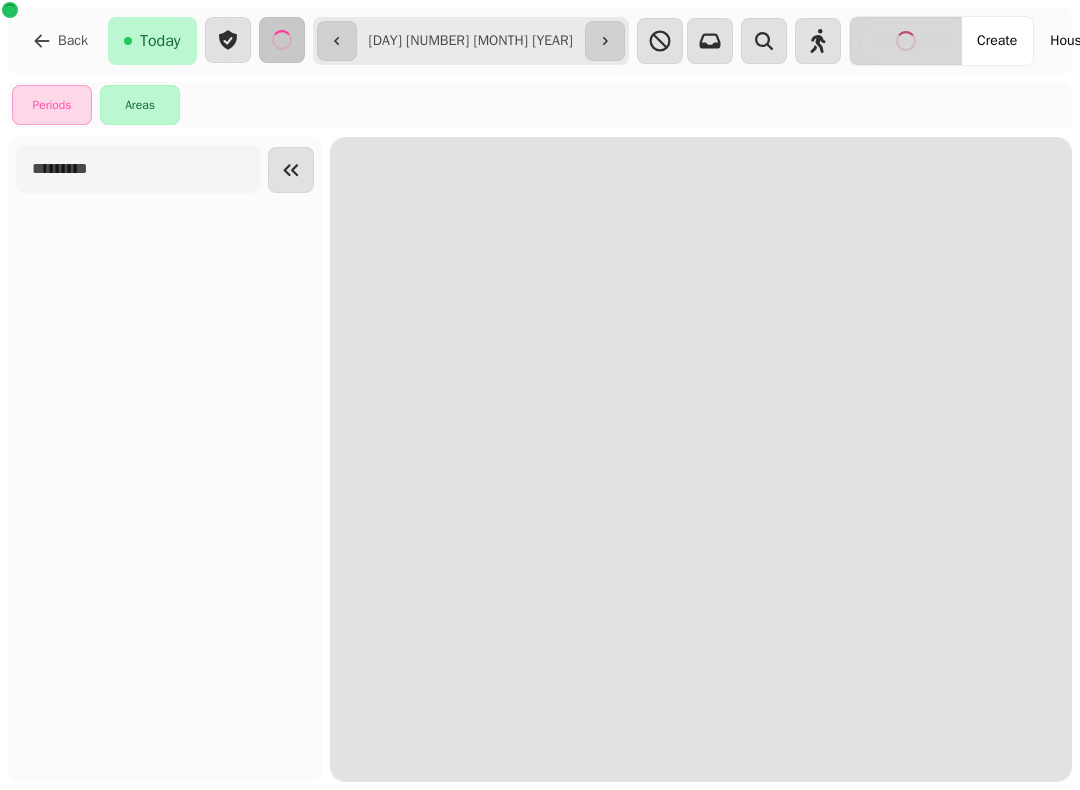 scroll, scrollTop: 0, scrollLeft: 0, axis: both 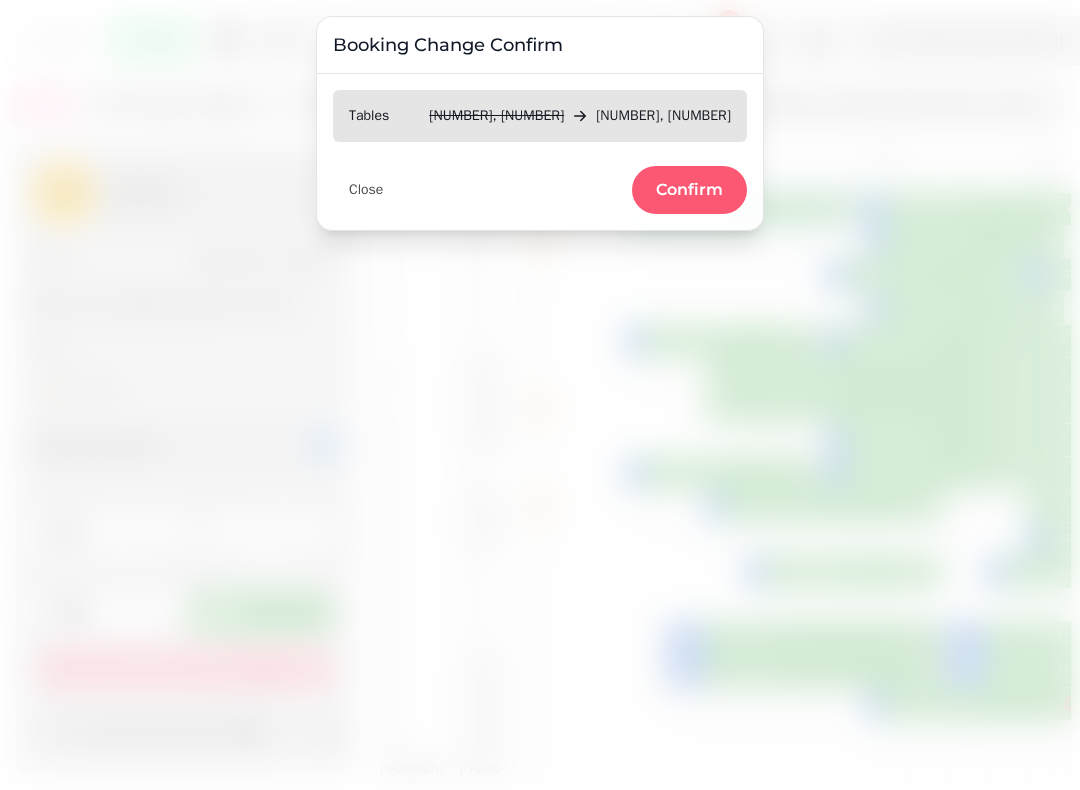 click on "Confirm" at bounding box center [689, 190] 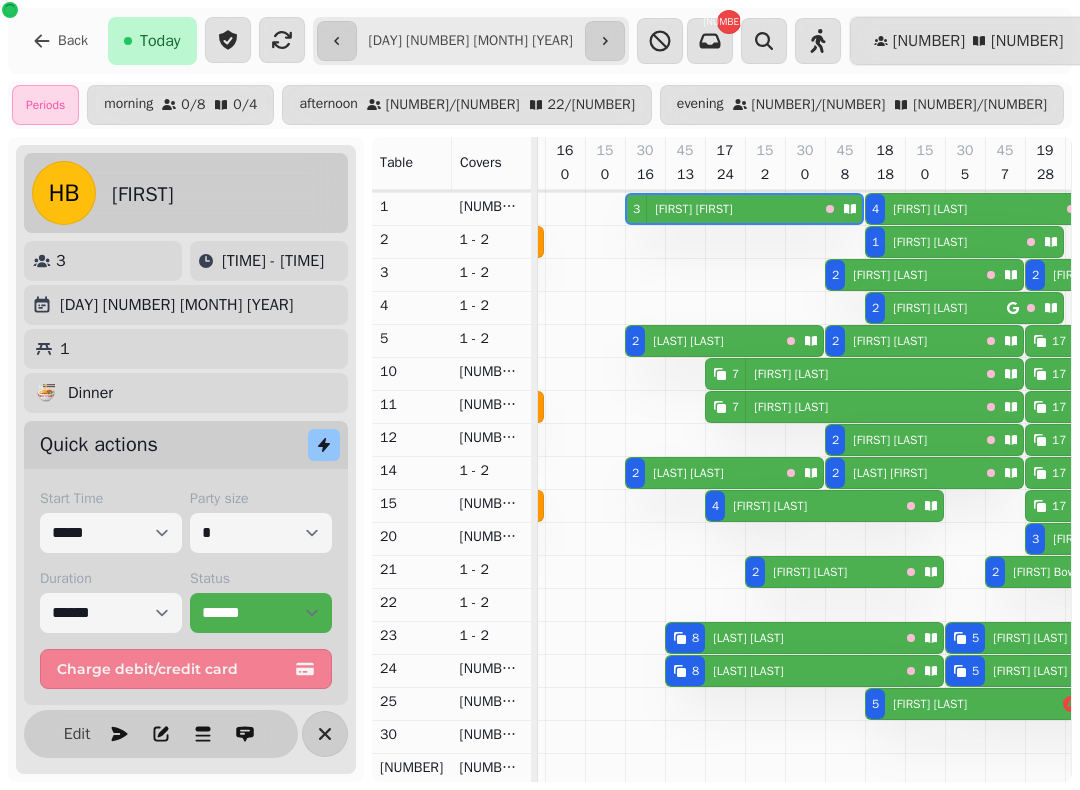 scroll, scrollTop: 0, scrollLeft: 2627, axis: horizontal 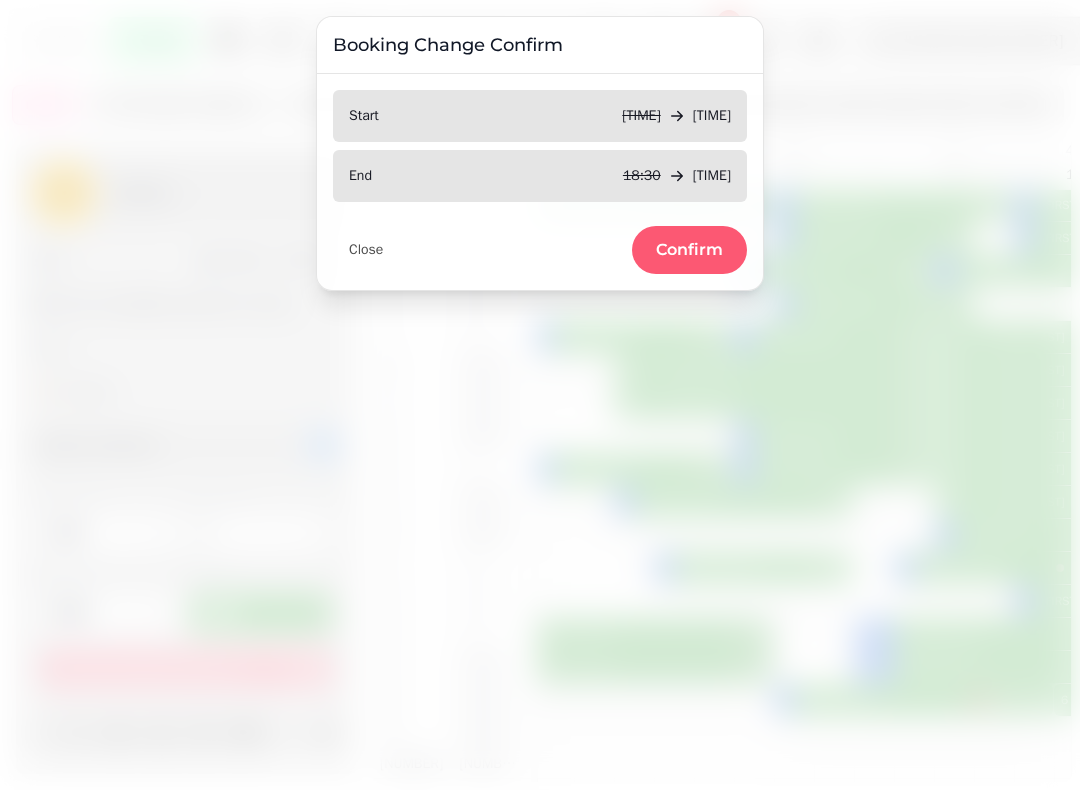 click on "Confirm" at bounding box center (689, 250) 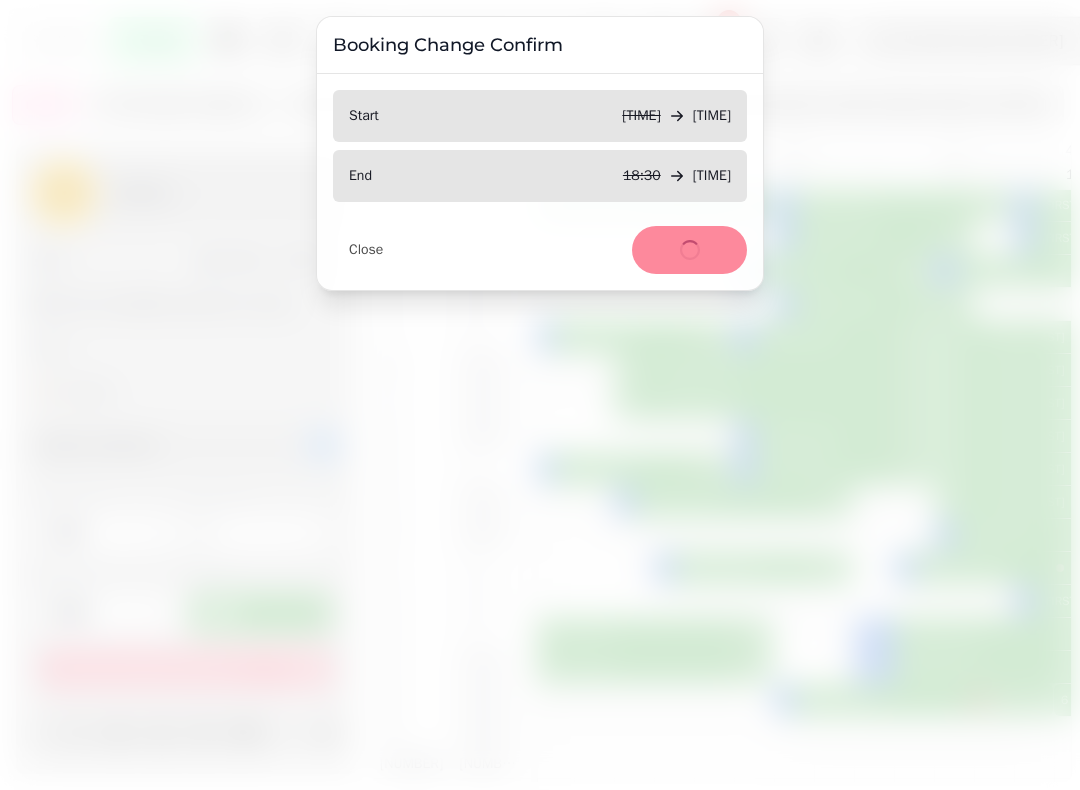click on "Close" at bounding box center [366, 250] 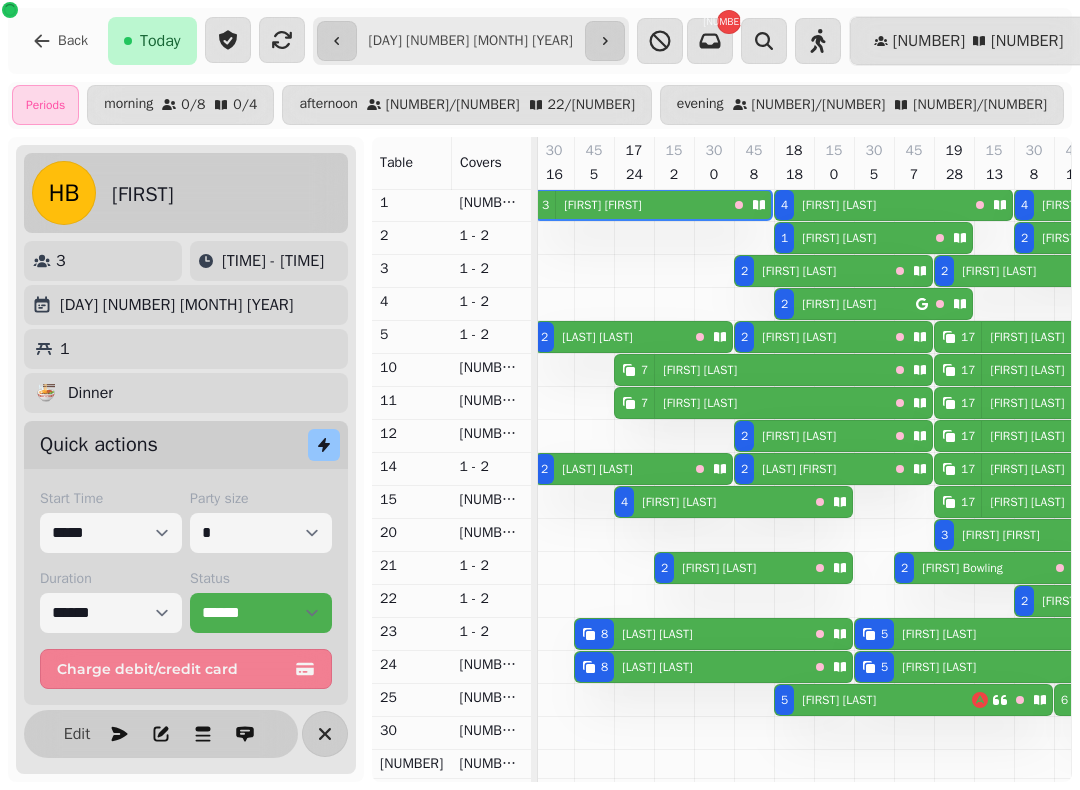 scroll, scrollTop: 0, scrollLeft: 2627, axis: horizontal 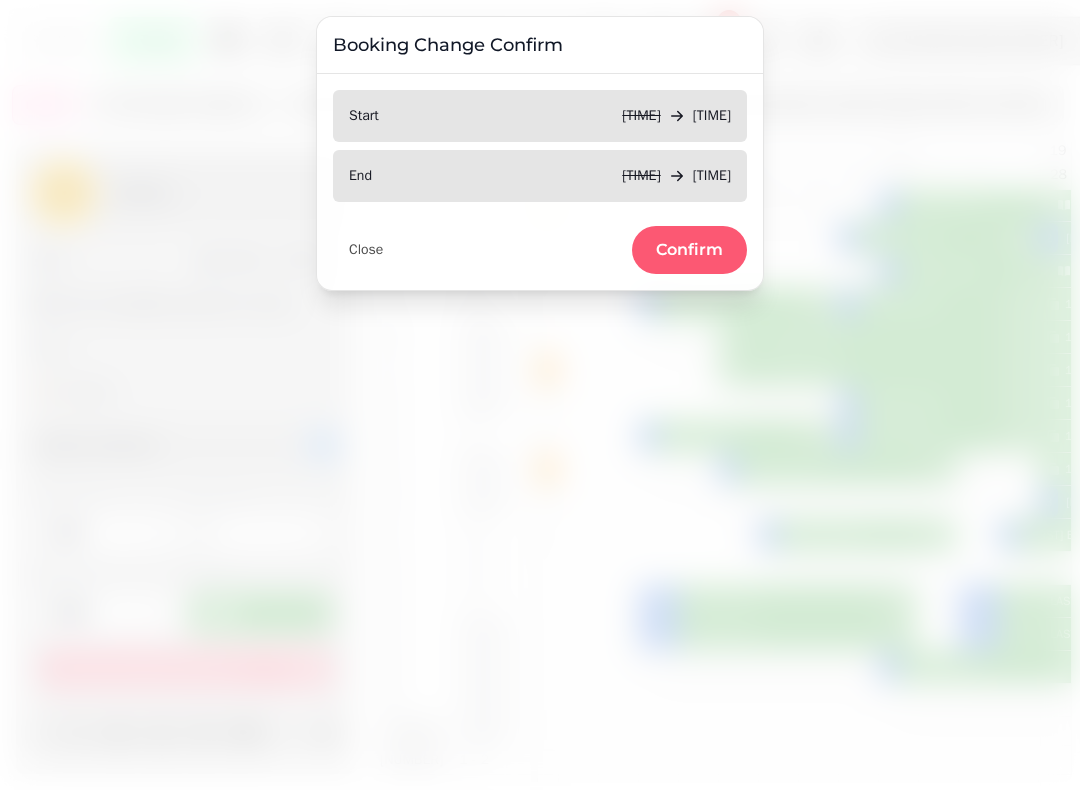 click on "Confirm" at bounding box center (689, 250) 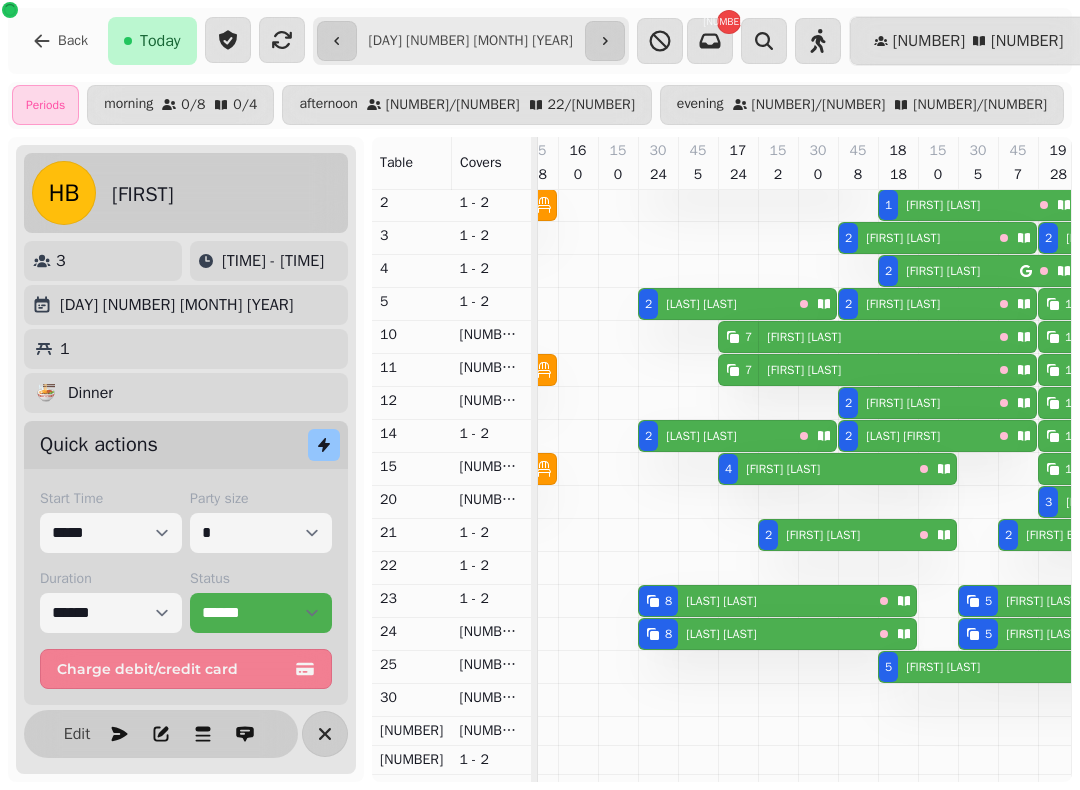 scroll, scrollTop: 0, scrollLeft: 2627, axis: horizontal 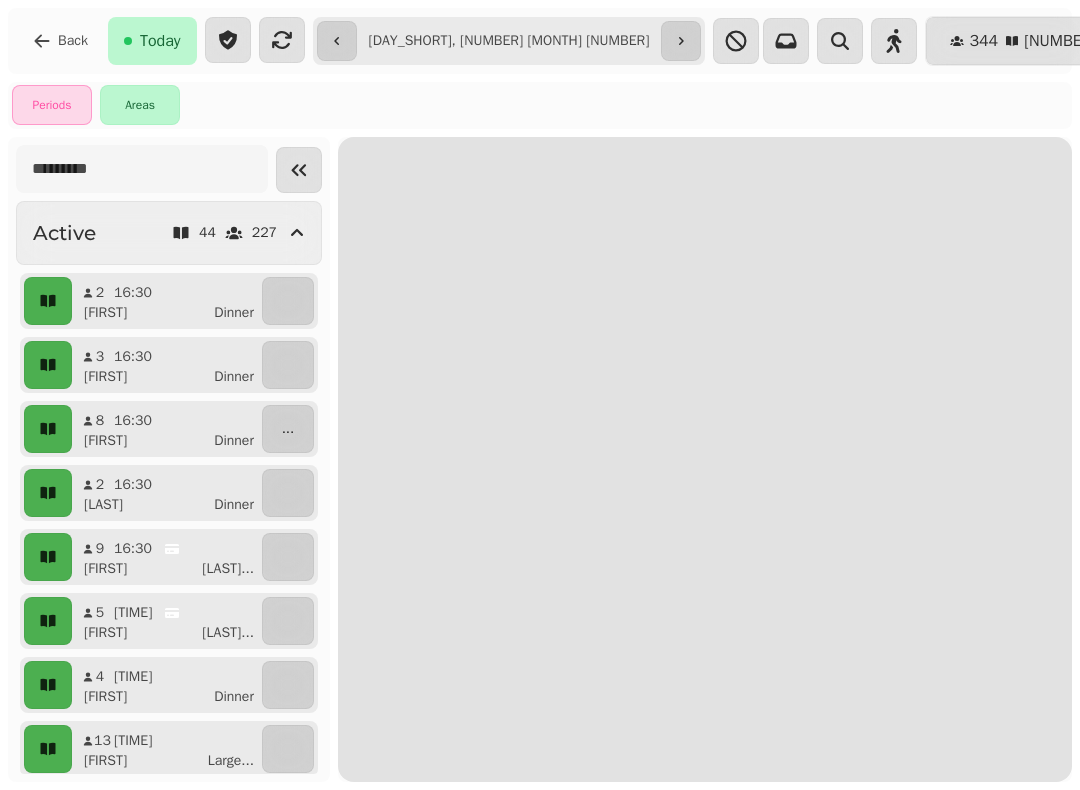 select on "**********" 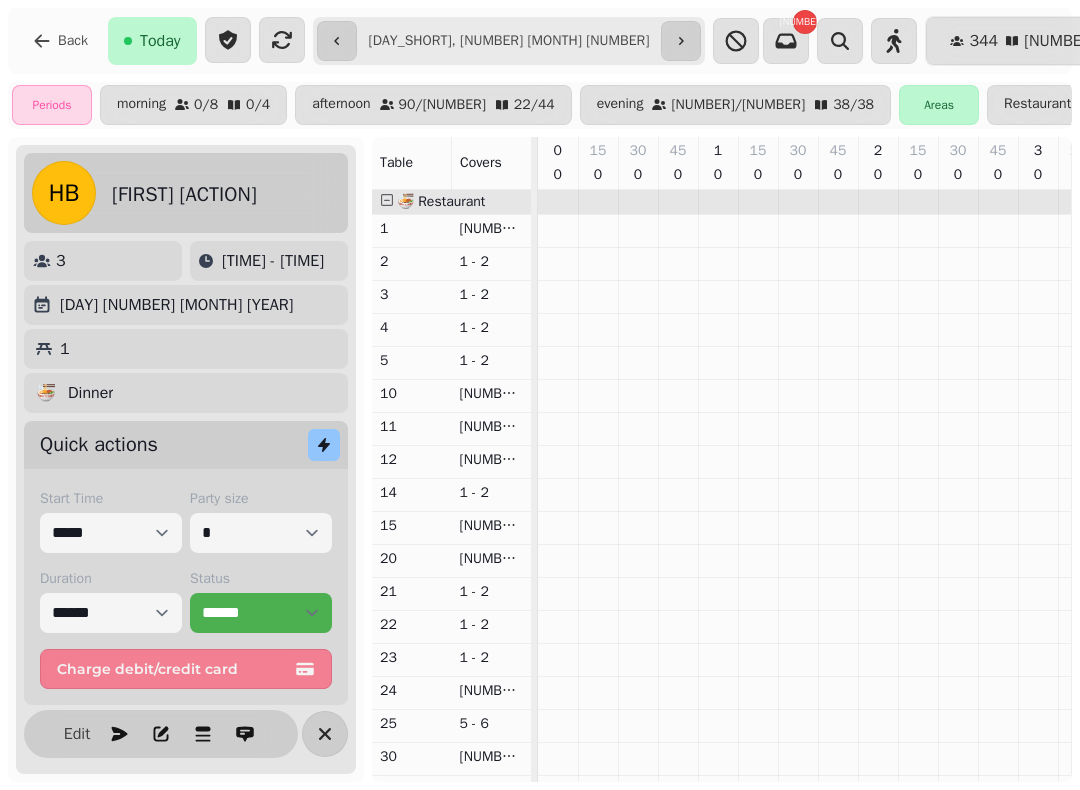 scroll, scrollTop: 0, scrollLeft: 2537, axis: horizontal 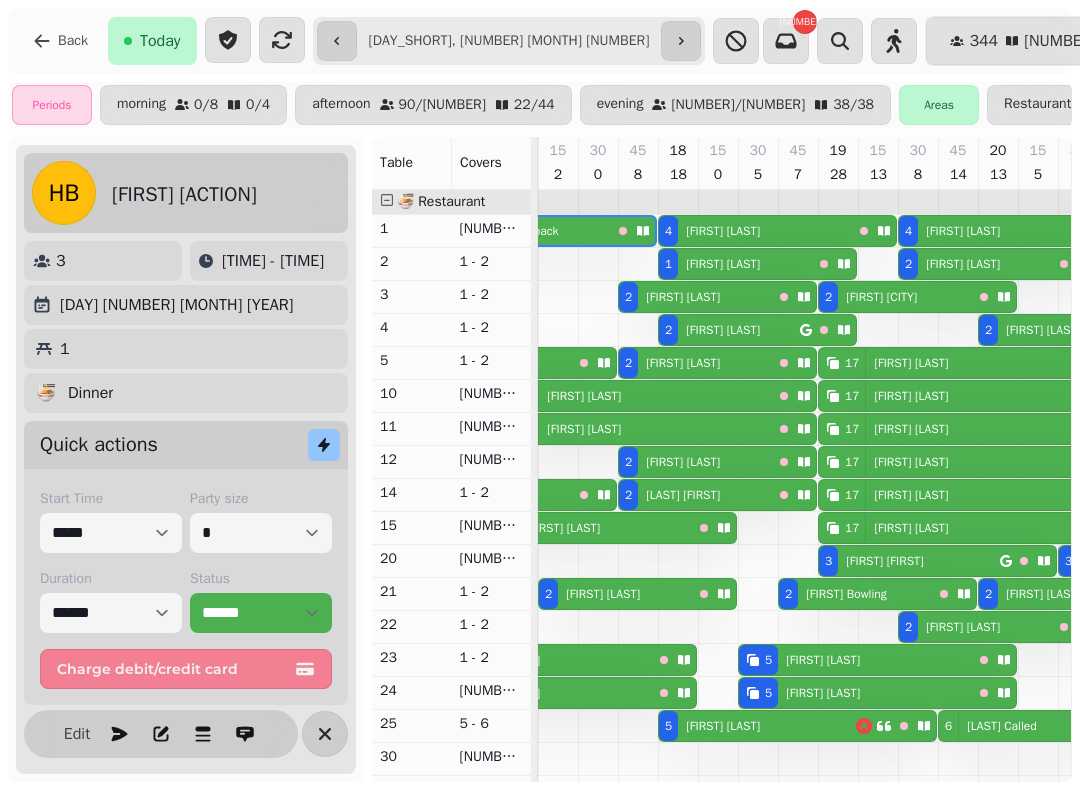 click on "Arianne    Azmoodeh" at bounding box center [911, 363] 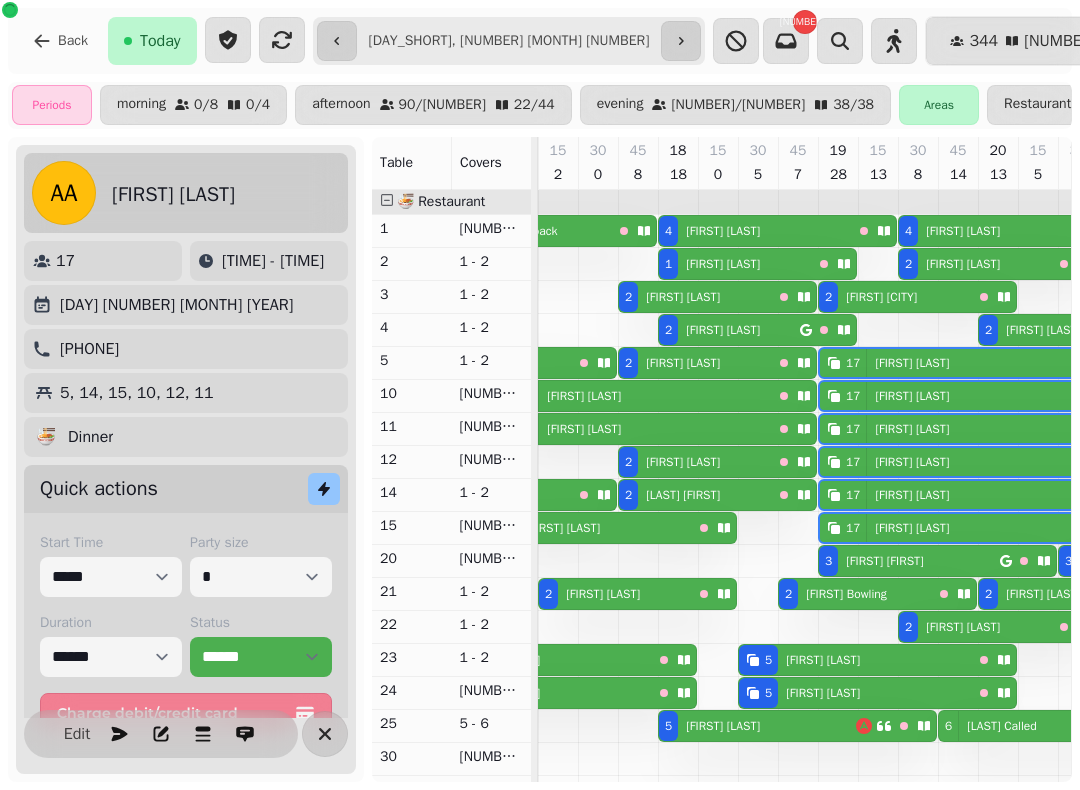 scroll, scrollTop: 0, scrollLeft: 3027, axis: horizontal 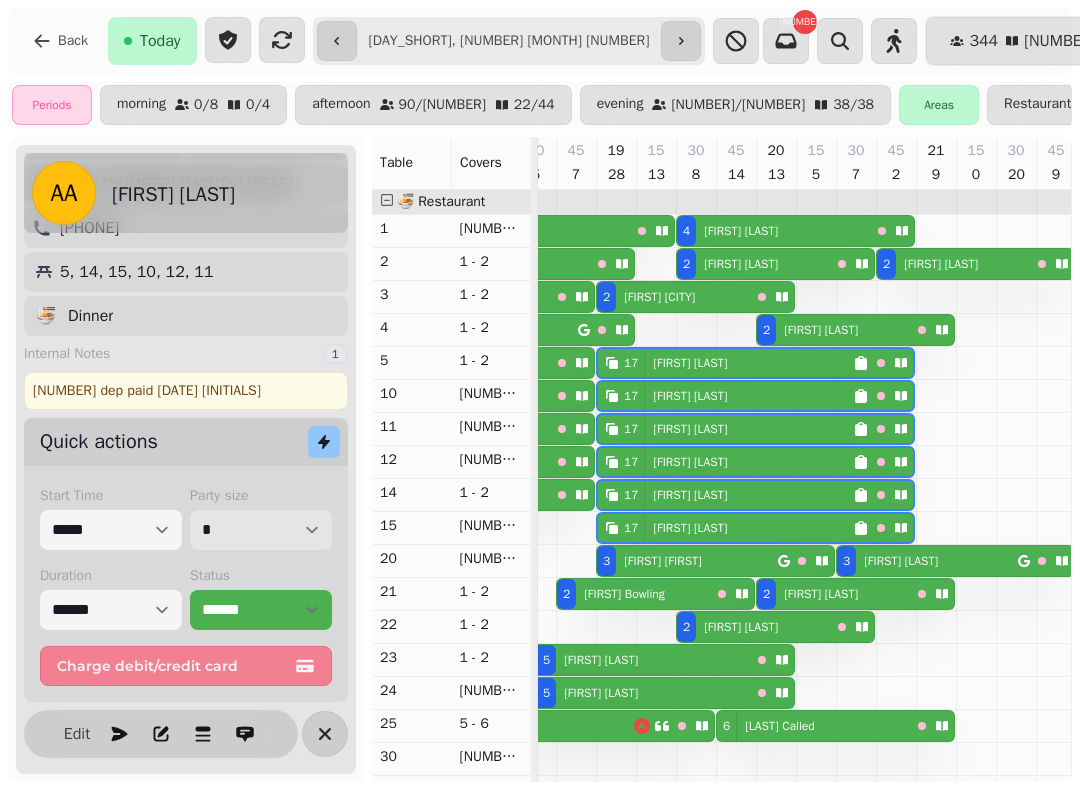 click on "* * * * * * * * * ** ** ** ** ** ** ** ** ** ** ** ** ** ** ** ** ** ** ** ** ** ** ** ** ** ** ** ** ** ** ** ** ** ** ** ** ** ** ** ** ** ** ** ** ** ** ** ** ** ** ** ** ** ** ** ** ** ** ** ** ** ** ** ** ** ** ** ** ** ** ** ** ** ** ** ** ** ** ** ** ** ** ** ** ** ** ** ** ** ** *** *** *** *** *** *** *** *** *** *** *** *** *** *** *** *** *** *** *** *** *** *** *** *** *** *** *** *** *** *** *** *** *** *** *** *** *** *** *** *** *** *** *** *** *** *** *** *** *** *** *** *** *** *** *** *** *** *** *** *** *** *** *** *** *** *** *** *** *** *** *** *** *** *** *** *** *** *** *** *** *** *** *** *** *** *** *** *** *** *** *** *** *** *** *** *** *** *** *** *** *** *** *** *** *** *** *** *** *** *** *** *** *** *** *** *** *** *** *** *** *** *** *** *** *** *** *** *** *** *** *** *** *** *** *** *** *** *** *** *** *** *** *** *** *** *** *** *** *** *** ***" at bounding box center (261, 530) 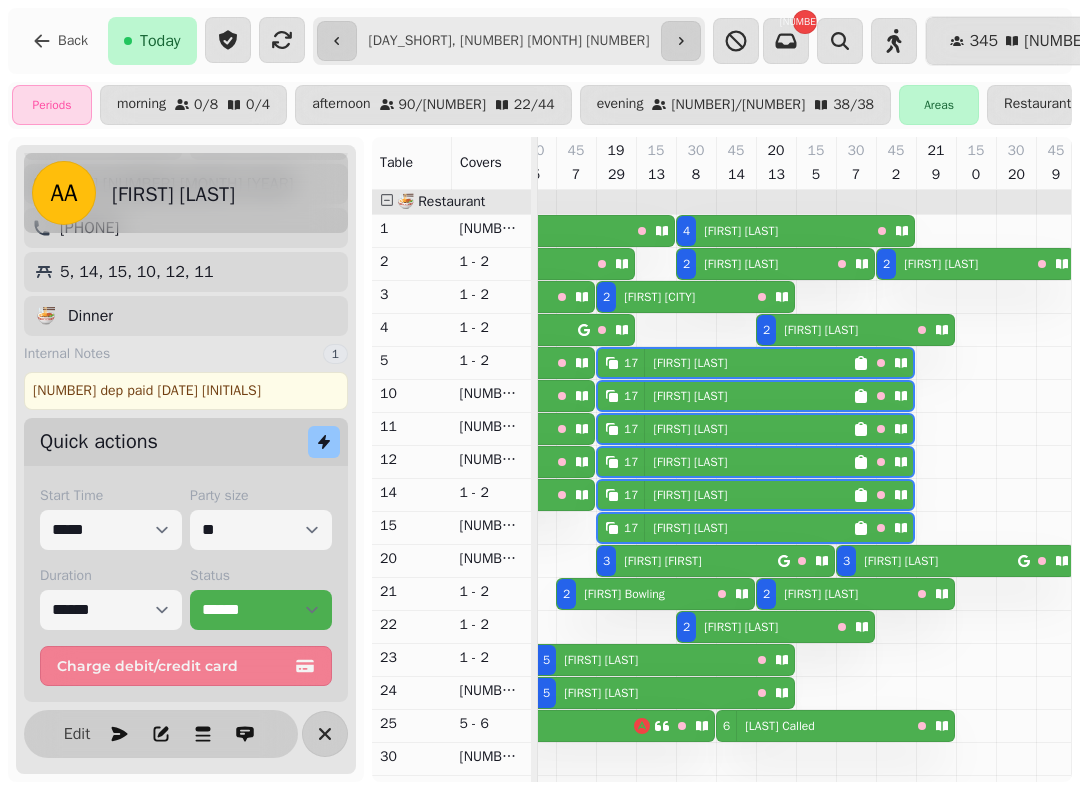 click on "2 Olly   Bowling" at bounding box center [655, 594] 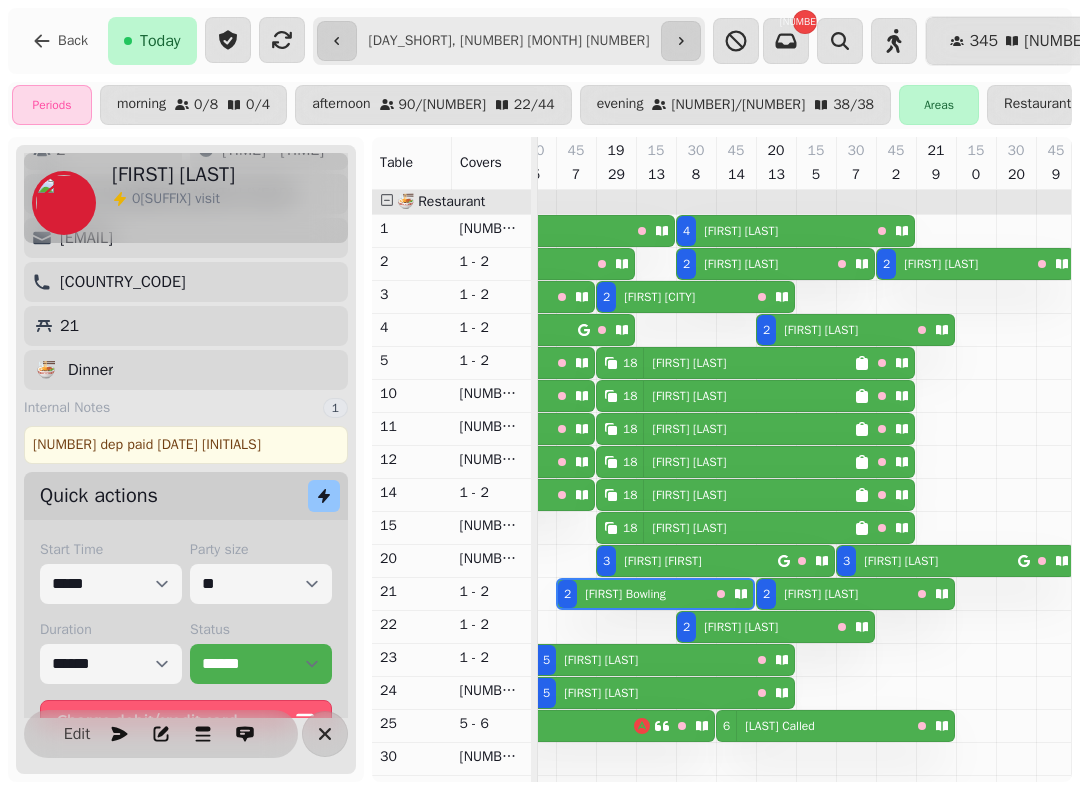 scroll, scrollTop: 0, scrollLeft: 2987, axis: horizontal 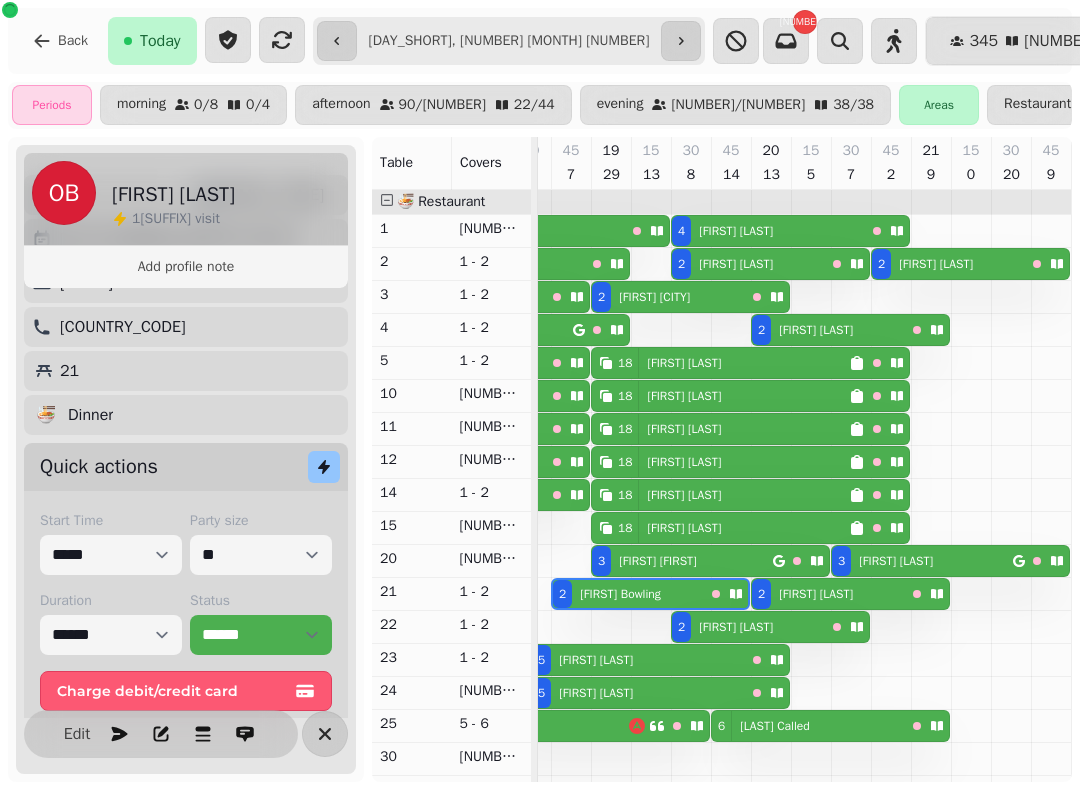 click on "18 Arianne    Azmoodeh" at bounding box center (720, 363) 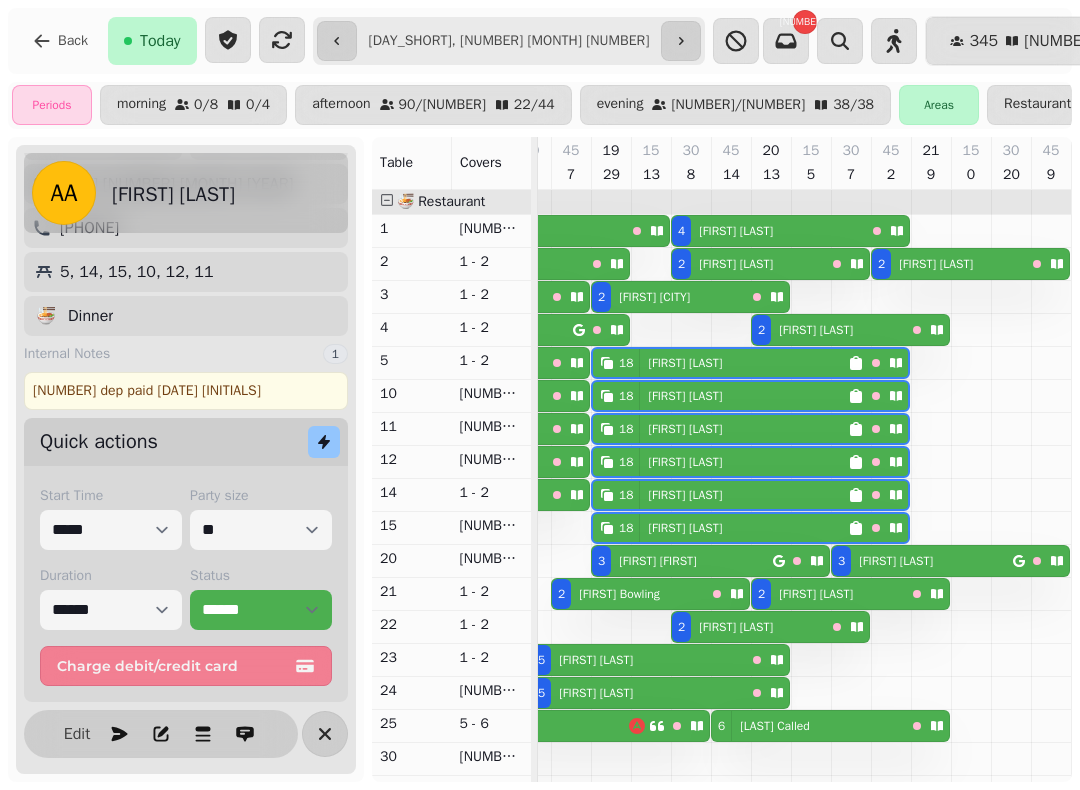 scroll, scrollTop: 0, scrollLeft: 3027, axis: horizontal 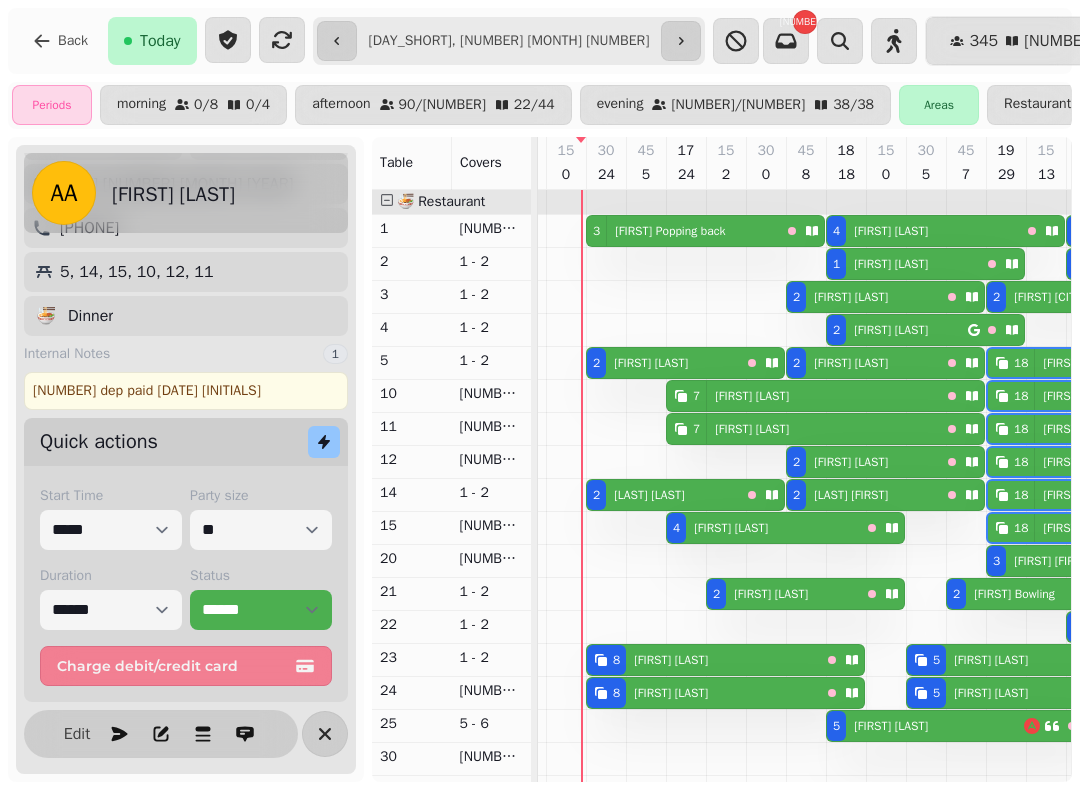 click on "5 Conor   Stalbow" at bounding box center [925, 726] 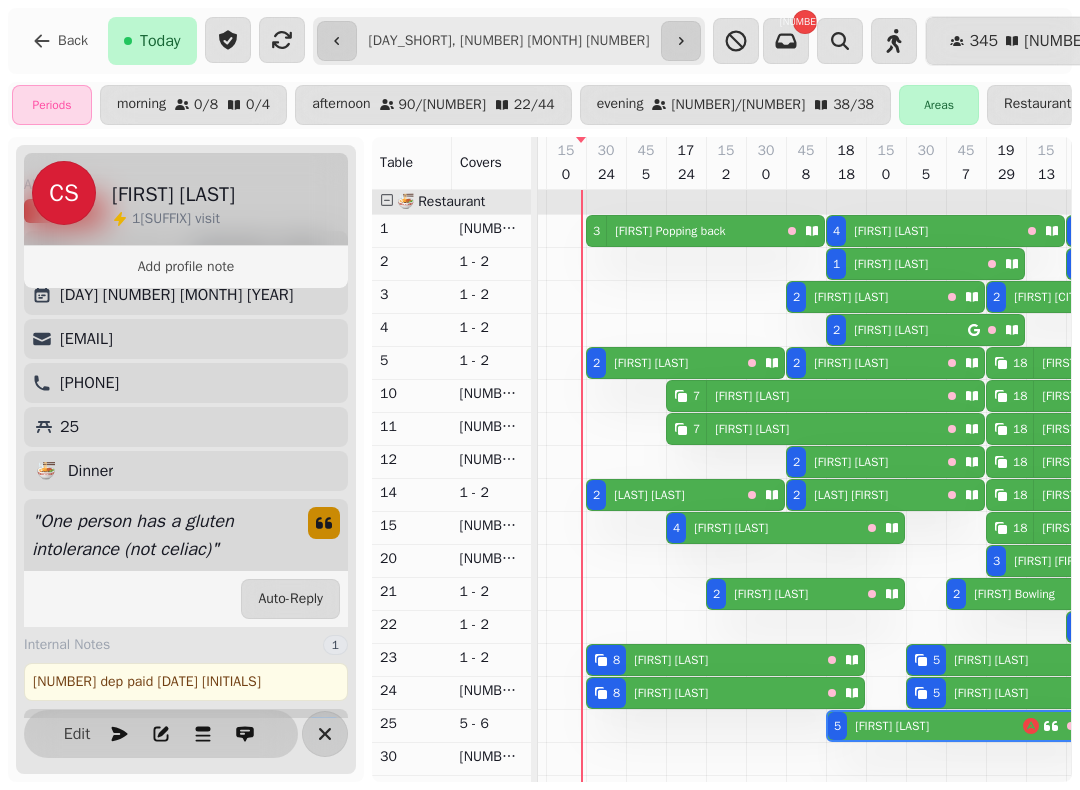 scroll, scrollTop: 0, scrollLeft: 2867, axis: horizontal 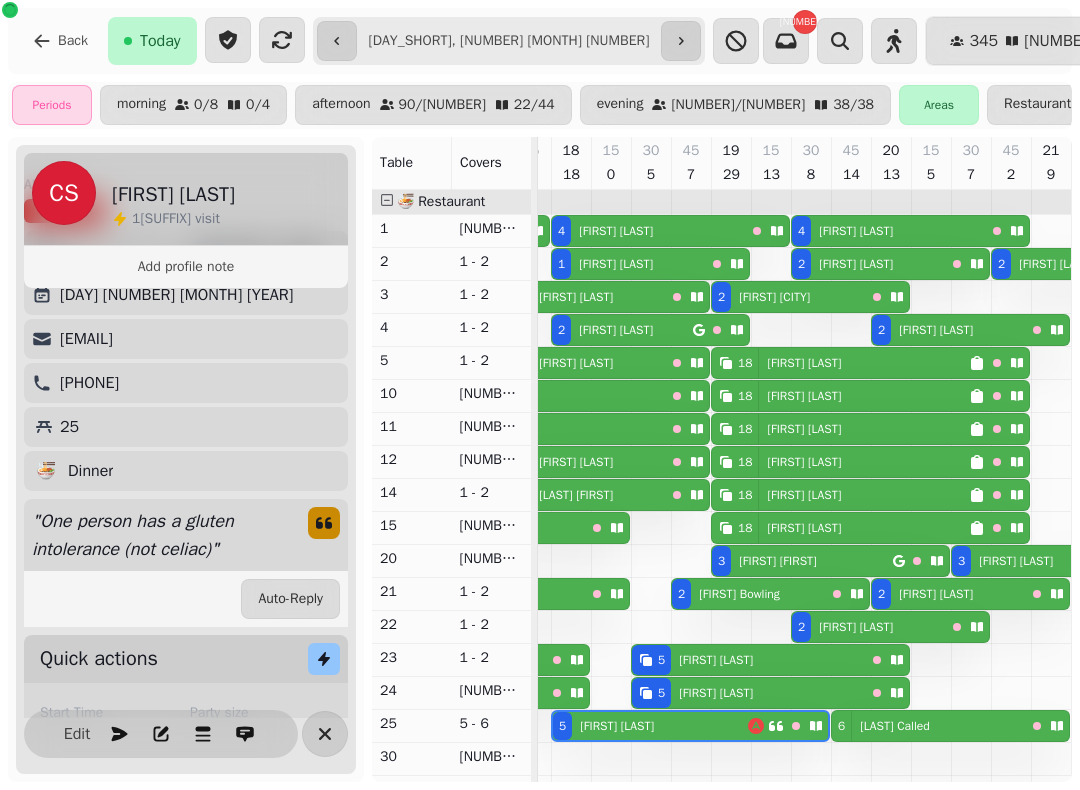 click 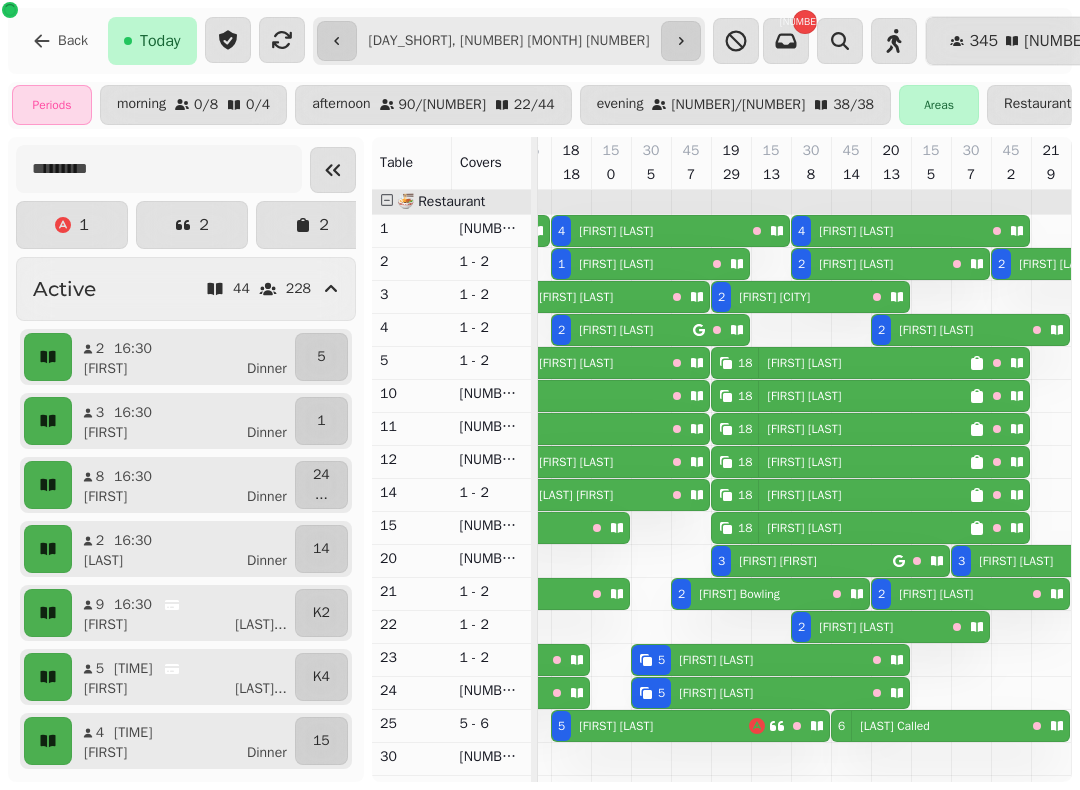 scroll, scrollTop: 0, scrollLeft: 2973, axis: horizontal 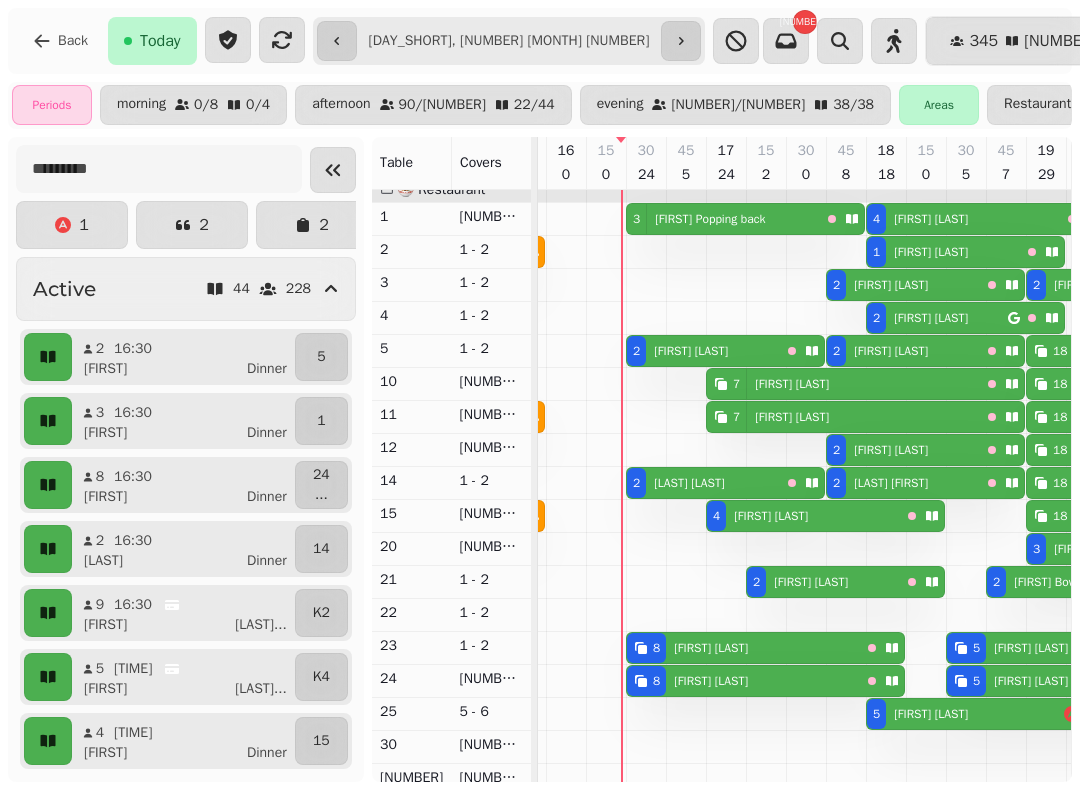 click on "Mulan   Bentham" at bounding box center [707, 648] 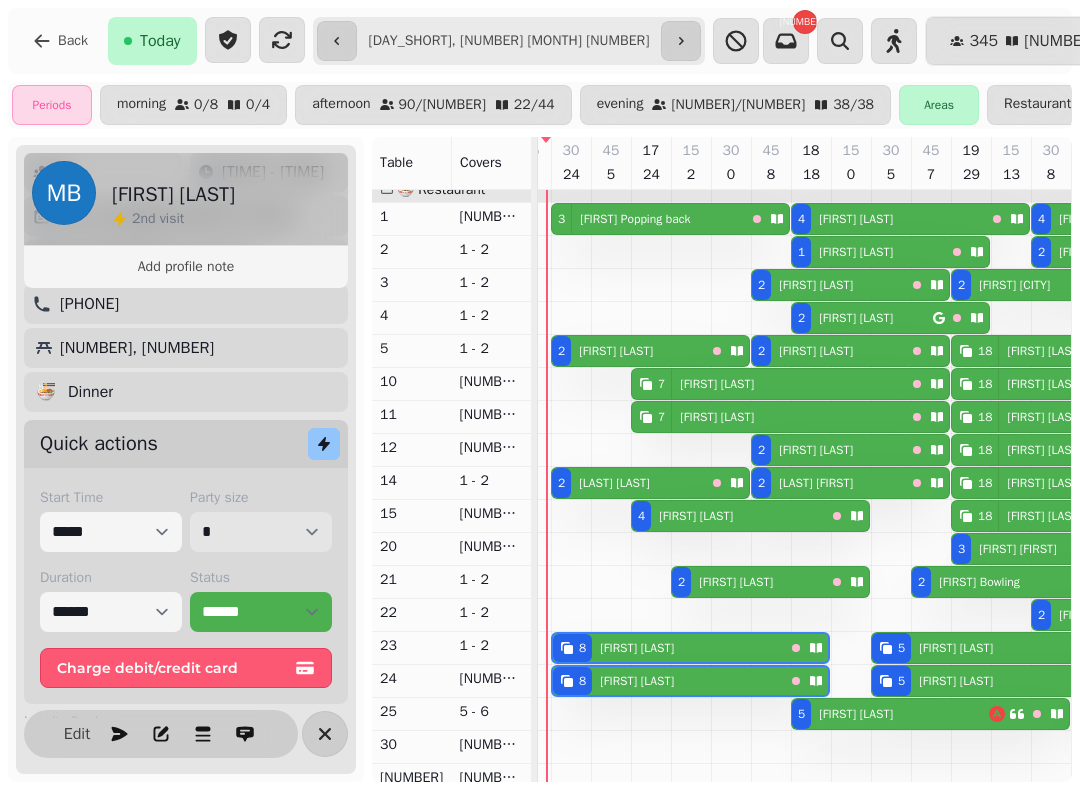click on "* * * * * * * * * ** ** ** ** ** ** ** ** ** ** ** ** ** ** ** ** ** ** ** ** ** ** ** ** ** ** ** ** ** ** ** ** ** ** ** ** ** ** ** ** ** ** ** ** ** ** ** ** ** ** ** ** ** ** ** ** ** ** ** ** ** ** ** ** ** ** ** ** ** ** ** ** ** ** ** ** ** ** ** ** ** ** ** ** ** ** ** ** ** ** *** *** *** *** *** *** *** *** *** *** *** *** *** *** *** *** *** *** *** *** *** *** *** *** *** *** *** *** *** *** *** *** *** *** *** *** *** *** *** *** *** *** *** *** *** *** *** *** *** *** *** *** *** *** *** *** *** *** *** *** *** *** *** *** *** *** *** *** *** *** *** *** *** *** *** *** *** *** *** *** *** *** *** *** *** *** *** *** *** *** *** *** *** *** *** *** *** *** *** *** *** *** *** *** *** *** *** *** *** *** *** *** *** *** *** *** *** *** *** *** *** *** *** *** *** *** *** *** *** *** *** *** *** *** *** *** *** *** *** *** *** *** *** *** *** *** *** *** *** *** ***" at bounding box center [261, 532] 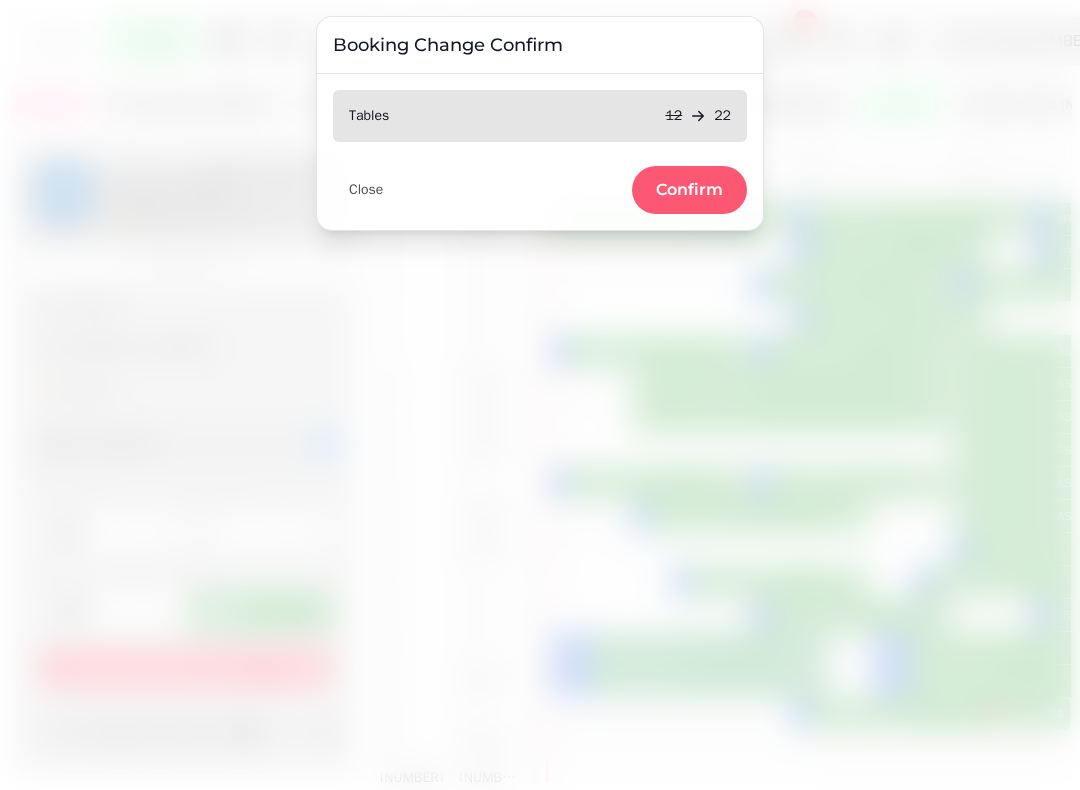 click on "Confirm" at bounding box center [689, 190] 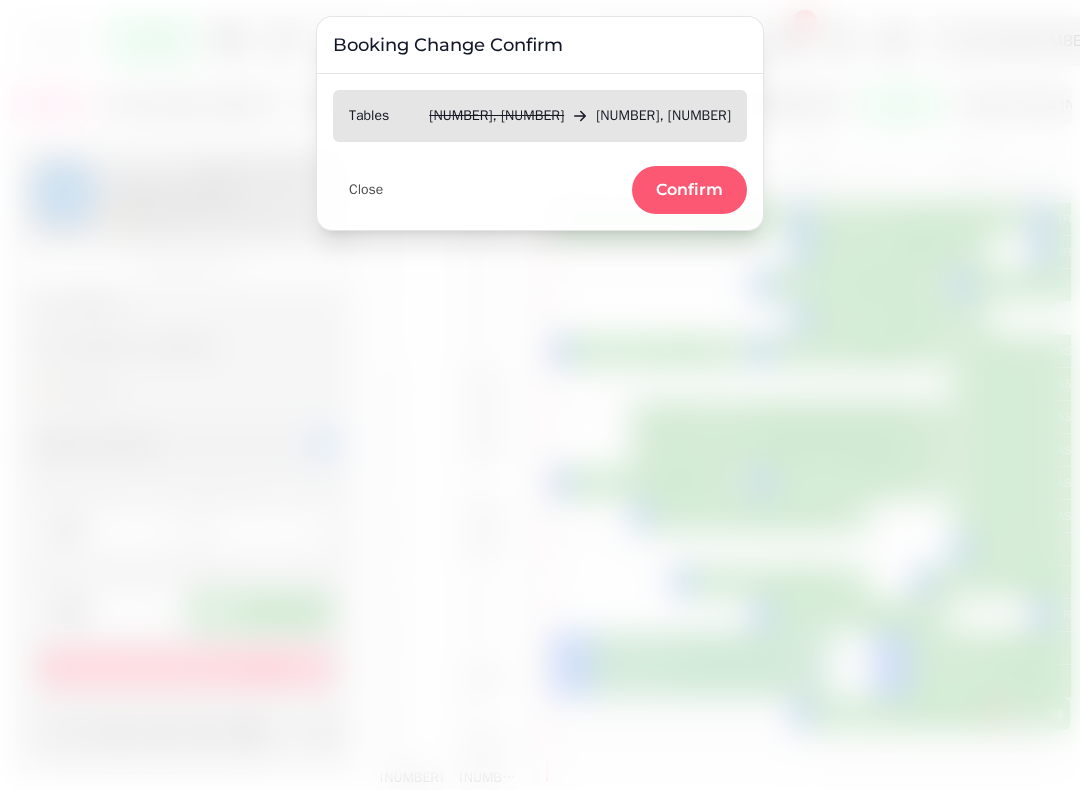 click on "Confirm" at bounding box center (689, 190) 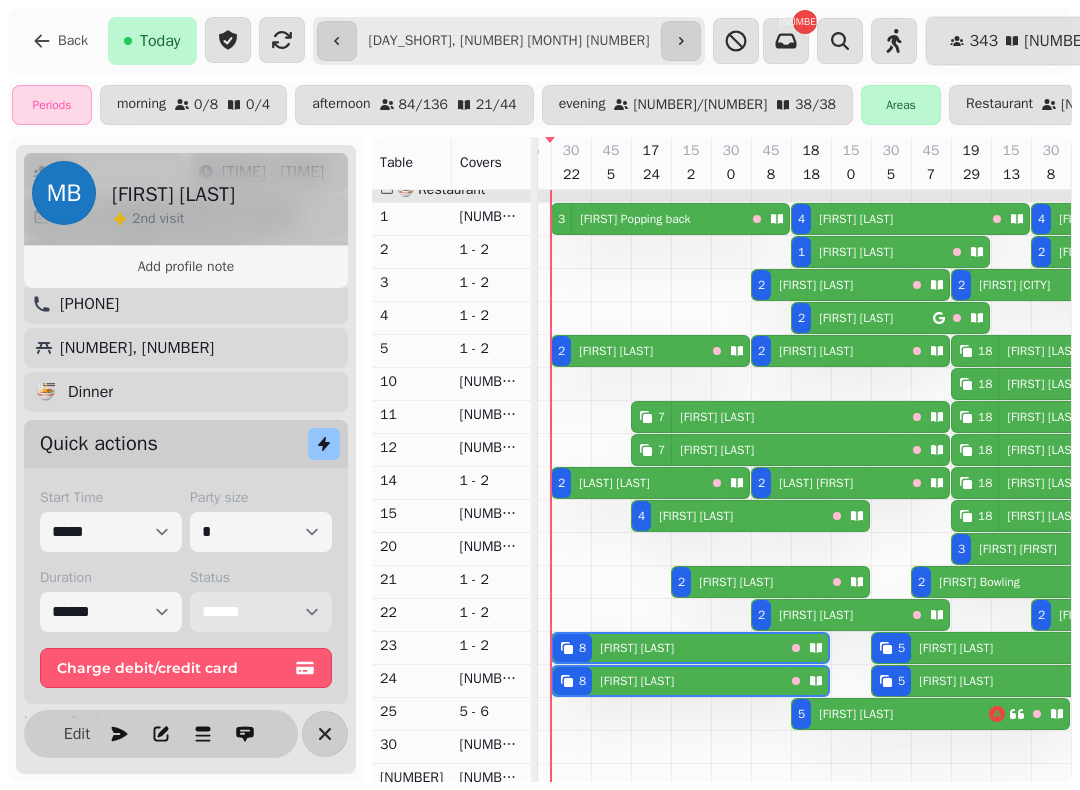 click on "[MASKED_DATA]" at bounding box center (261, 612) 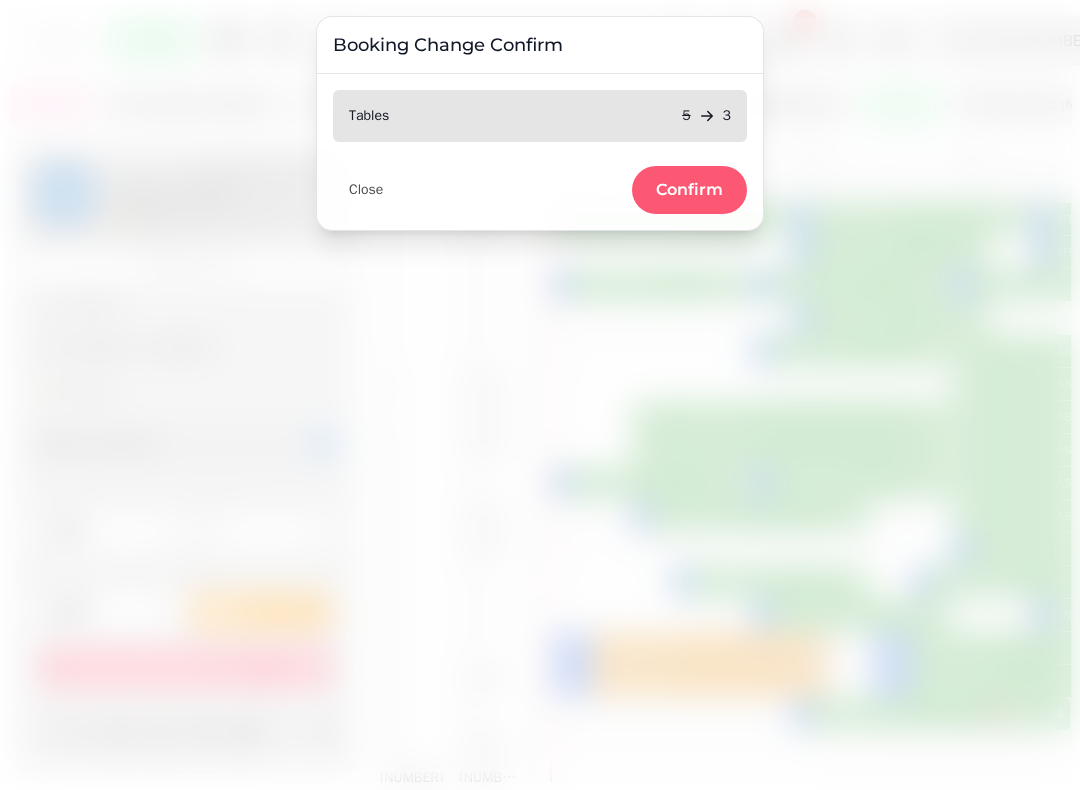 click on "Confirm" at bounding box center (689, 190) 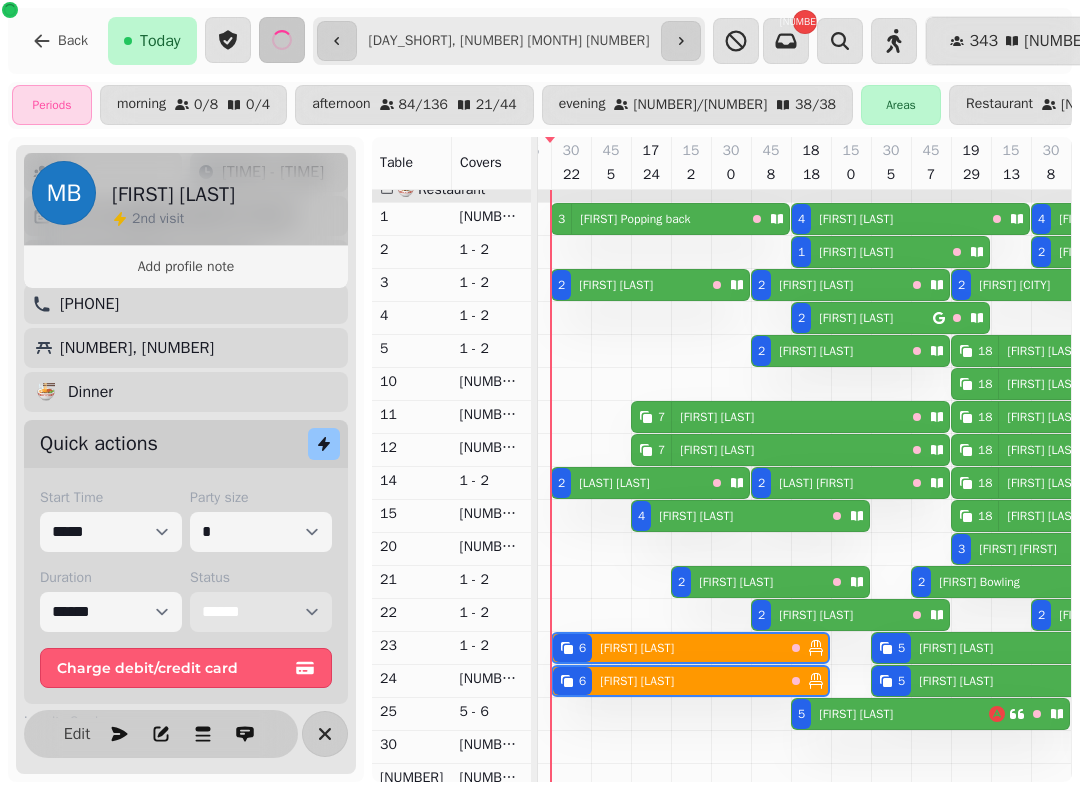 click on "Sash   Snowden" at bounding box center [616, 285] 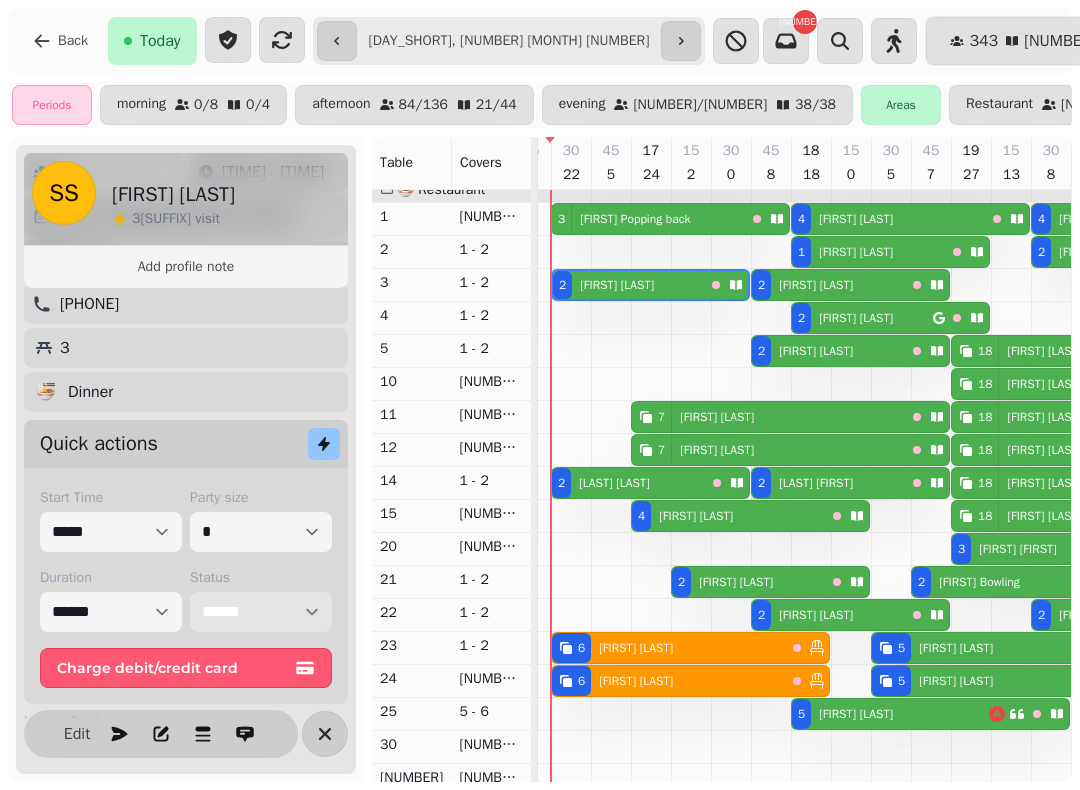 click on "[MASKED_DATA]" at bounding box center (261, 612) 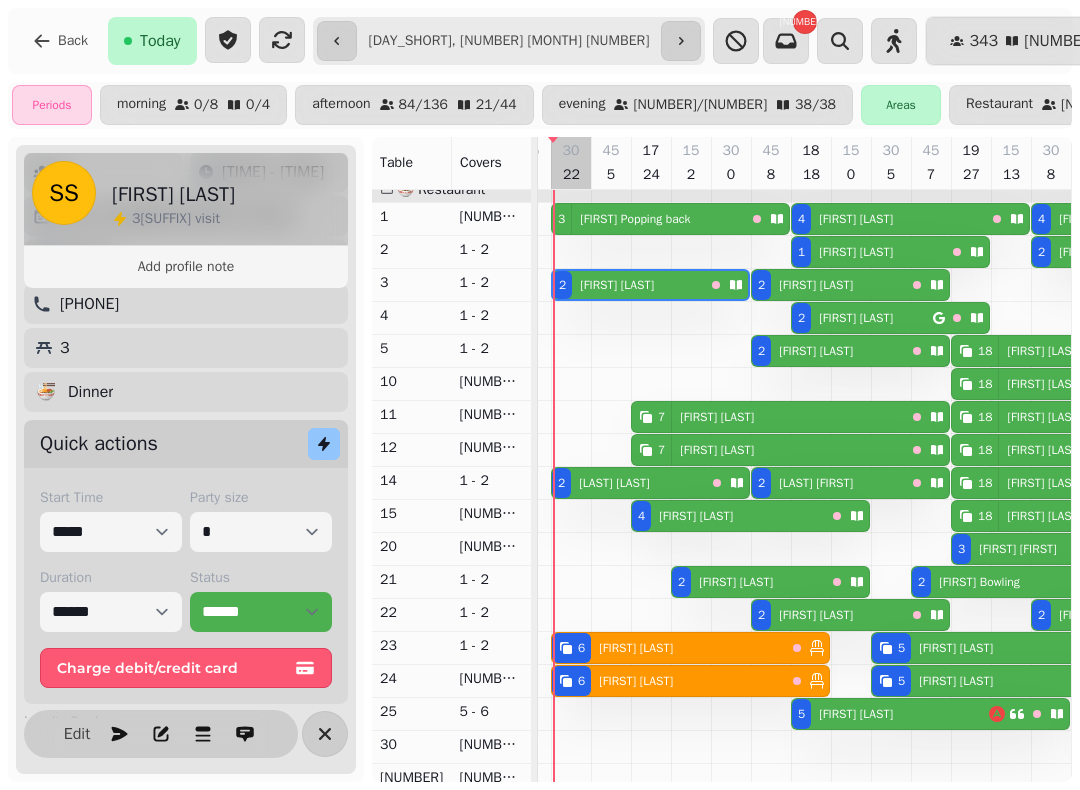 click at bounding box center (571, 745) 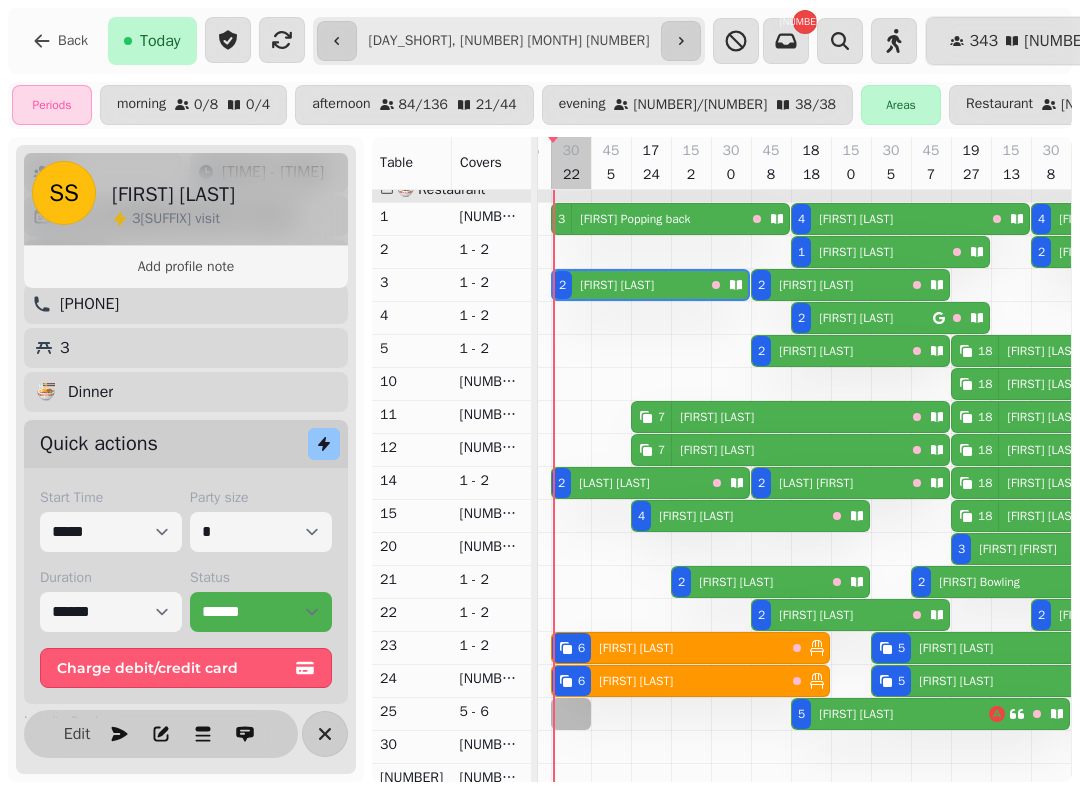 select on "*" 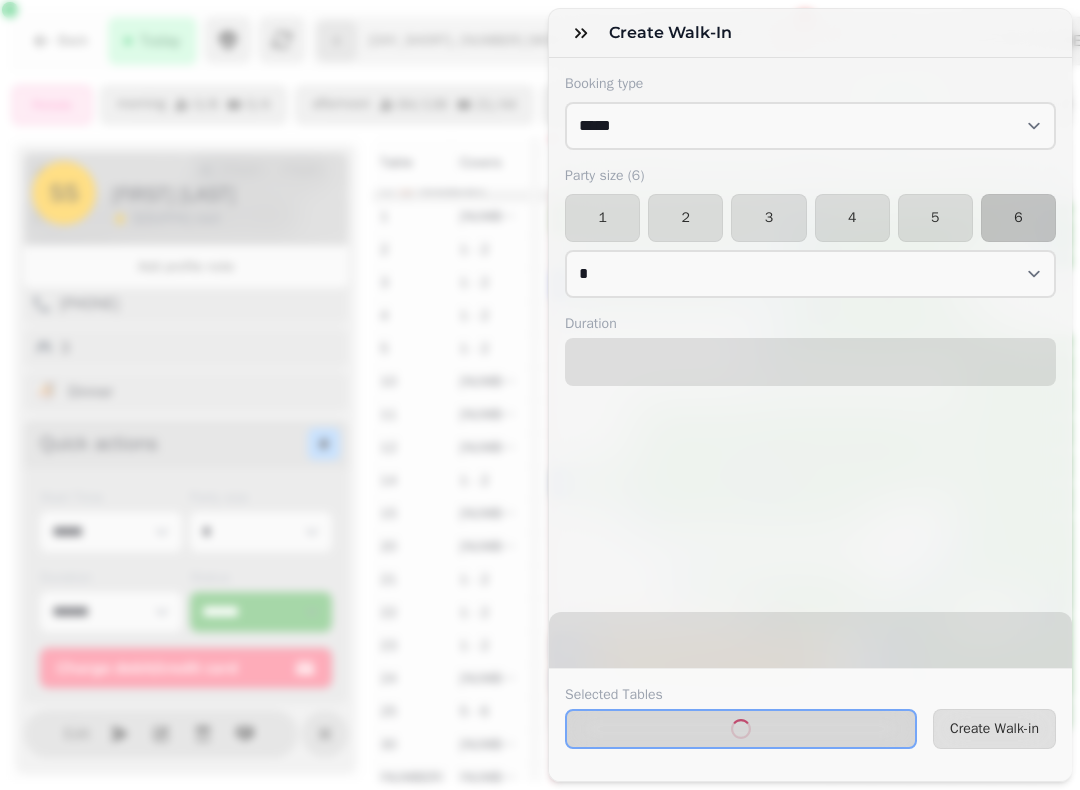 select on "****" 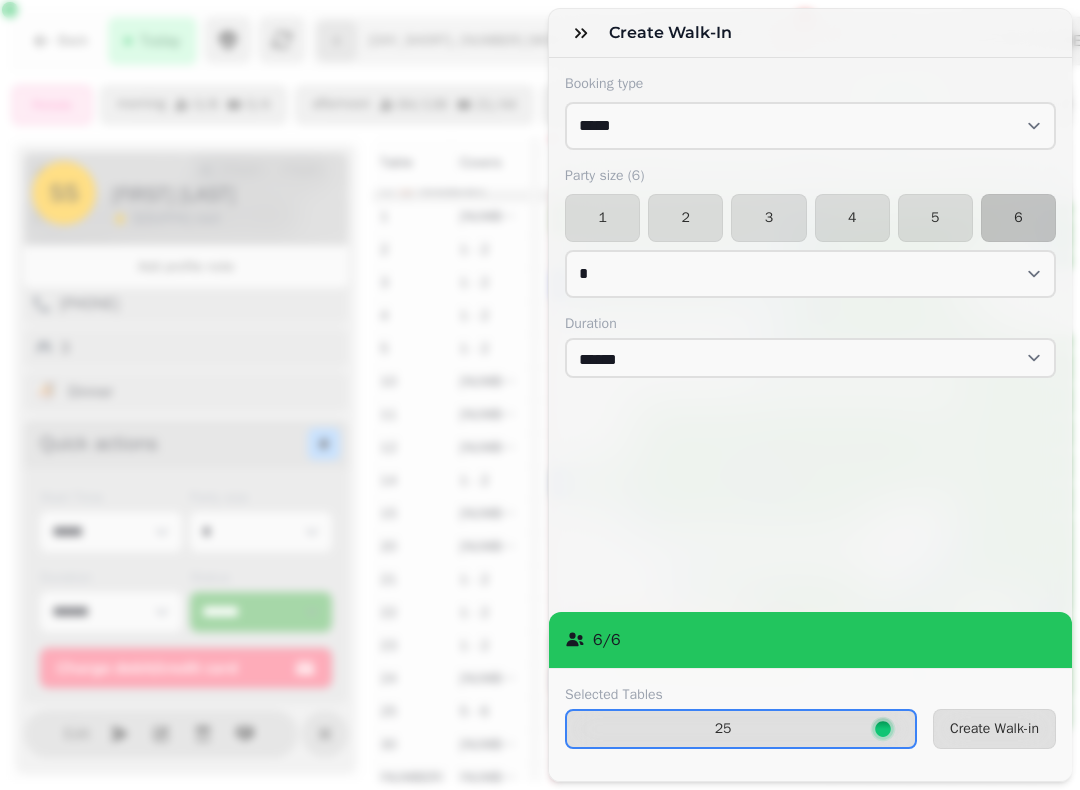 click on "[TYPE] [TYPE]" at bounding box center [994, 729] 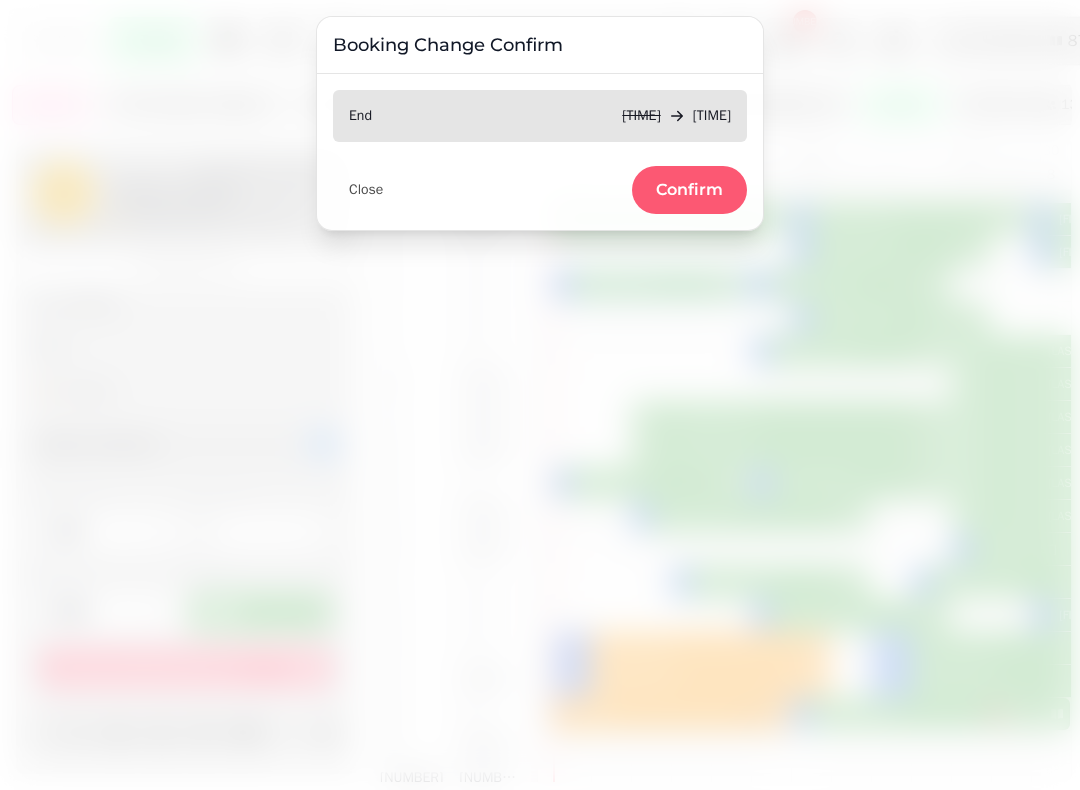 click on "Confirm" at bounding box center [689, 190] 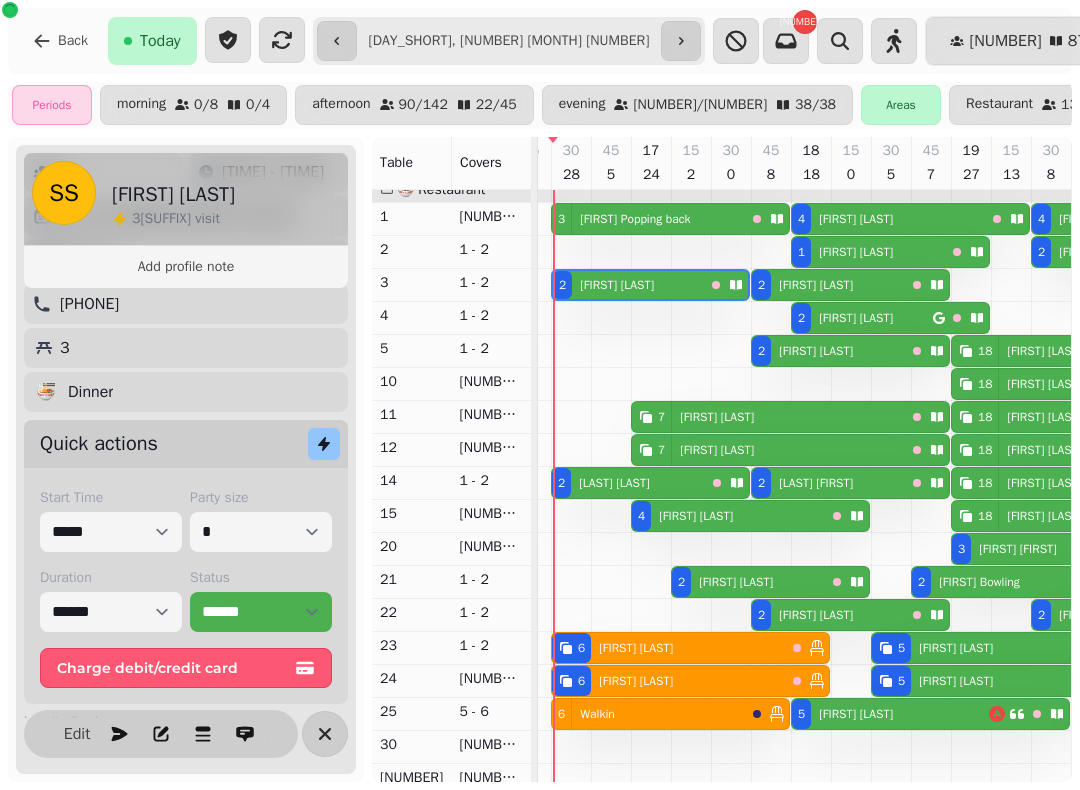 click on "End 18:15 18:00 Close Confirm" at bounding box center [540, 192] 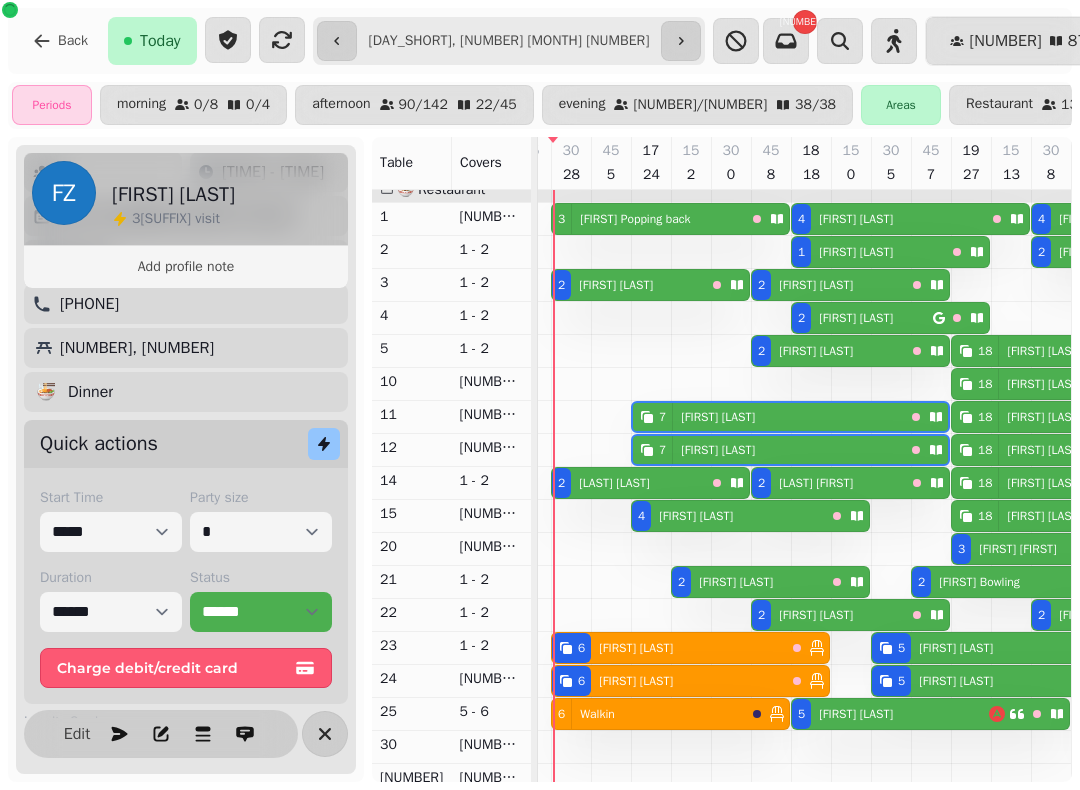 scroll, scrollTop: 0, scrollLeft: 2707, axis: horizontal 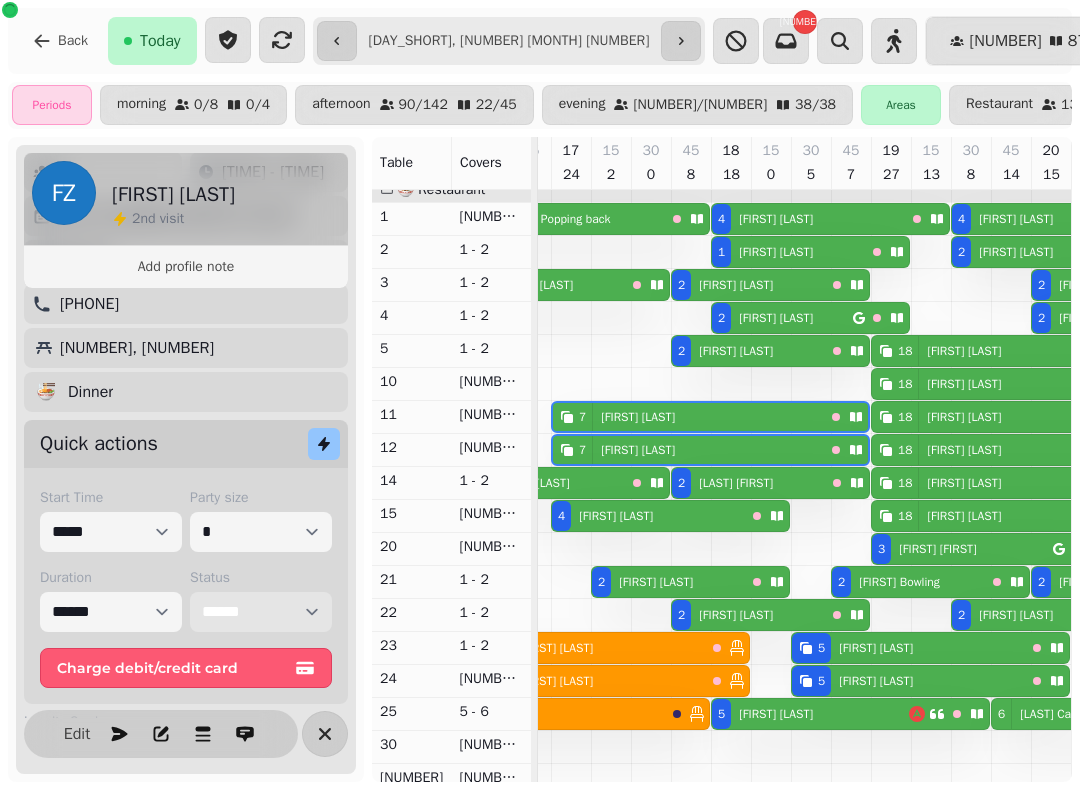 click on "[MASKED_DATA]" at bounding box center (261, 612) 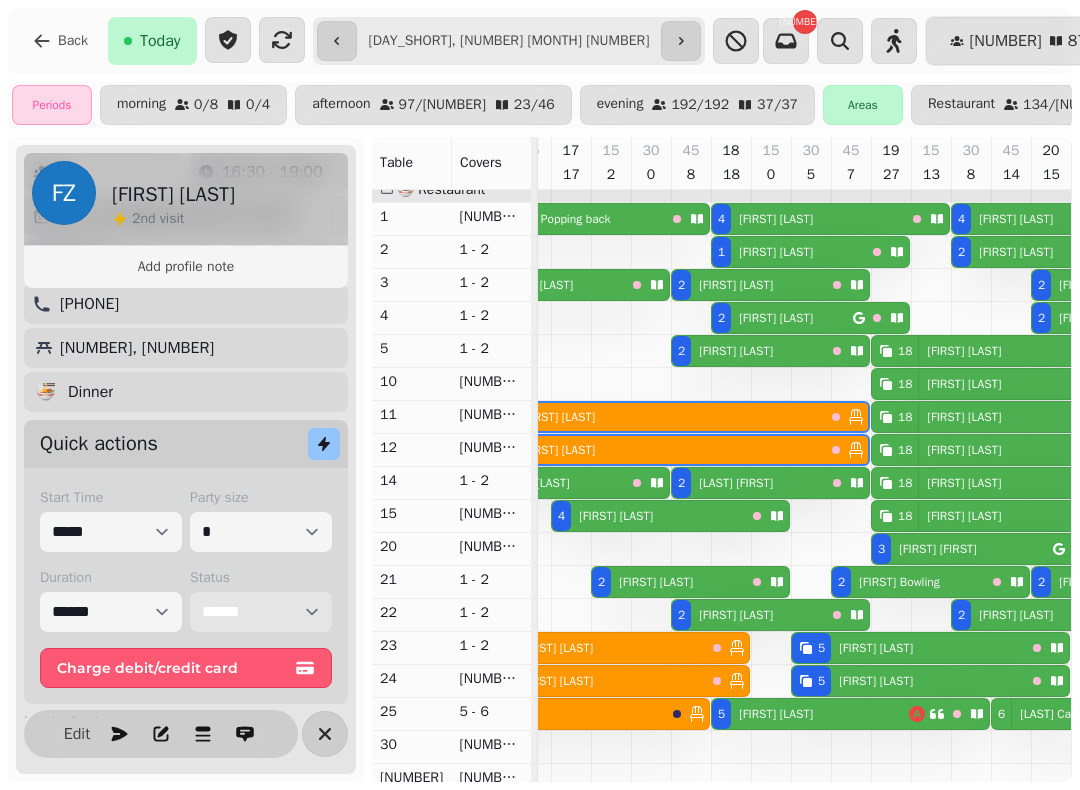 scroll, scrollTop: 11, scrollLeft: 2631, axis: both 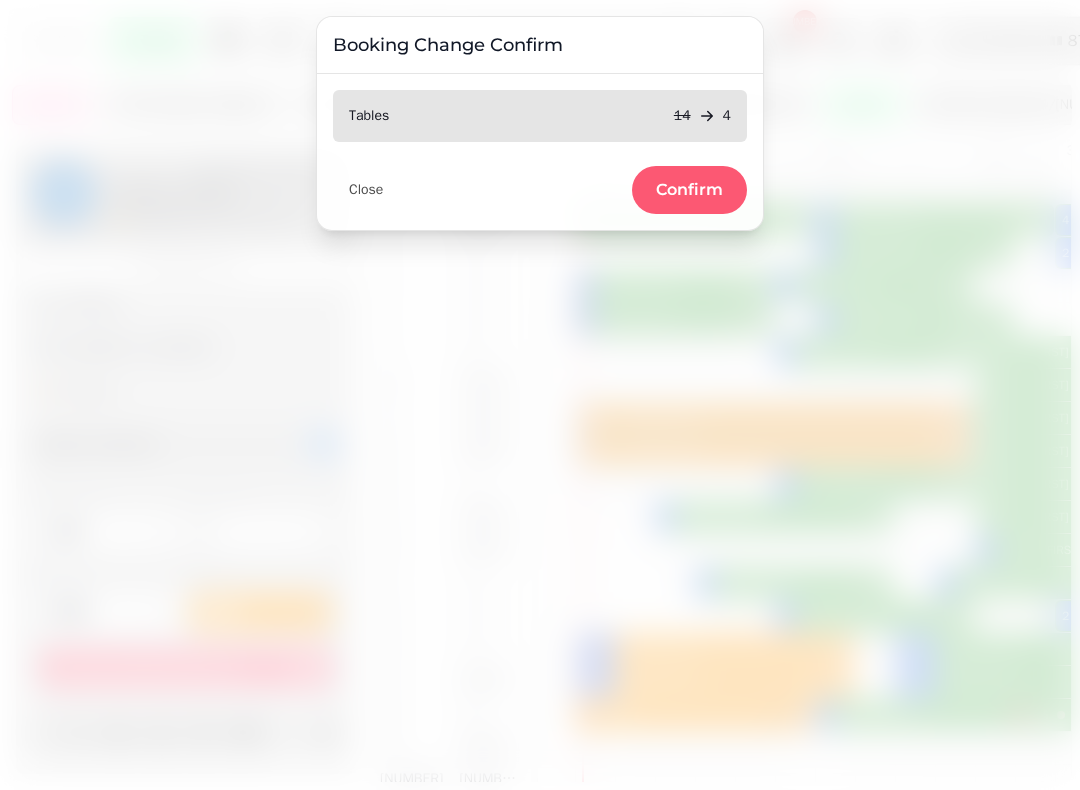 click on "Confirm" at bounding box center (689, 190) 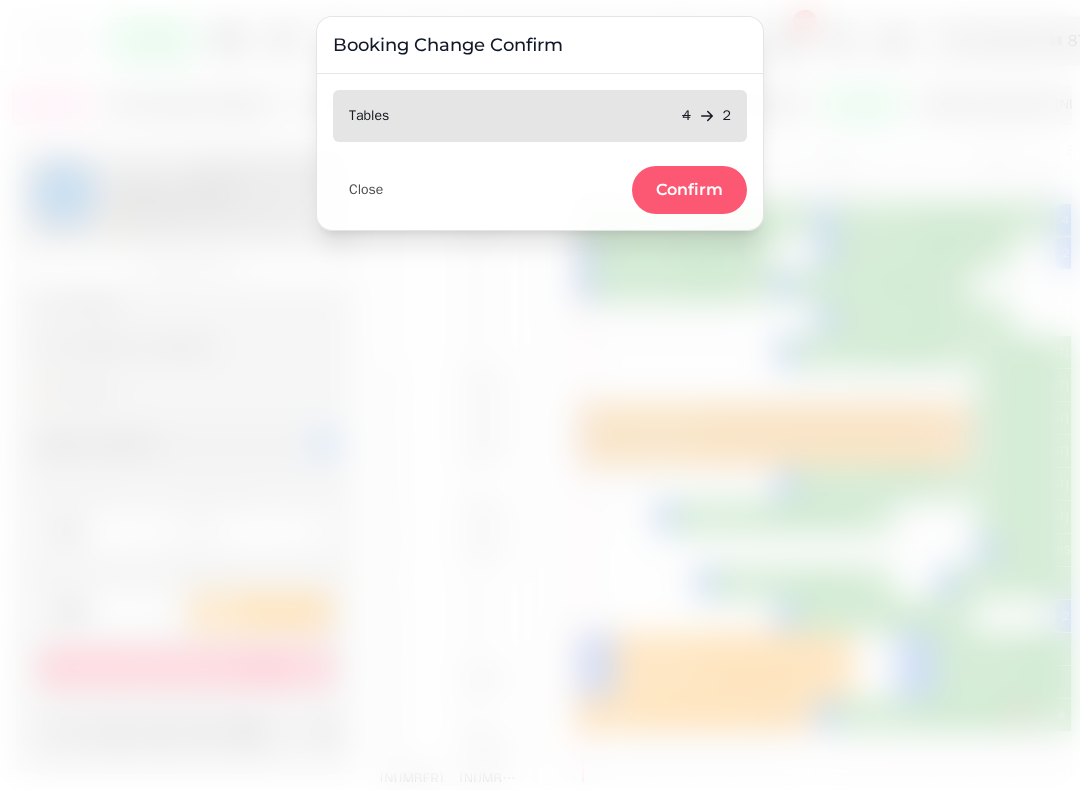 click on "Confirm" at bounding box center (689, 190) 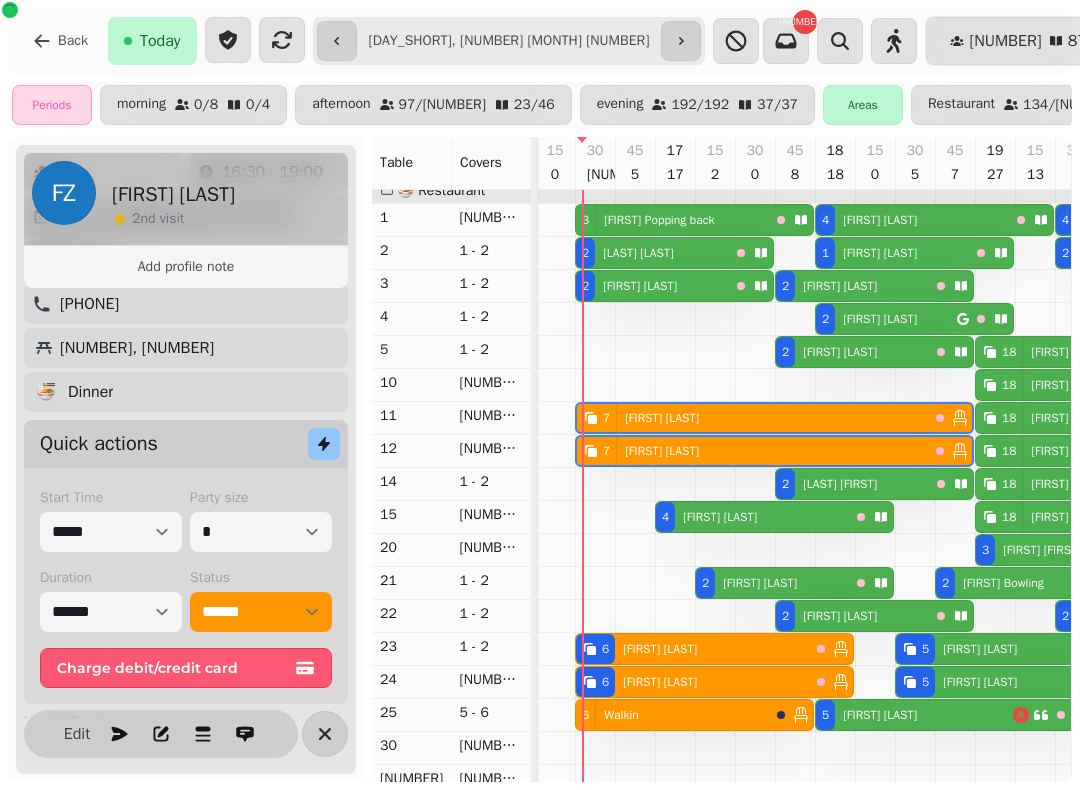 click on "Bailey   Revill" at bounding box center (634, 253) 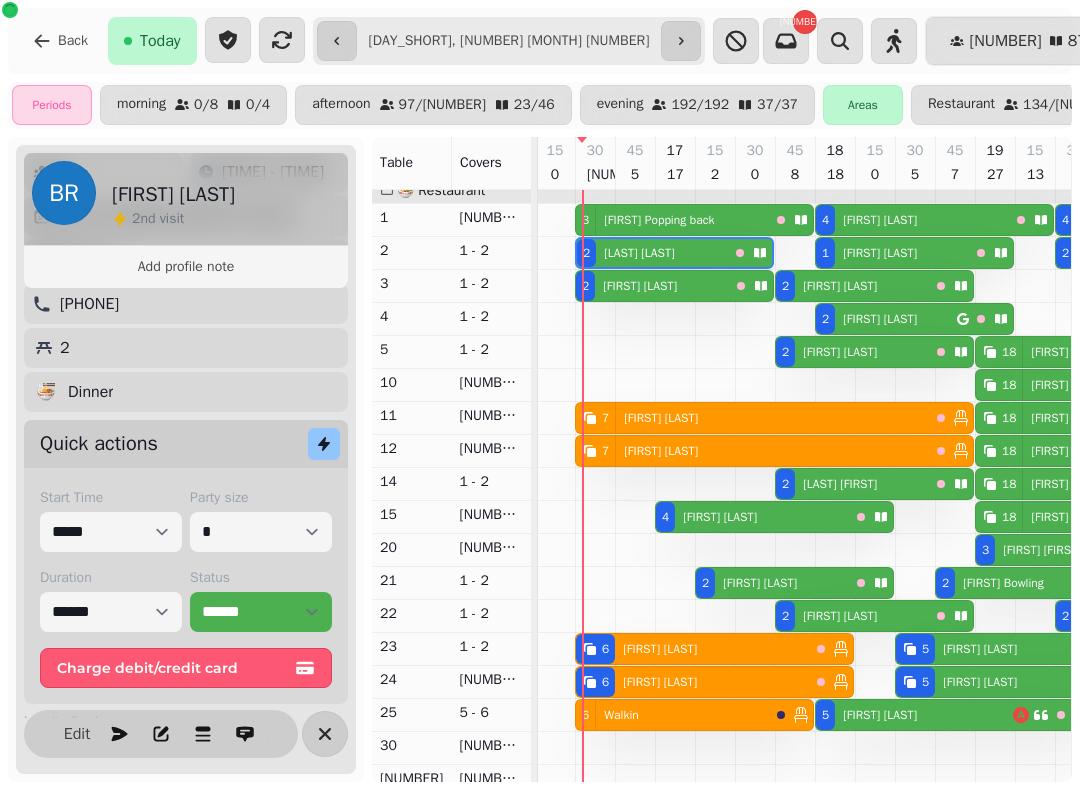 click on "2 Bailey   Revill" at bounding box center (652, 253) 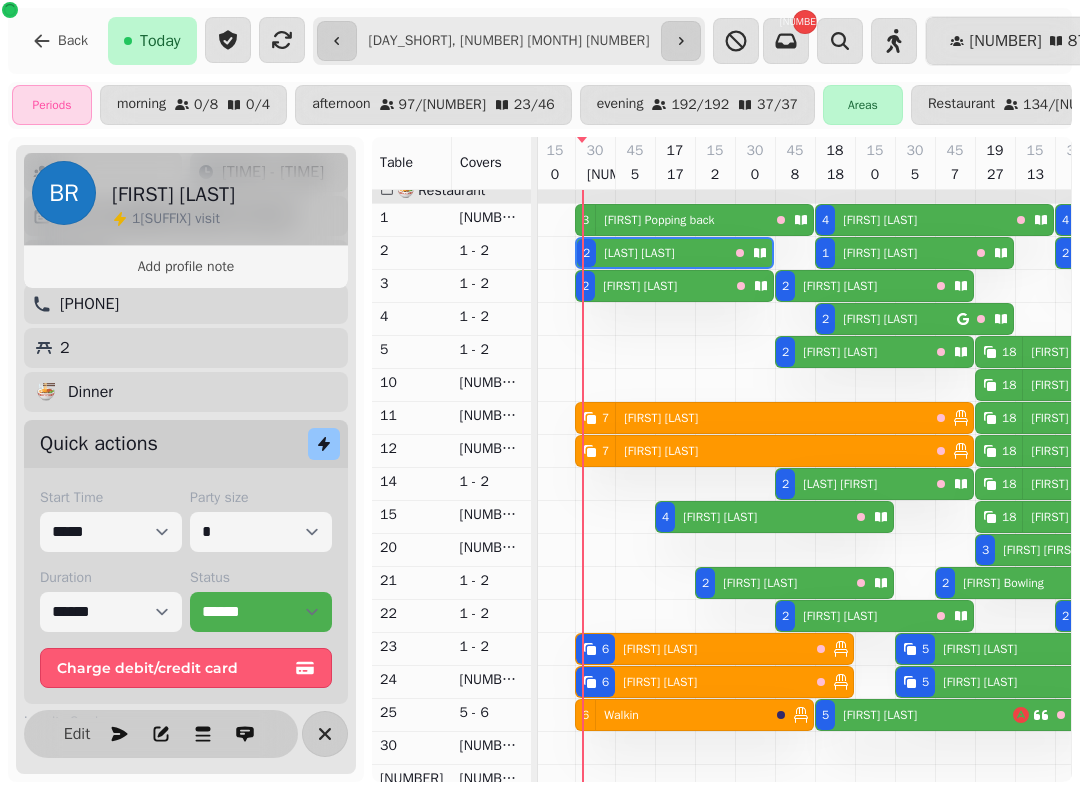 scroll, scrollTop: 0, scrollLeft: 2627, axis: horizontal 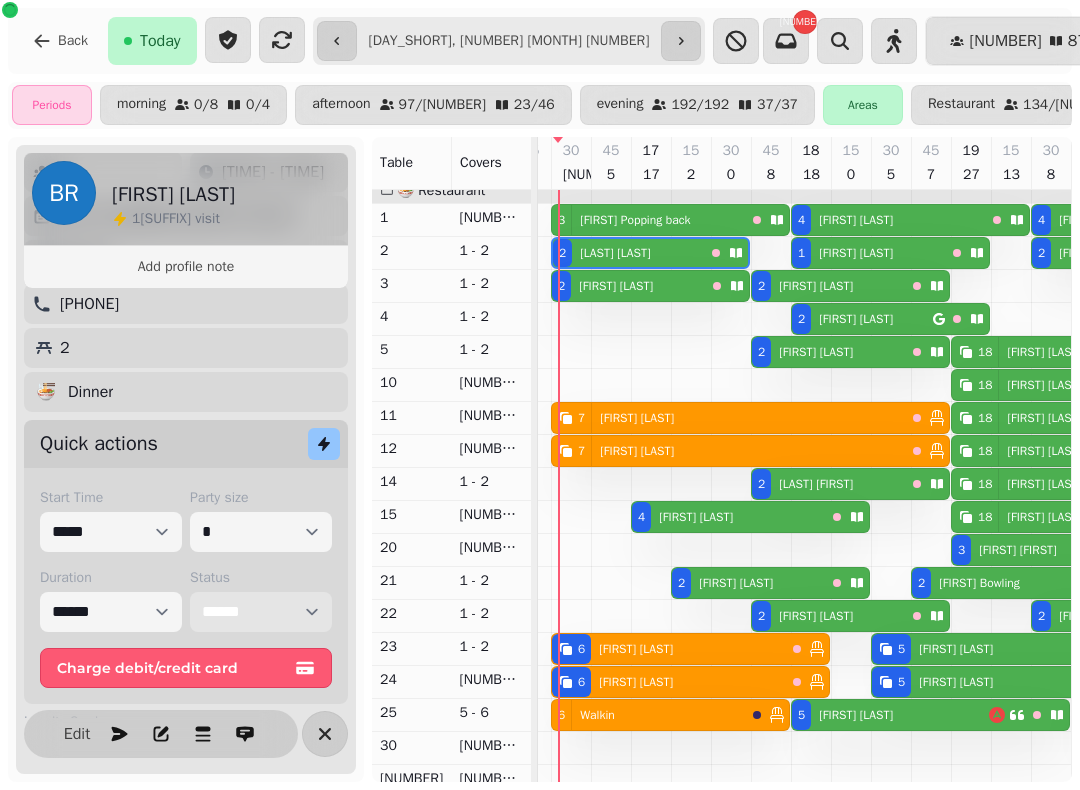 click on "[MASKED_DATA]" at bounding box center [261, 612] 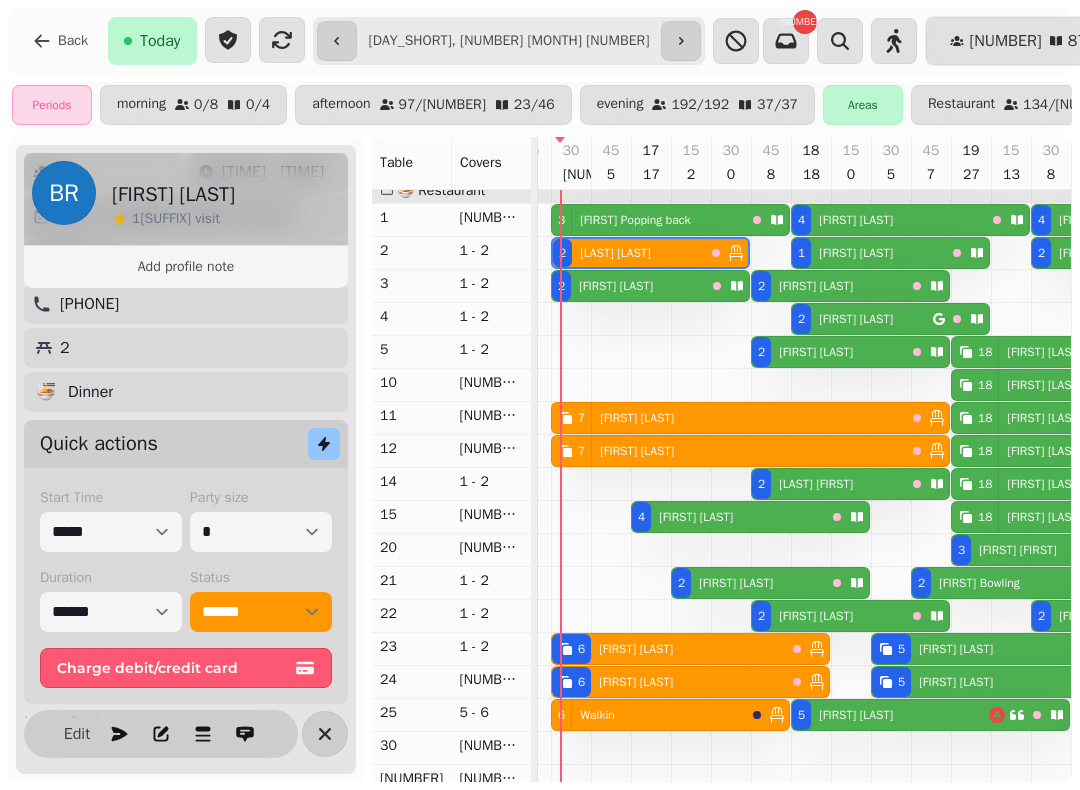 click on "Sash   Snowden" at bounding box center (616, 286) 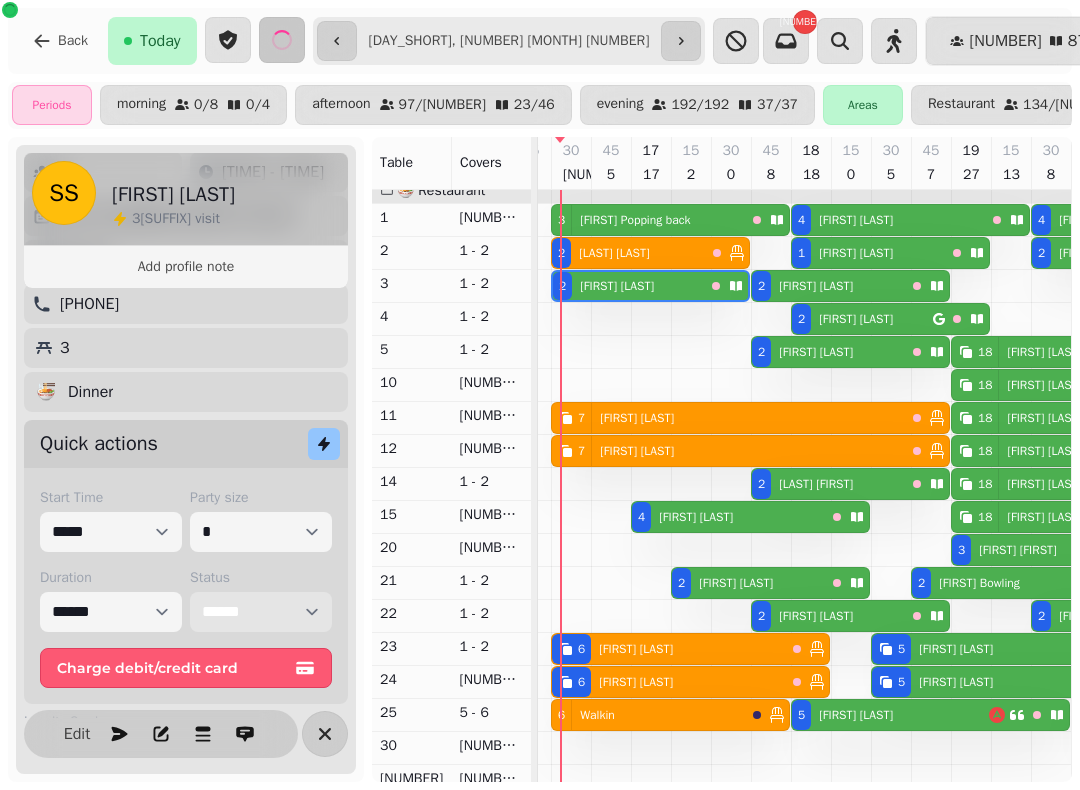 click on "[MASKED_DATA]" at bounding box center (261, 612) 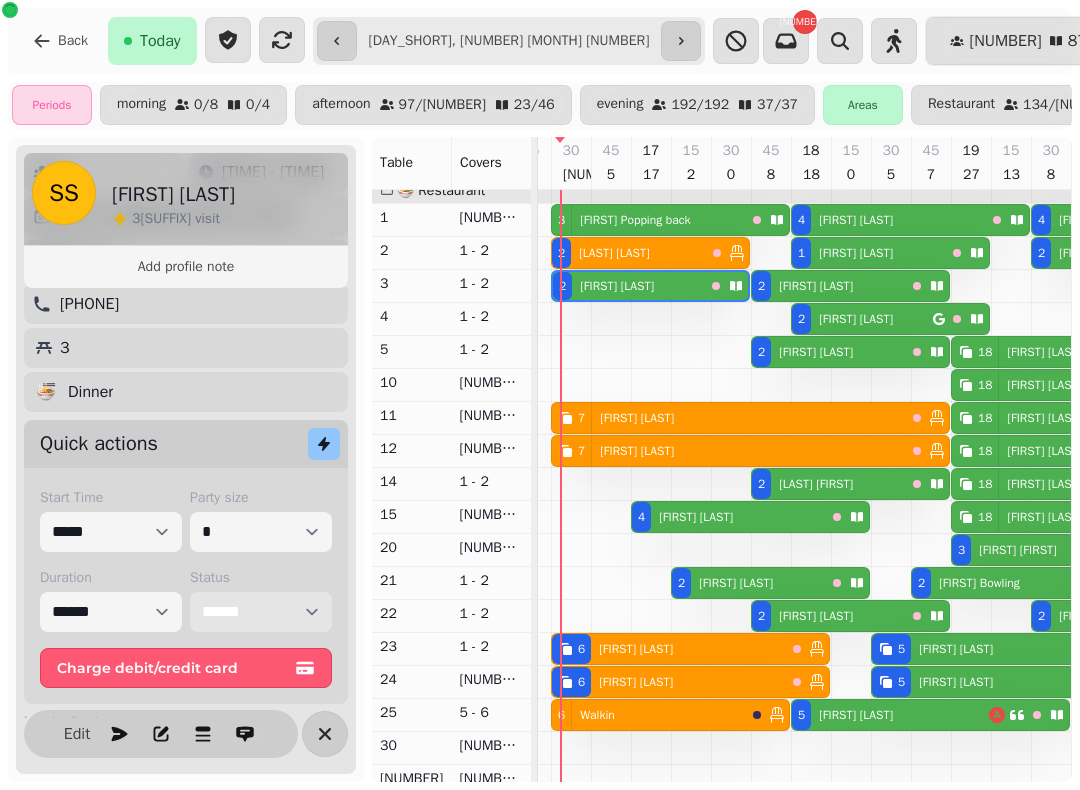 select on "******" 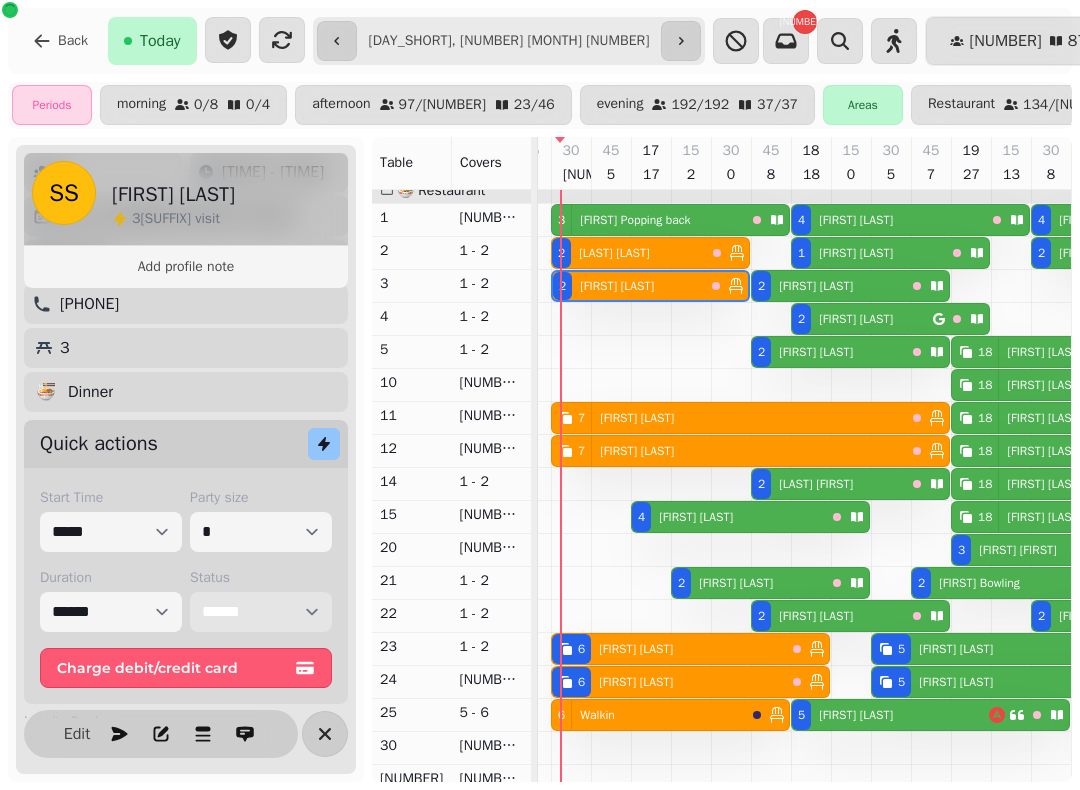 scroll, scrollTop: 180, scrollLeft: 2734, axis: both 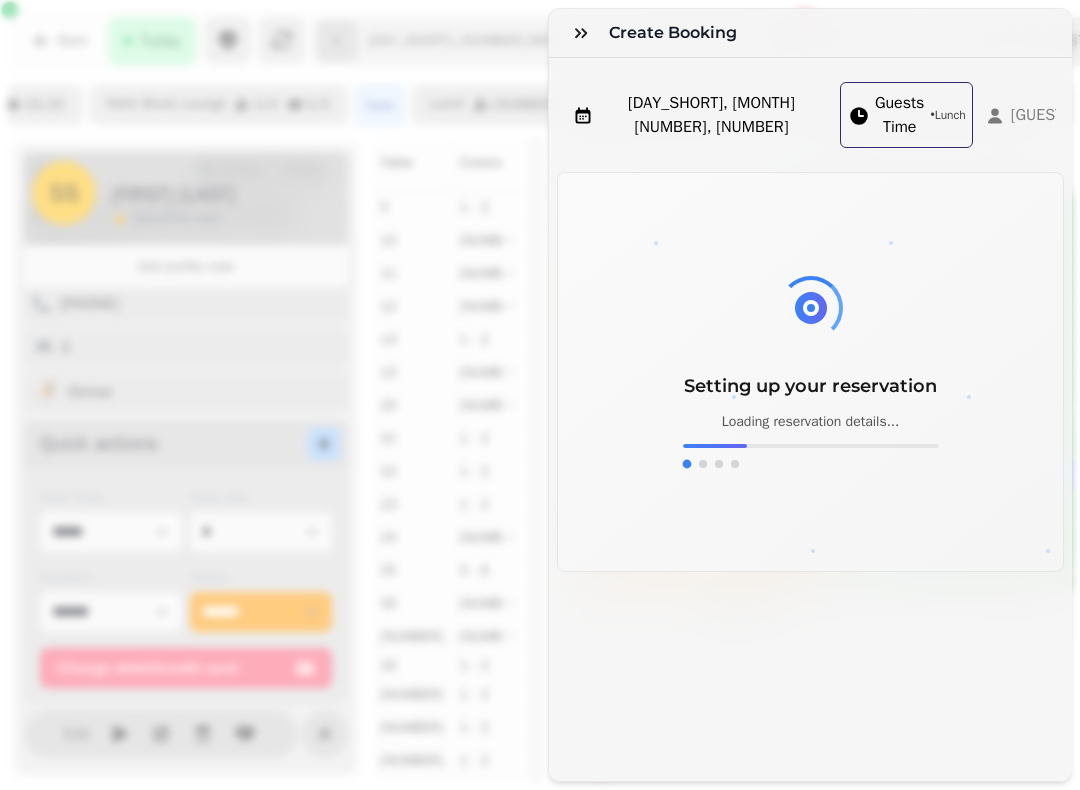 click at bounding box center (581, 33) 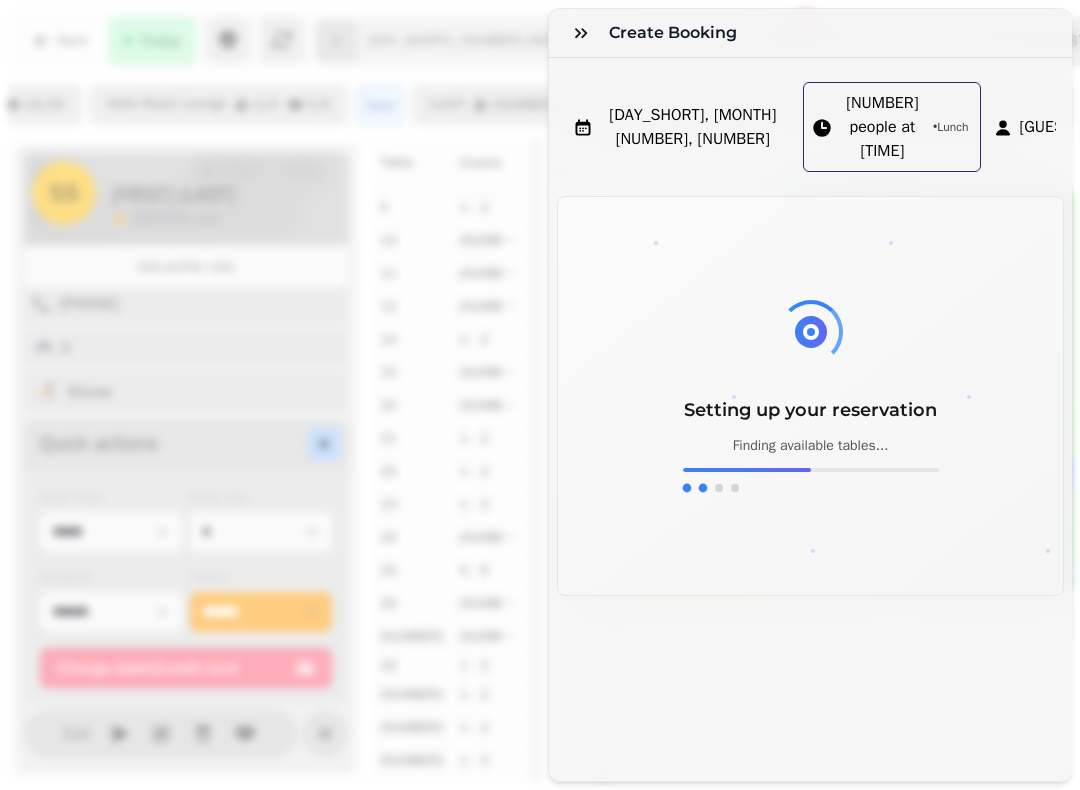 click at bounding box center [581, 33] 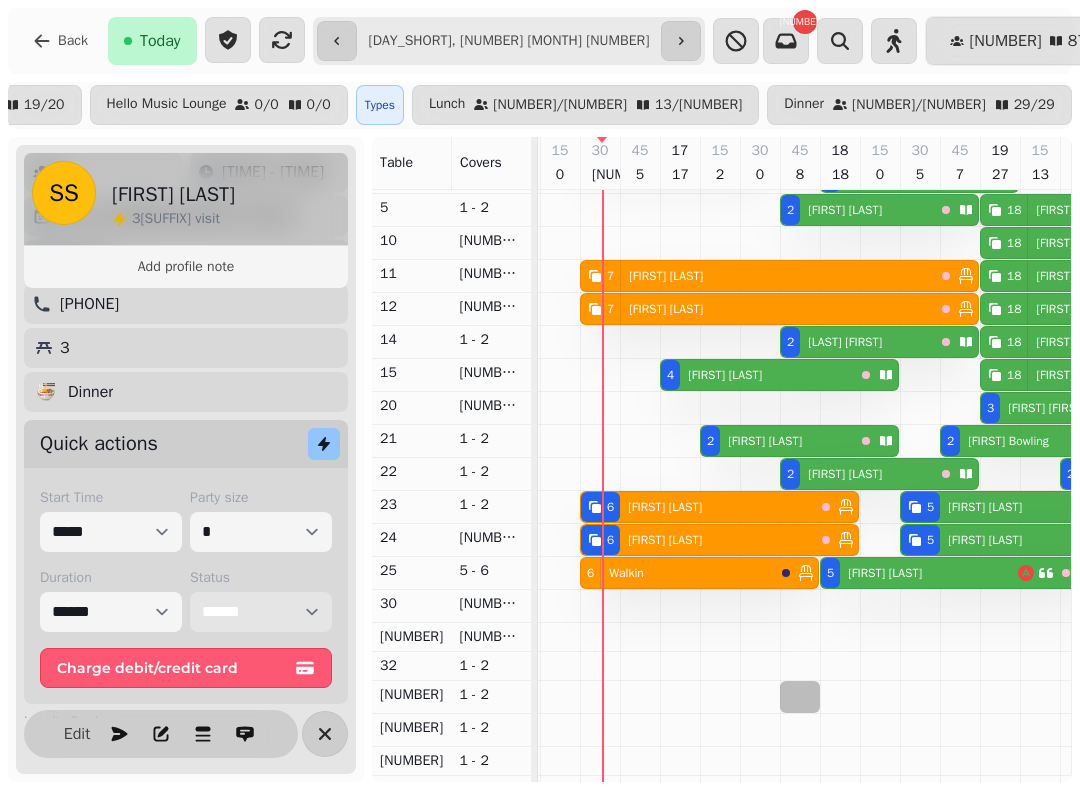 scroll, scrollTop: 301, scrollLeft: 2641, axis: both 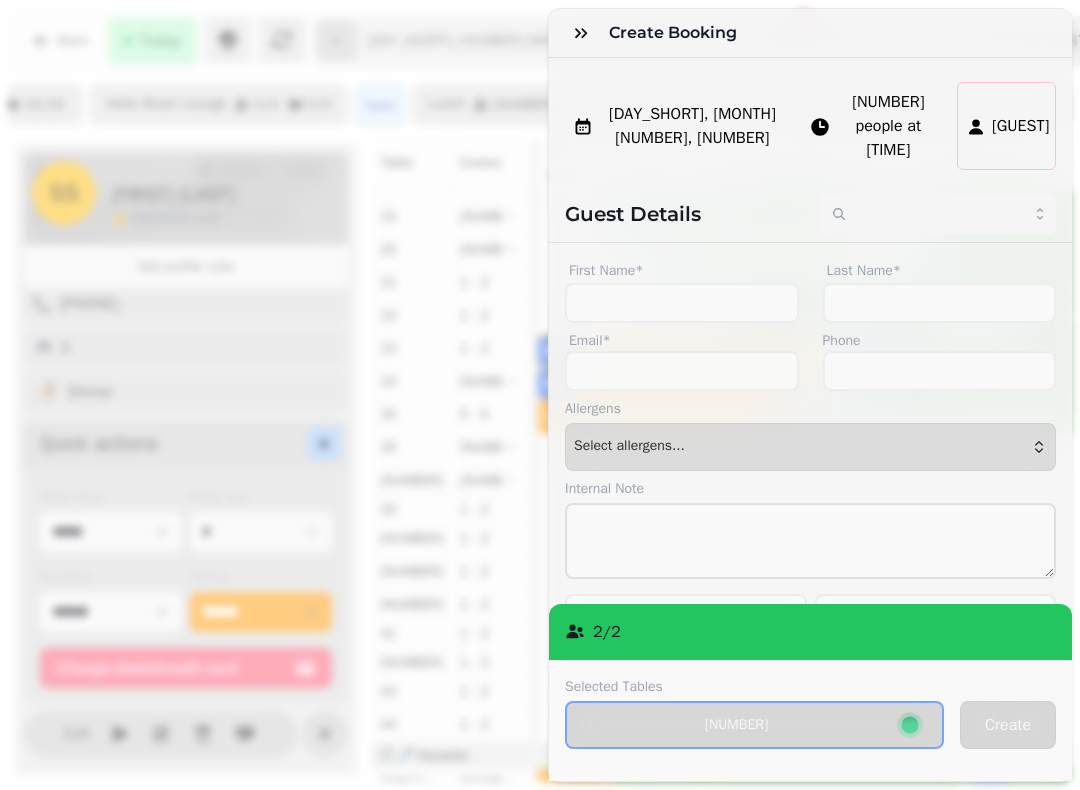 click 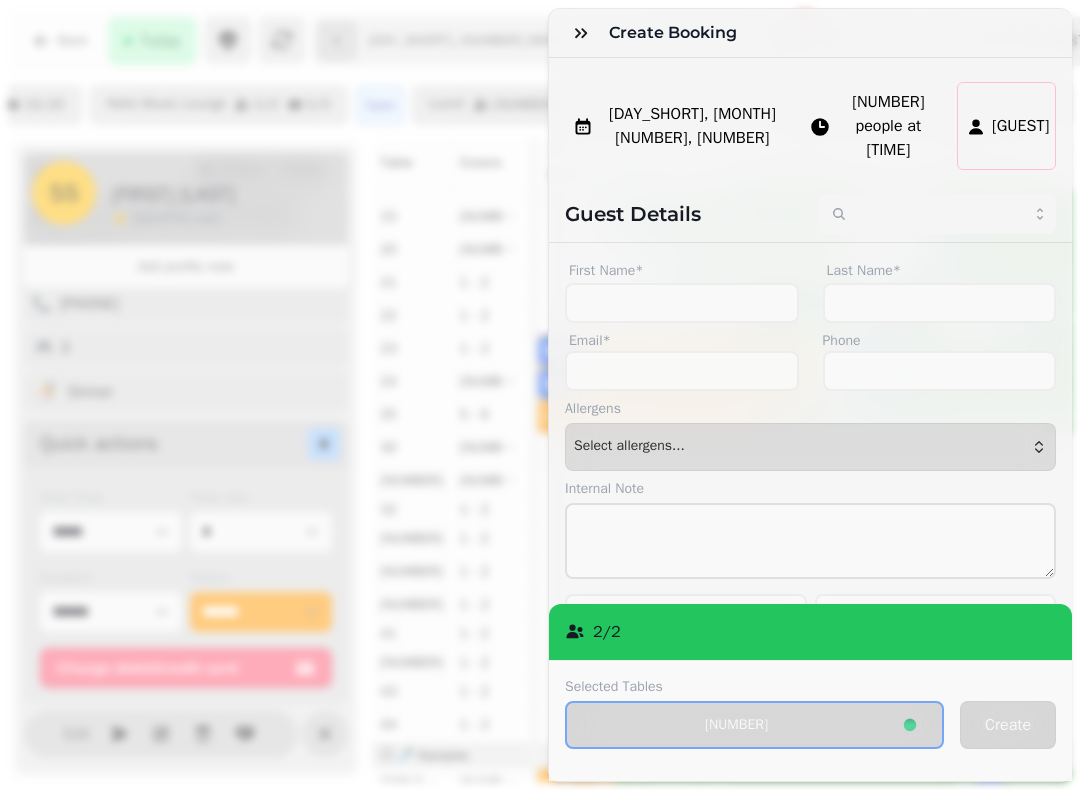 click 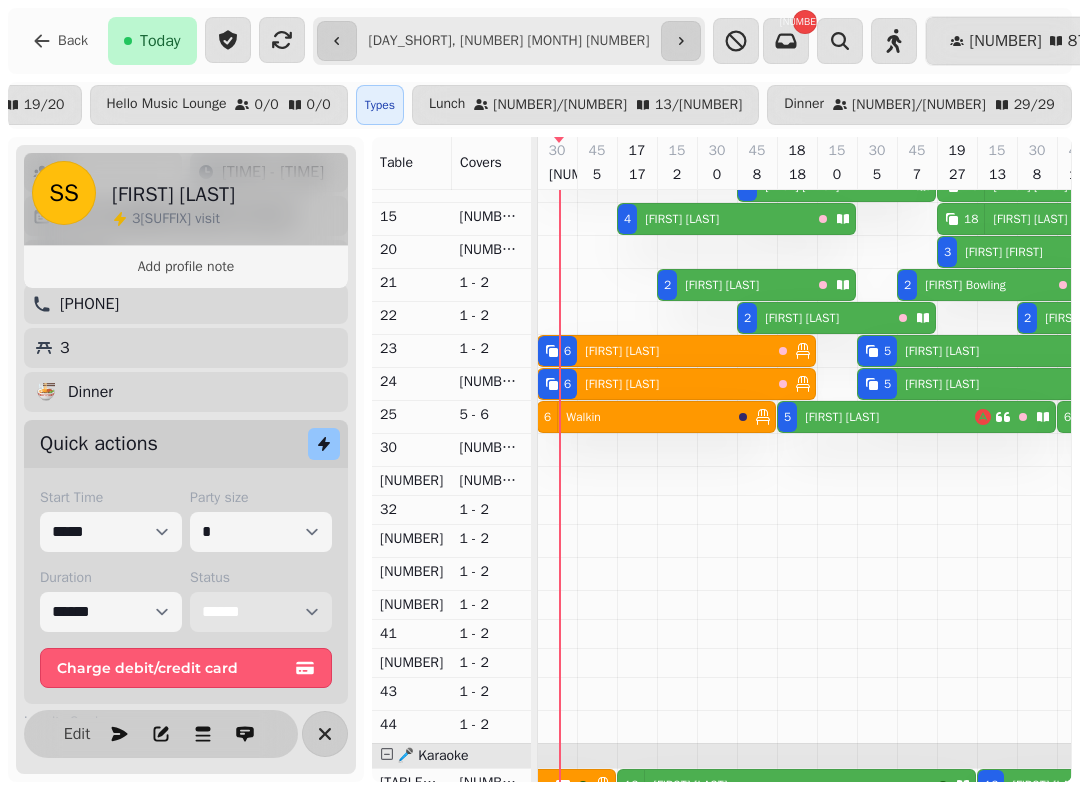 scroll, scrollTop: 543, scrollLeft: 2593, axis: both 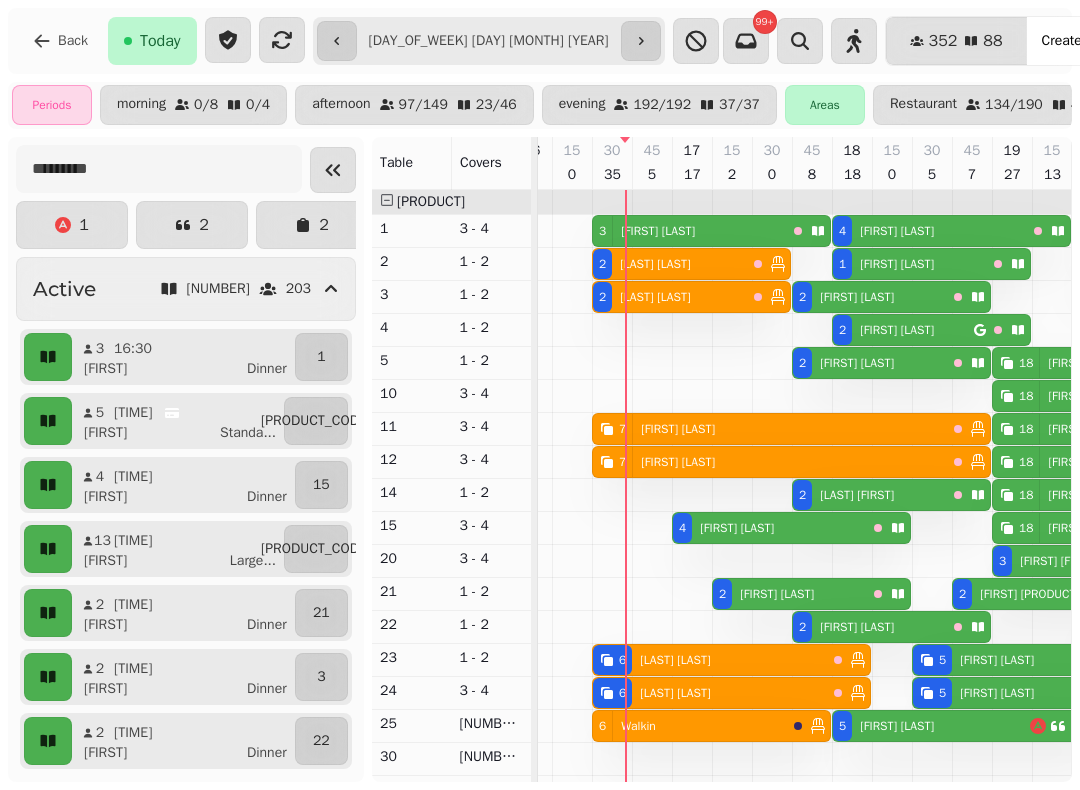 click on "[FIRST] [LAST]" at bounding box center (654, 231) 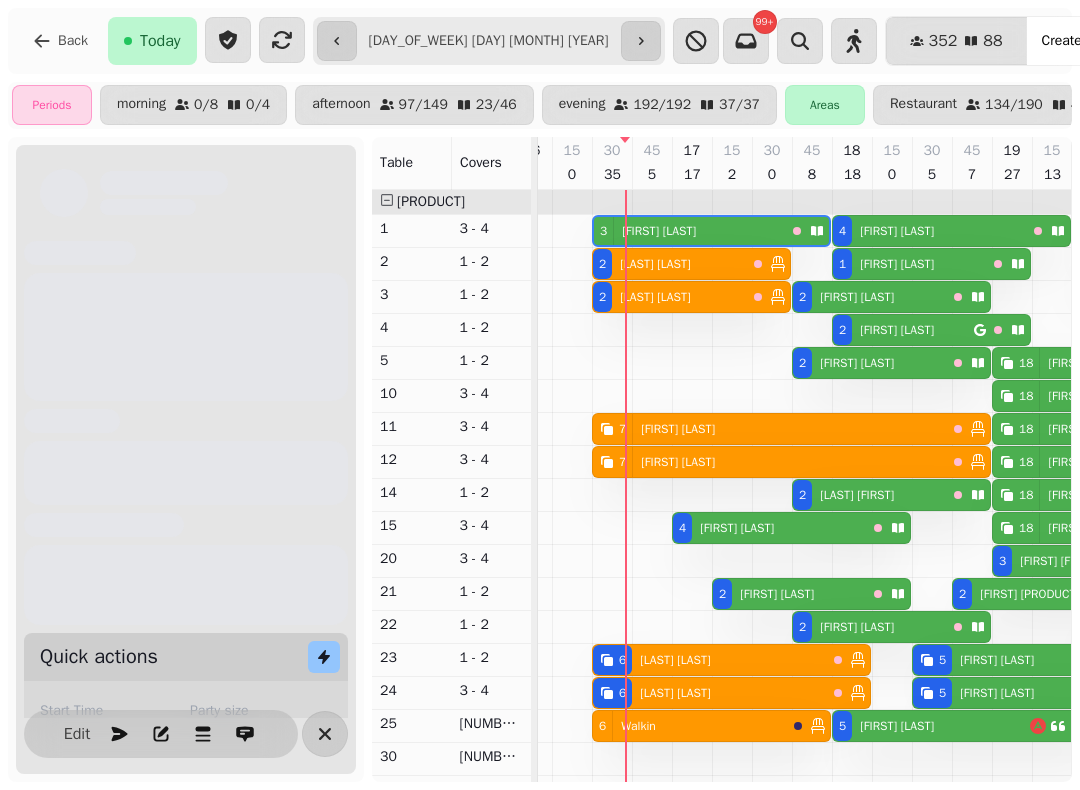 scroll, scrollTop: 0, scrollLeft: 2627, axis: horizontal 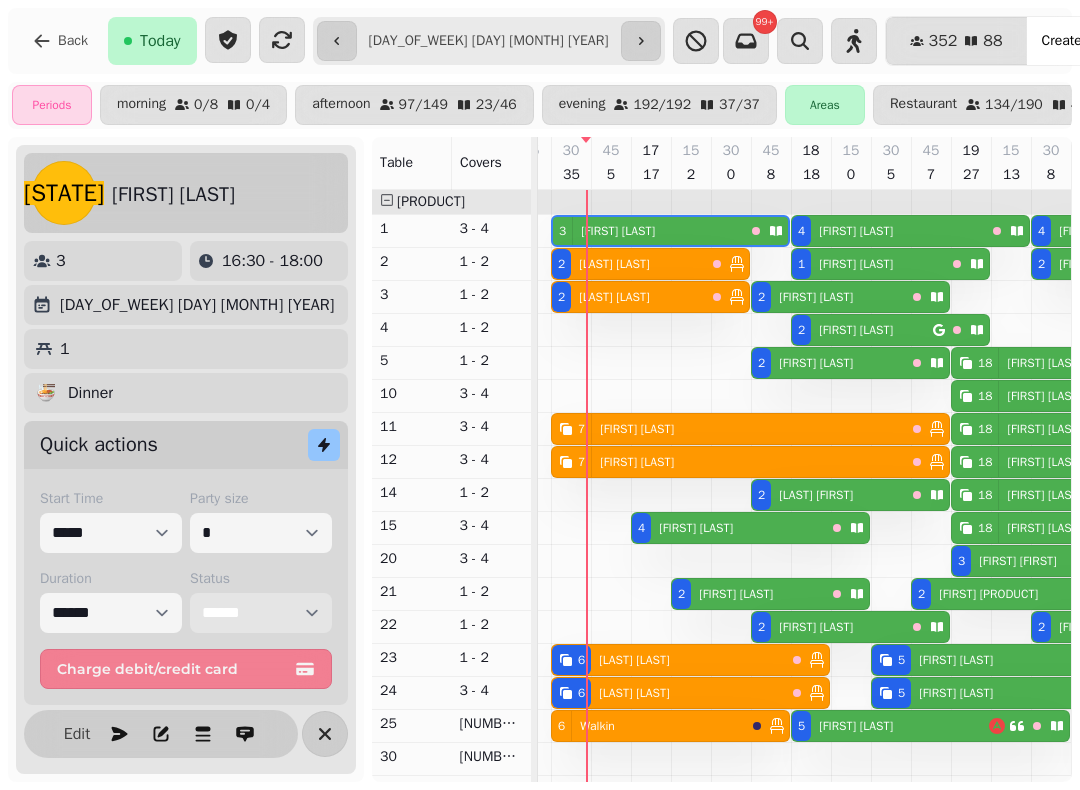 click on "[MASKED_DATA]" at bounding box center (261, 613) 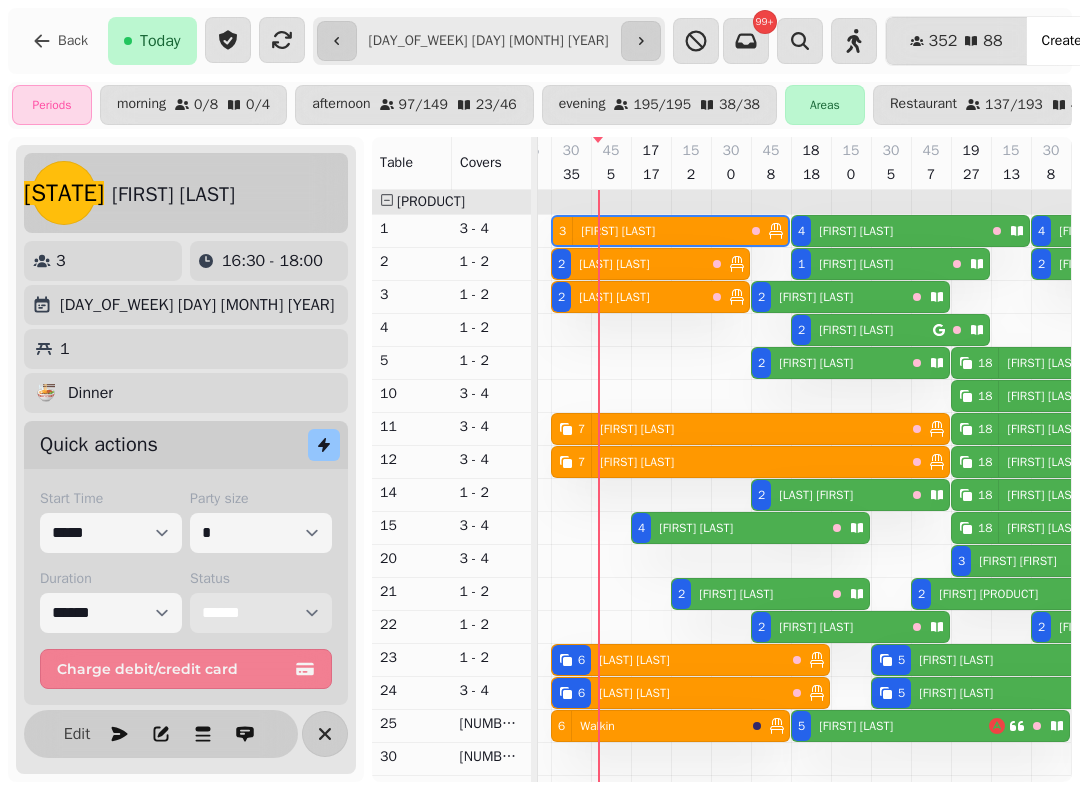 scroll, scrollTop: 0, scrollLeft: 2647, axis: horizontal 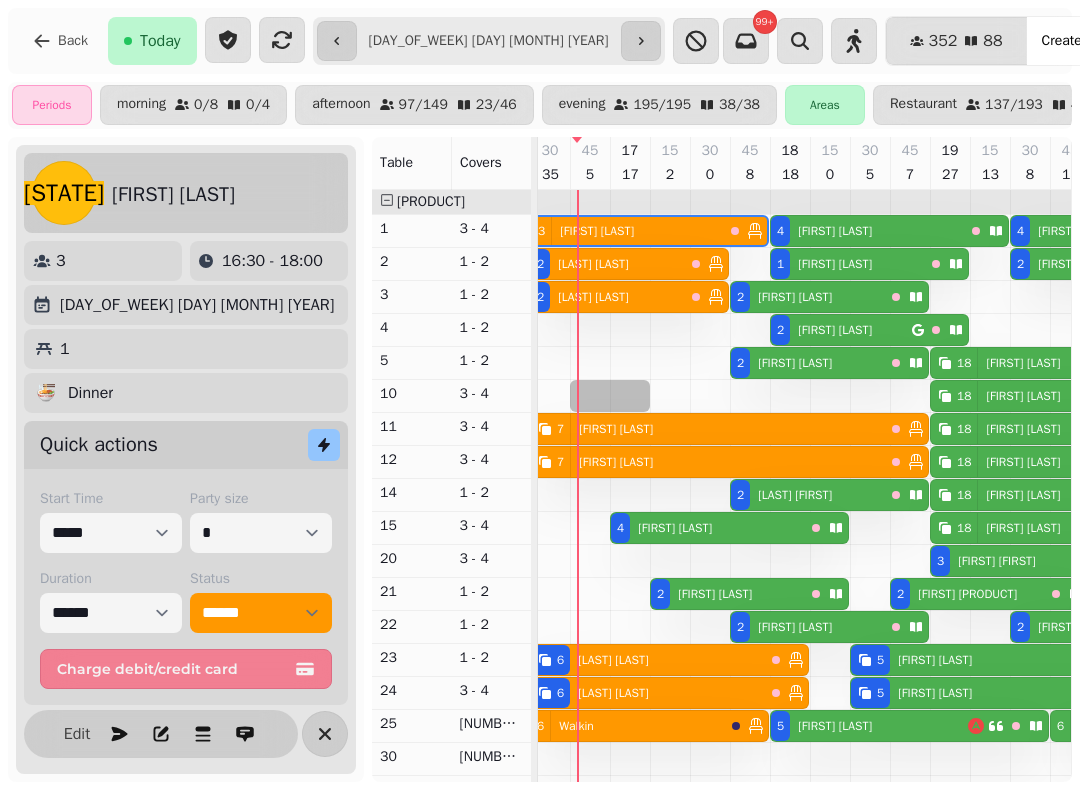select on "*" 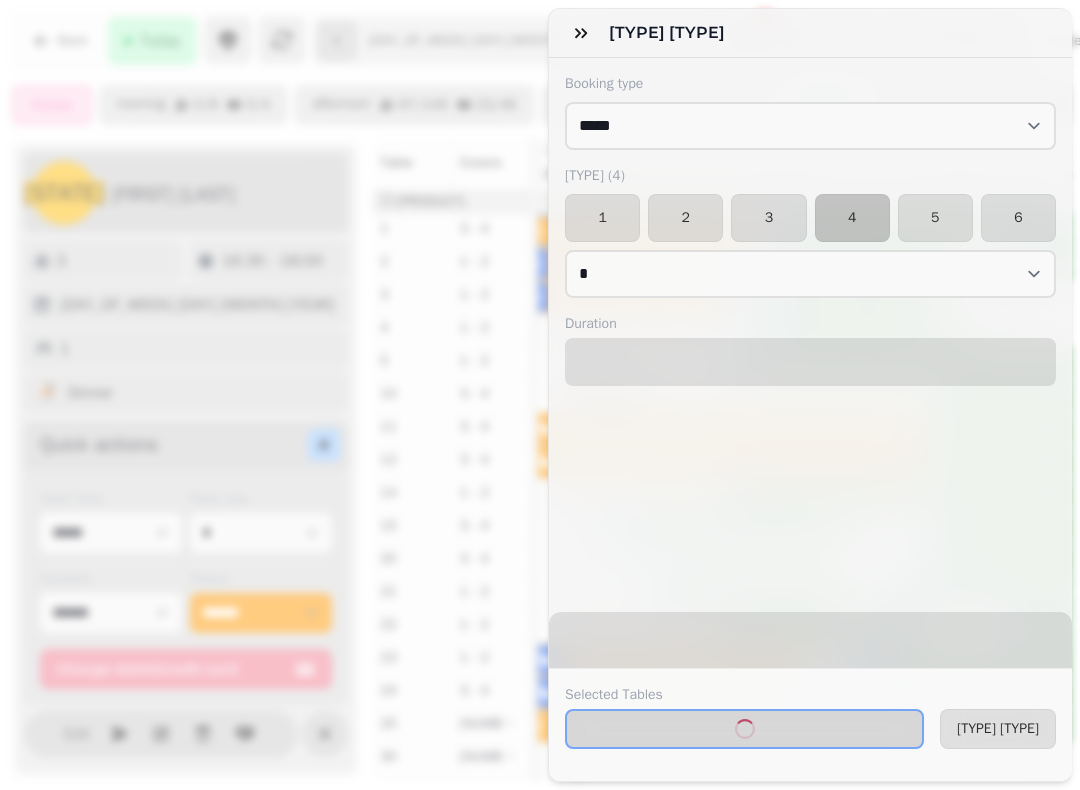 select on "****" 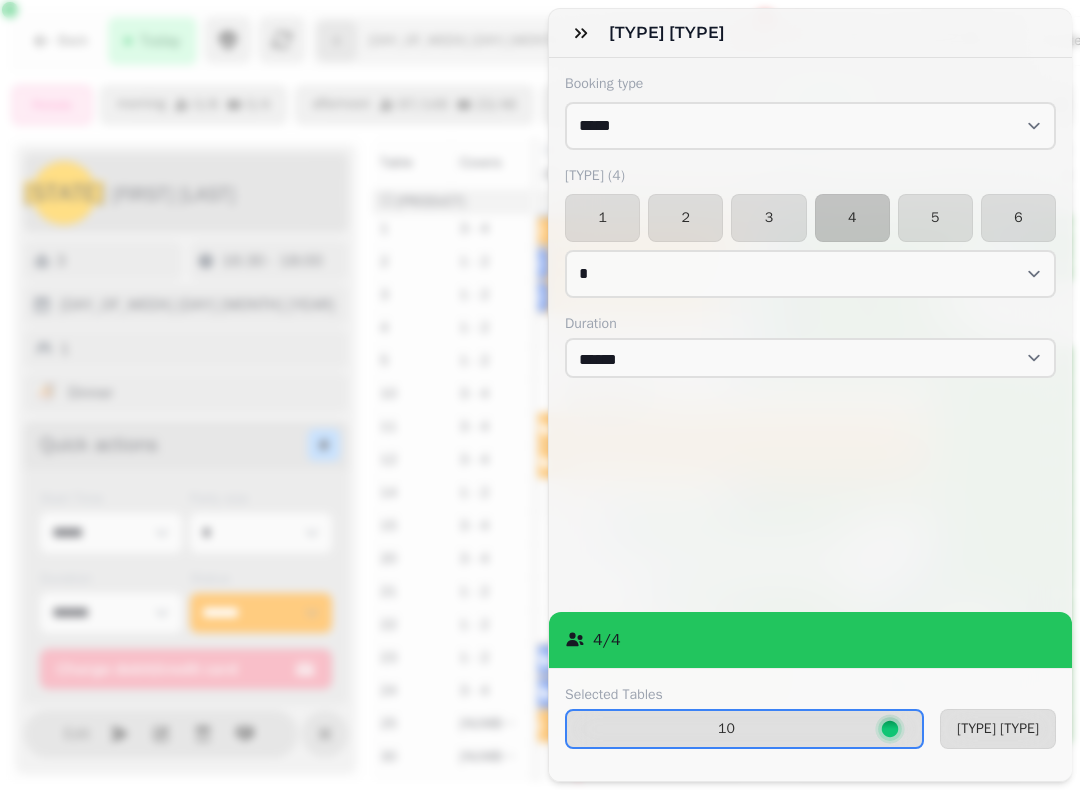 click 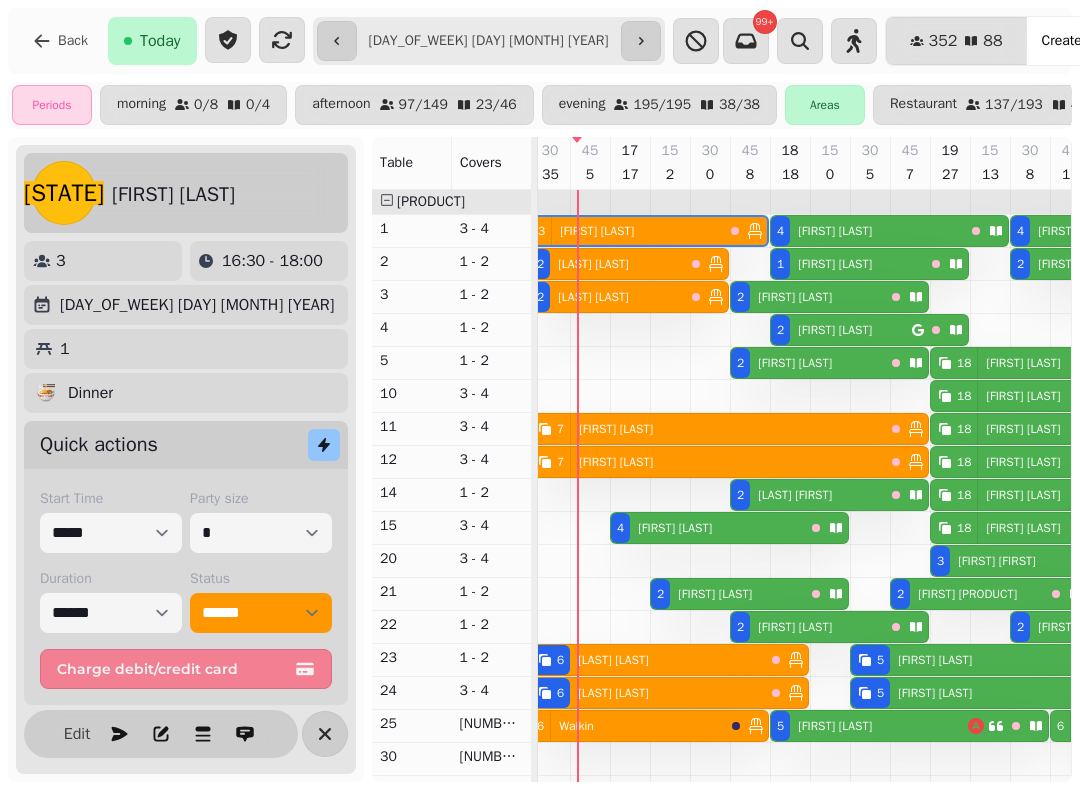 select on "*" 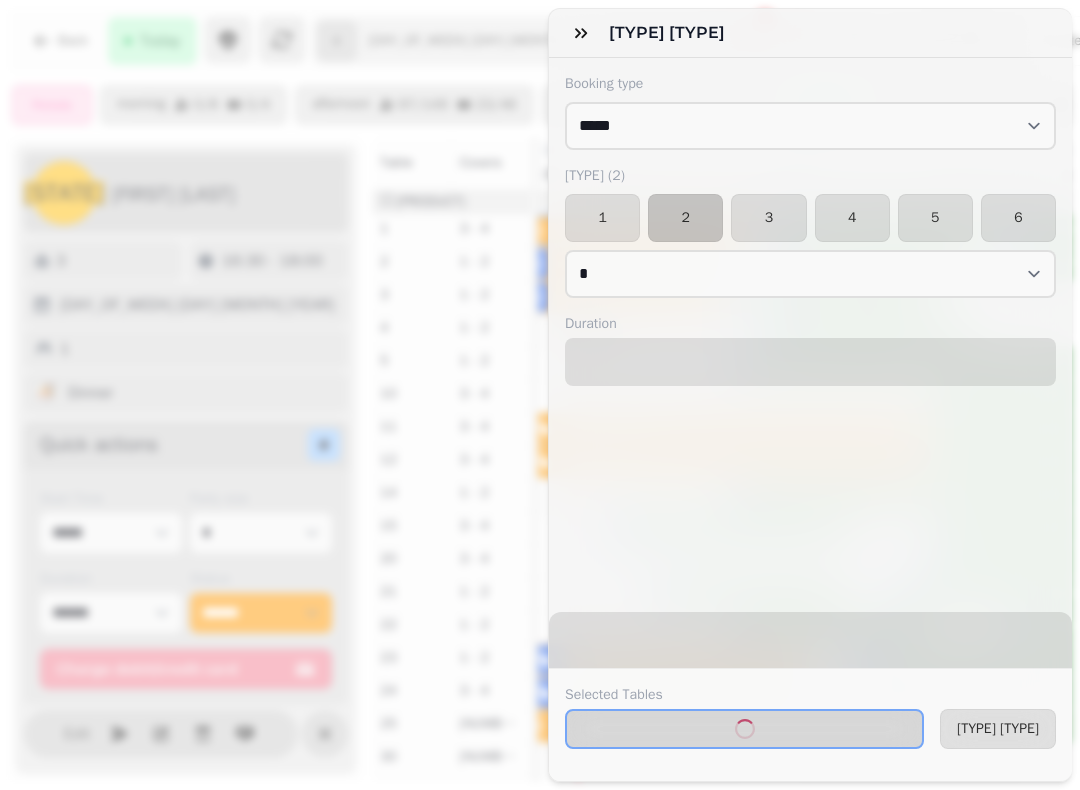 select on "****" 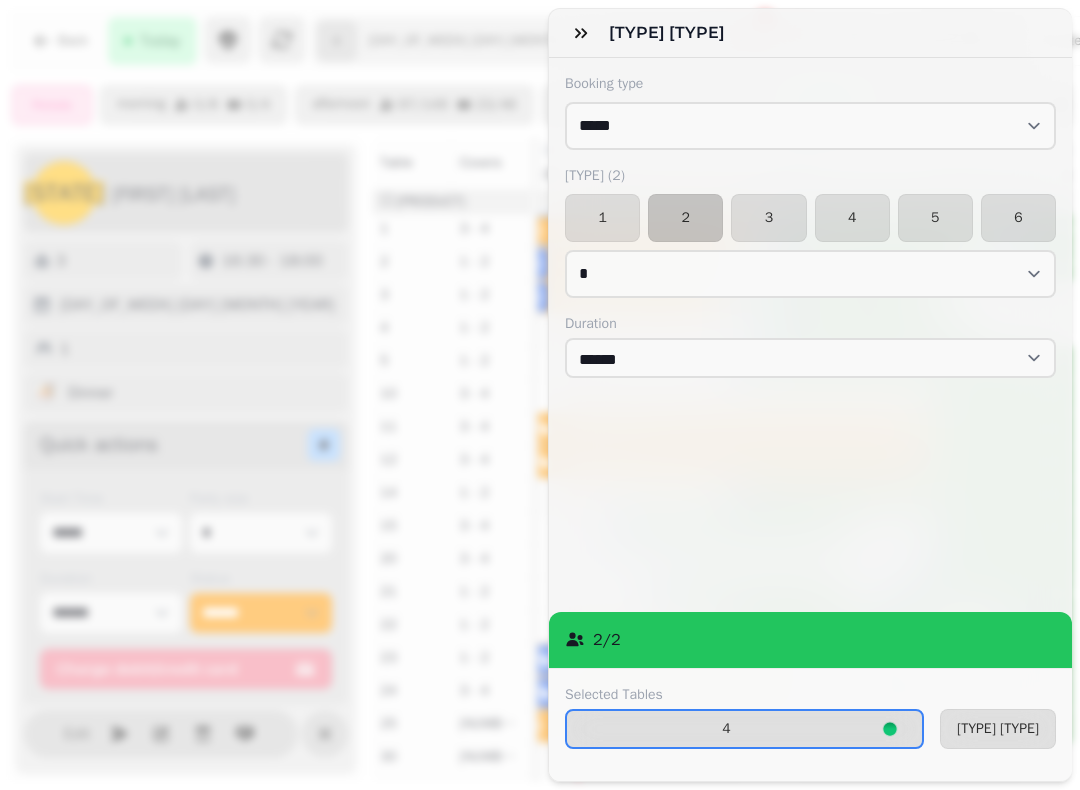 click on "[TYPE] [TYPE]" at bounding box center (998, 729) 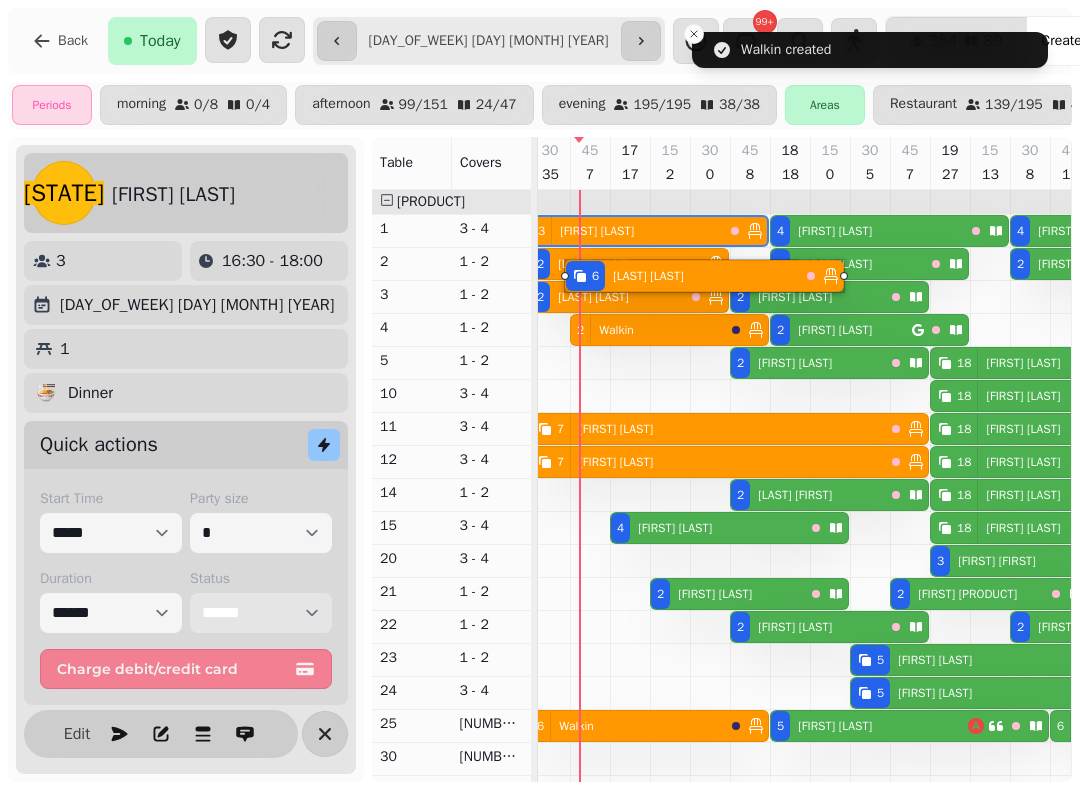 scroll, scrollTop: 279, scrollLeft: 2631, axis: both 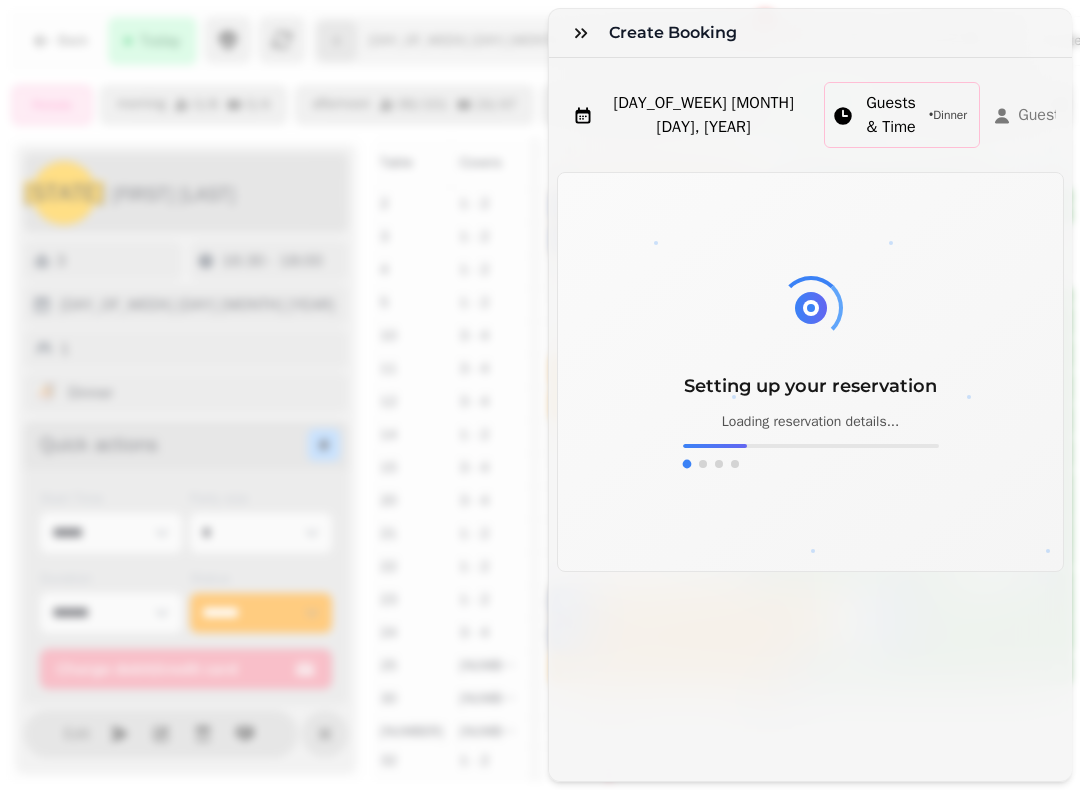 click at bounding box center (581, 33) 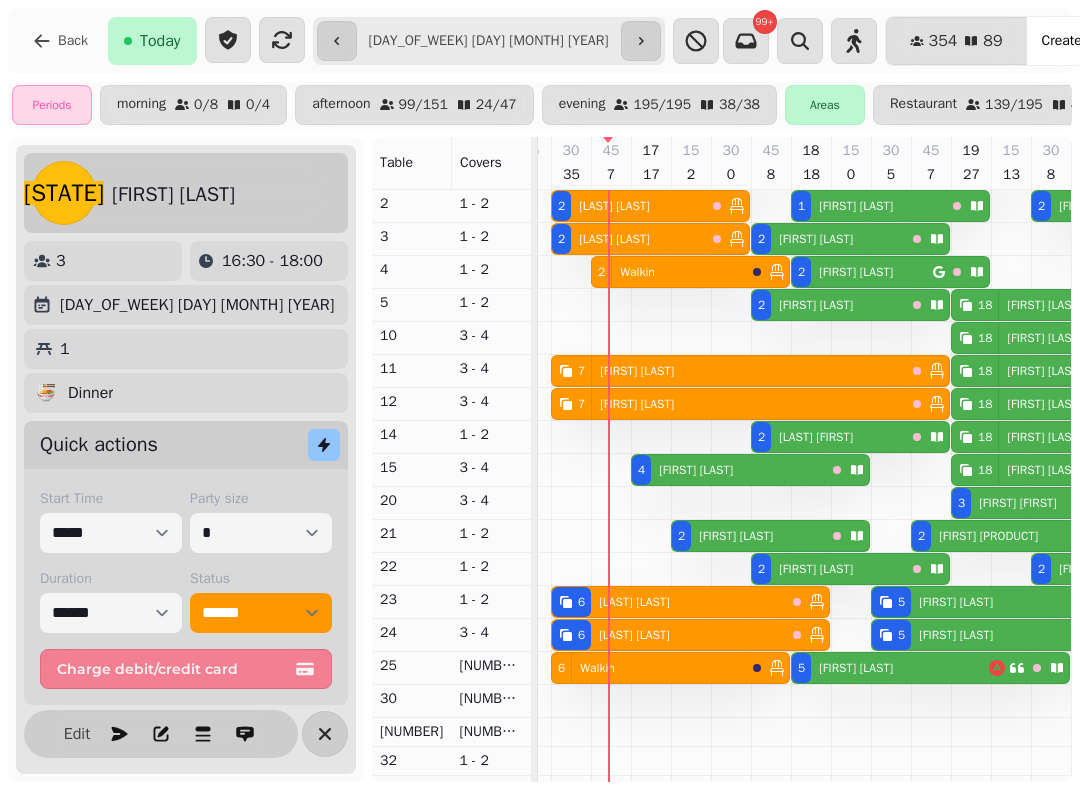 click on "[FIRST] [LAST]" at bounding box center (696, 470) 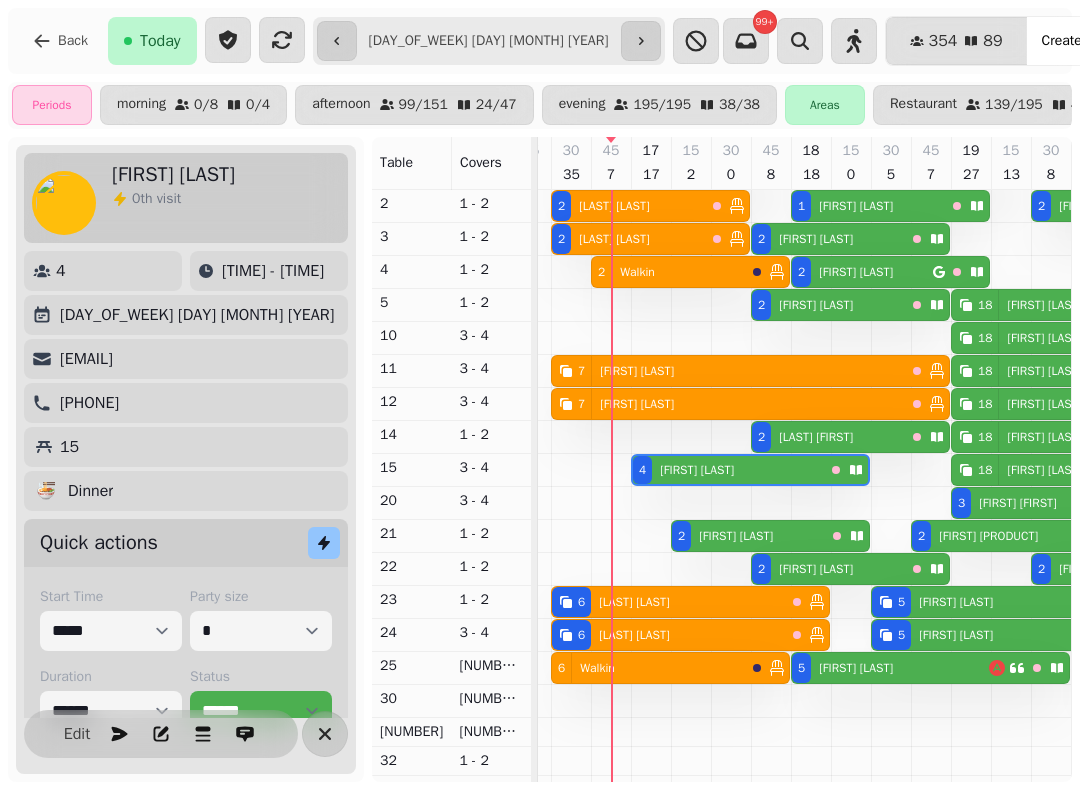 scroll, scrollTop: 0, scrollLeft: 2707, axis: horizontal 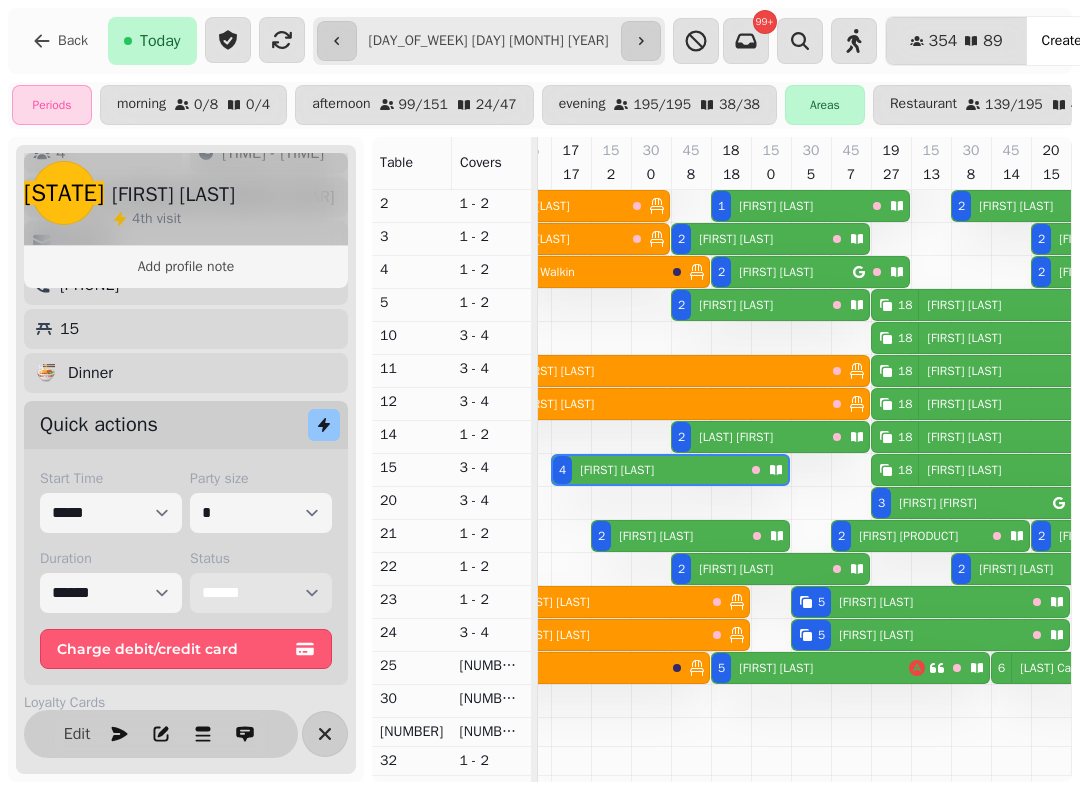 click on "[MASKED_DATA]" at bounding box center [261, 593] 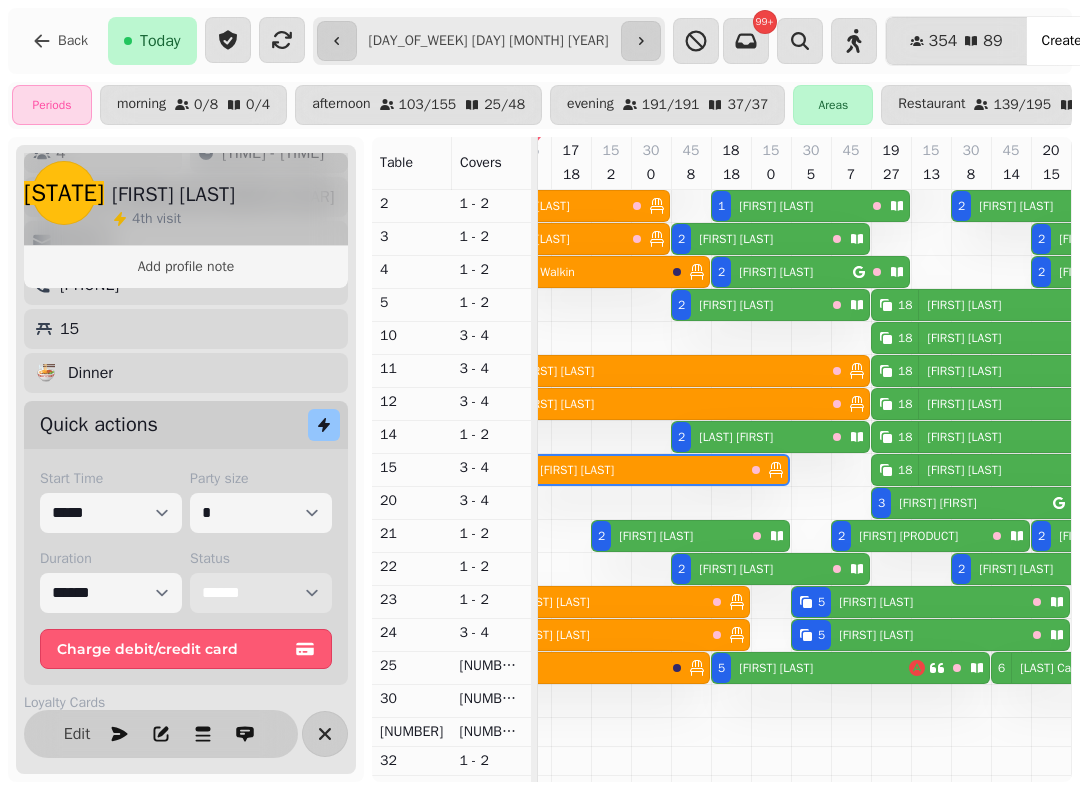 scroll, scrollTop: 41, scrollLeft: 2664, axis: both 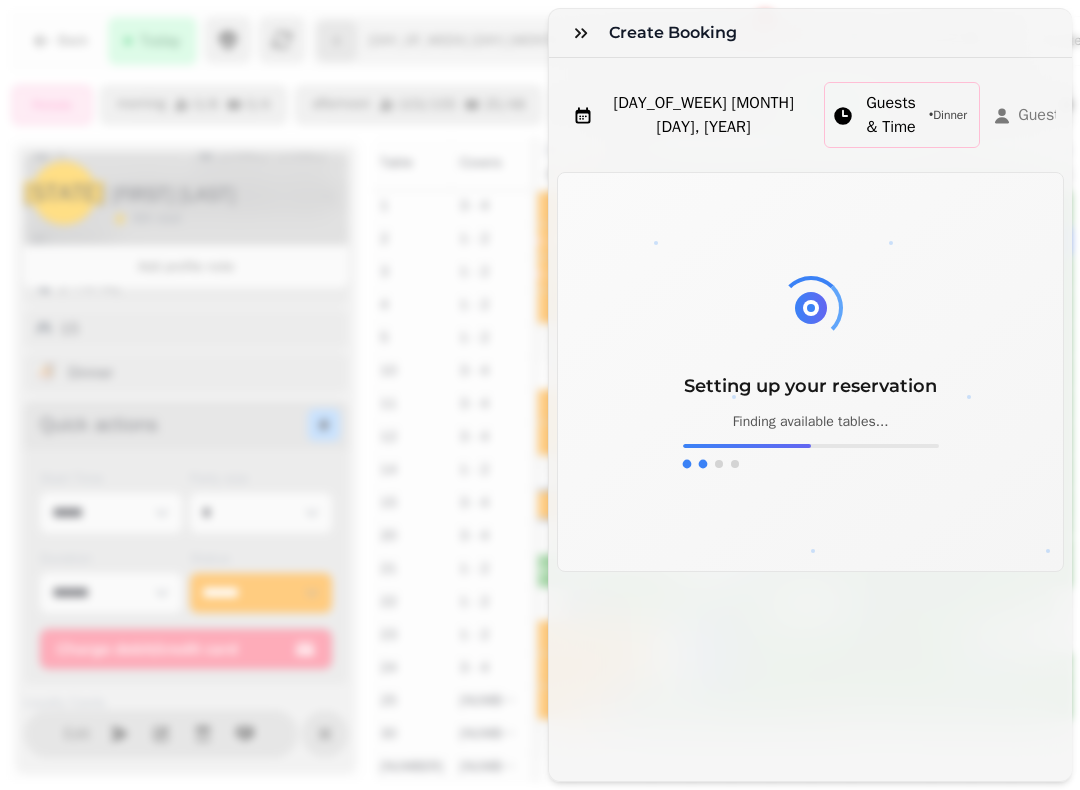 click at bounding box center [581, 33] 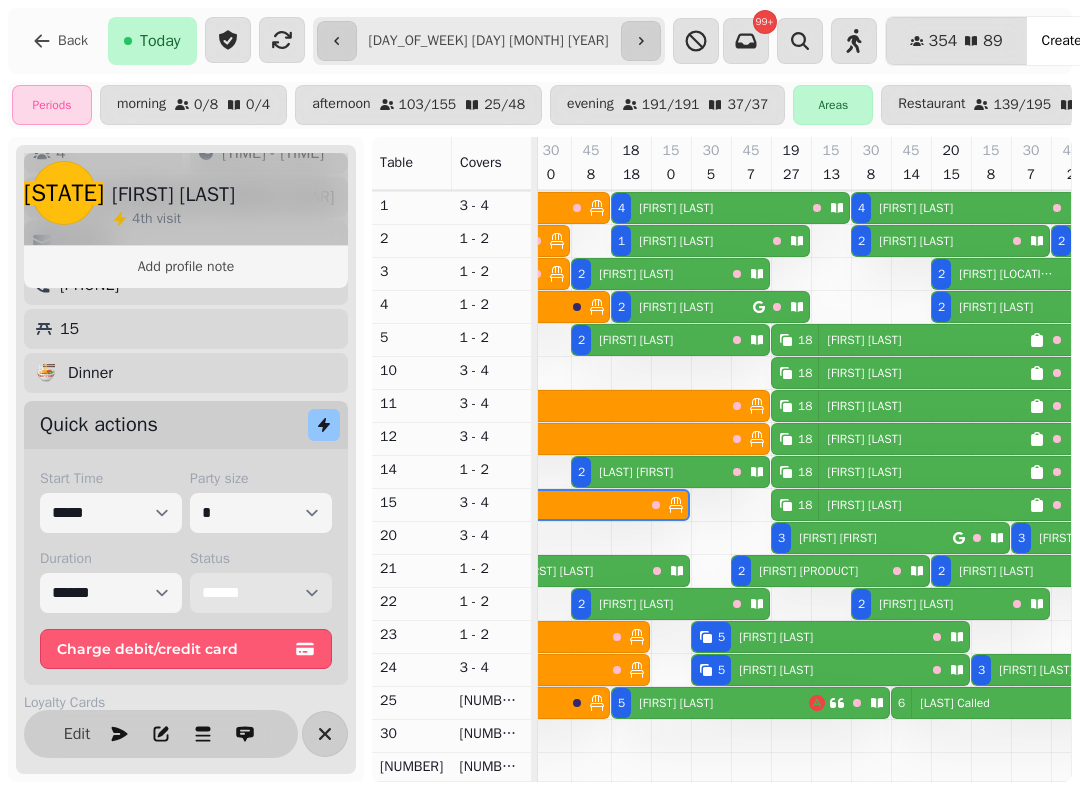 scroll, scrollTop: 9, scrollLeft: 2706, axis: both 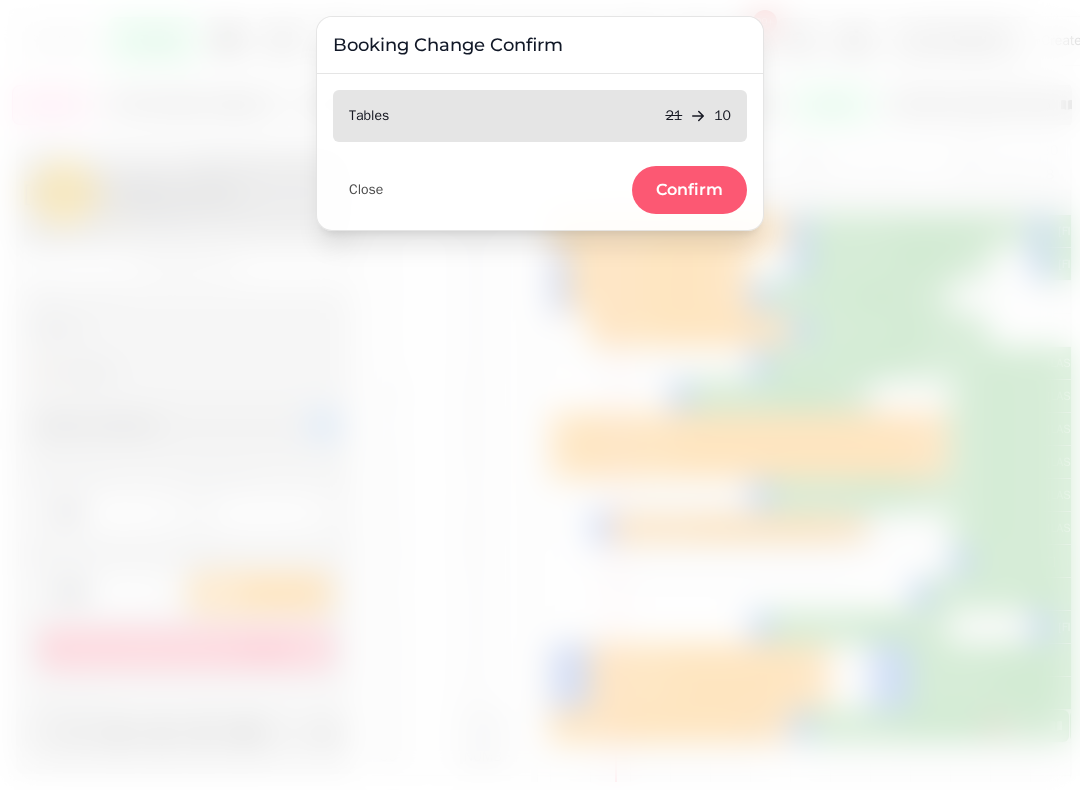 click on "Confirm" at bounding box center [689, 190] 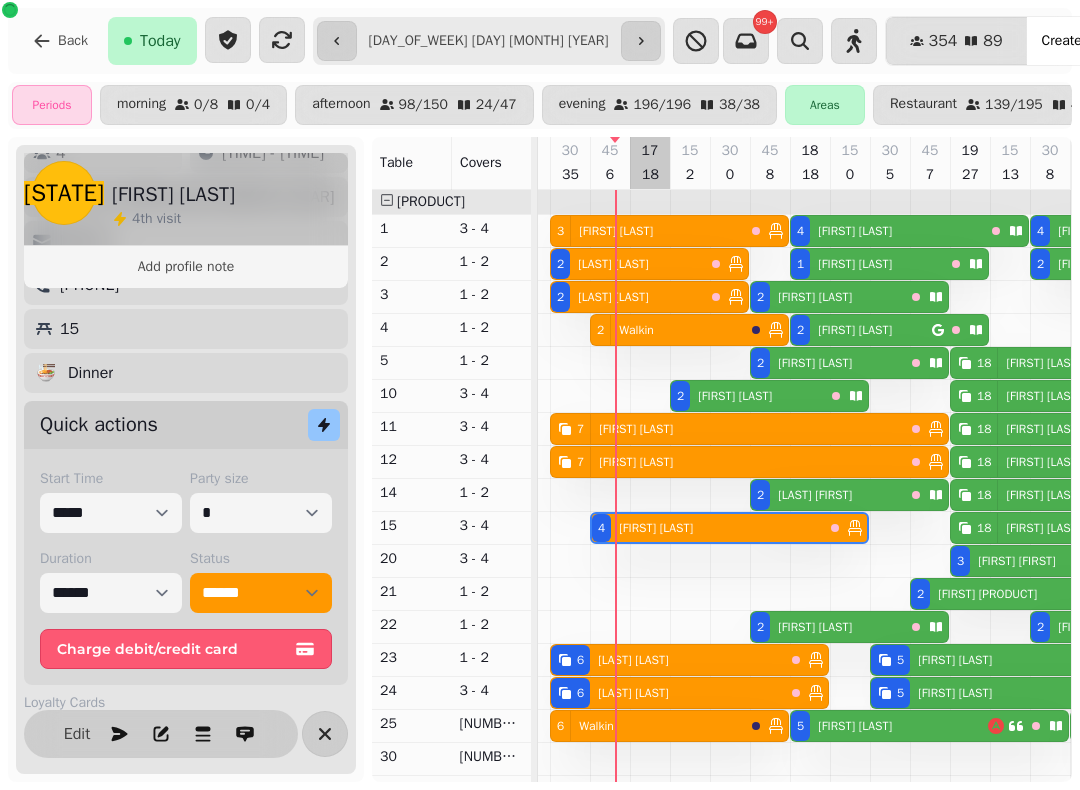 click at bounding box center [650, 757] 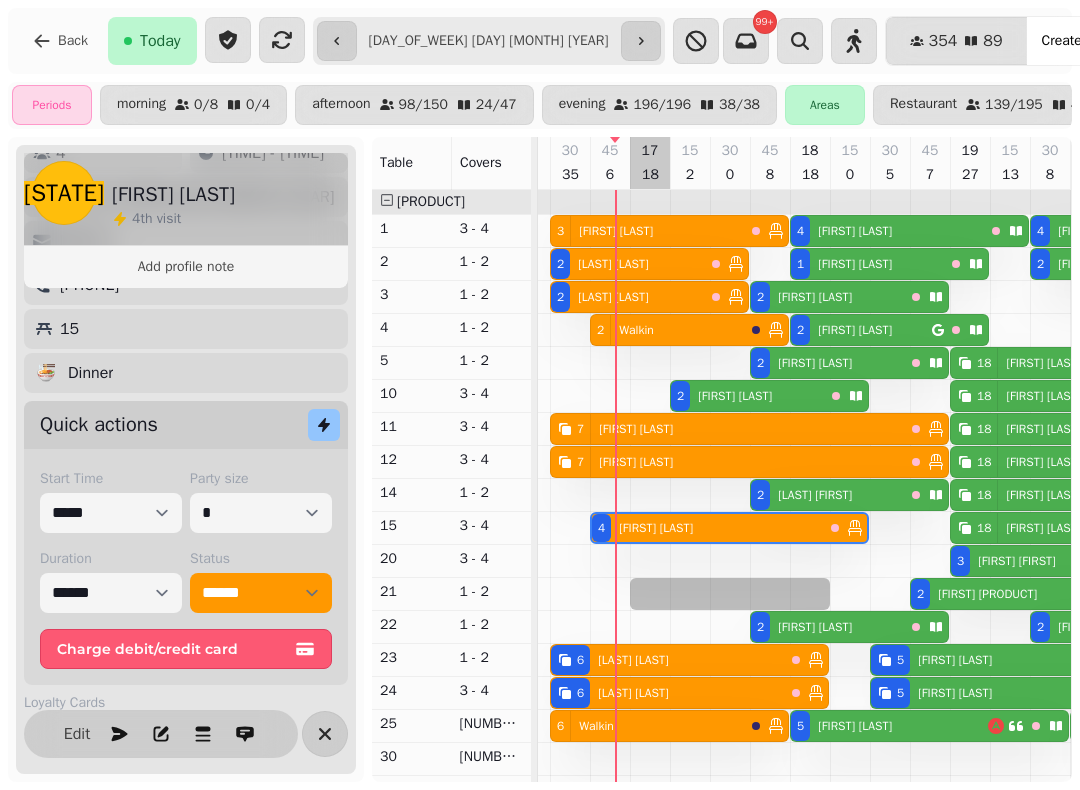 select on "*" 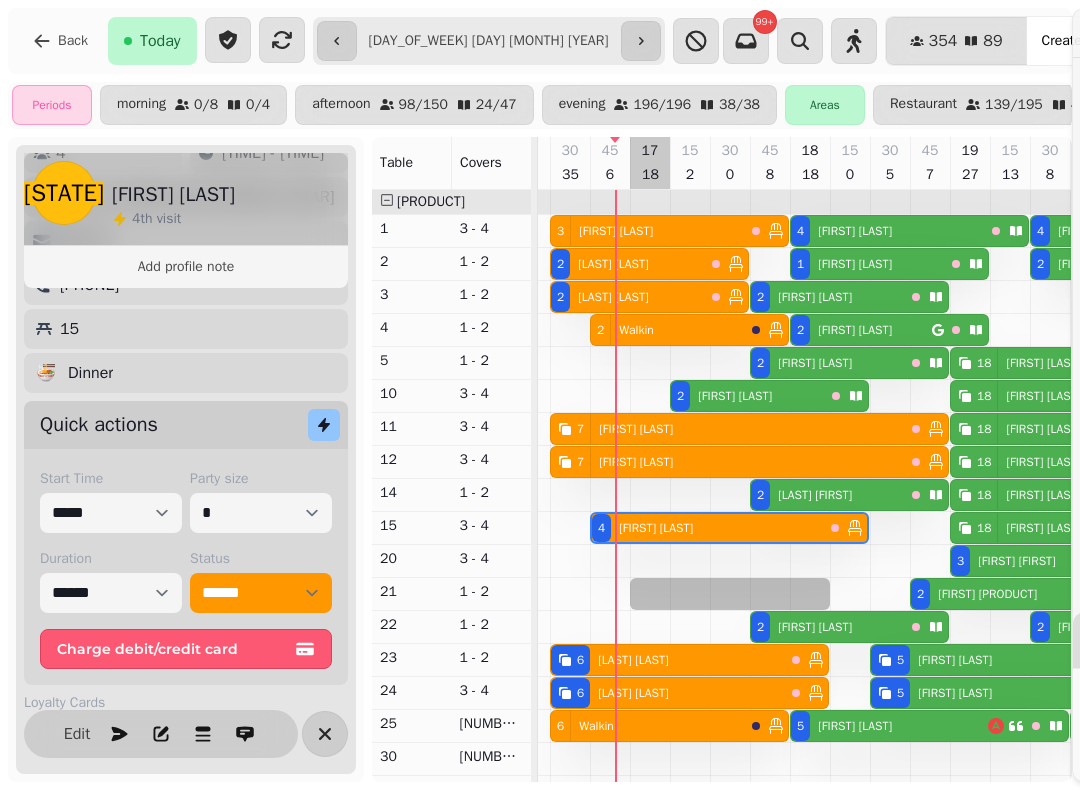 select on "****" 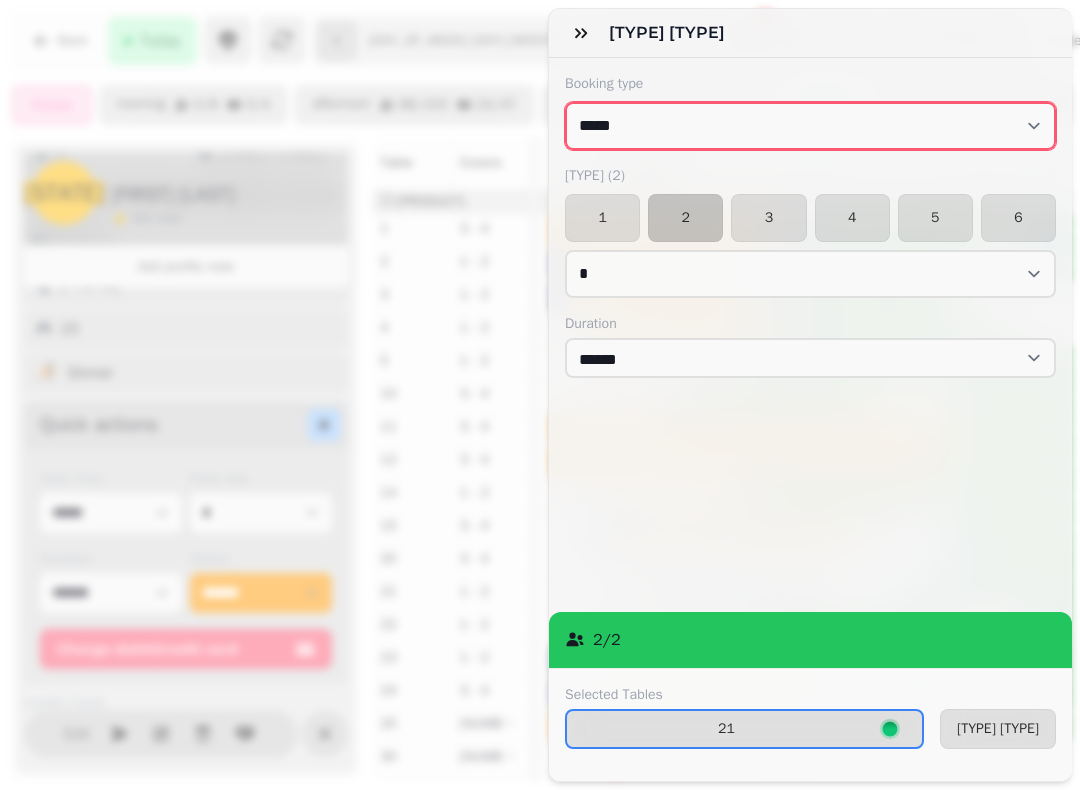 click on "**********" at bounding box center (810, 126) 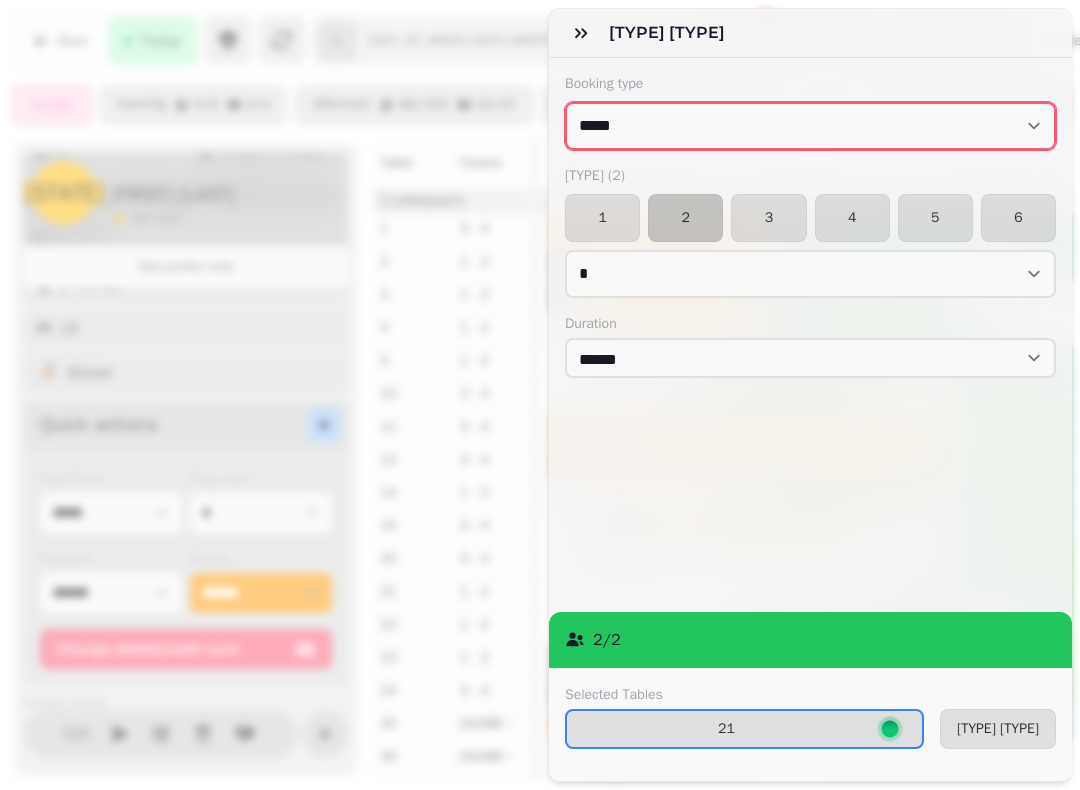 select on "[MASKED_DATA]" 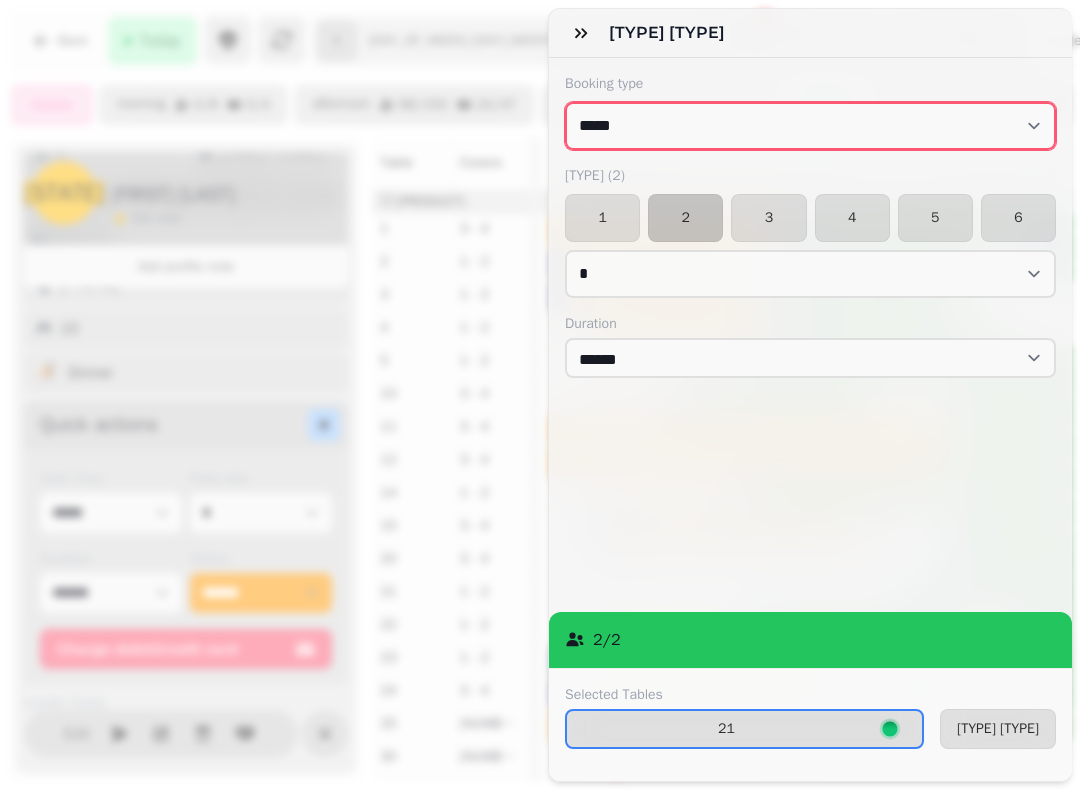 click on "**********" at bounding box center [810, 126] 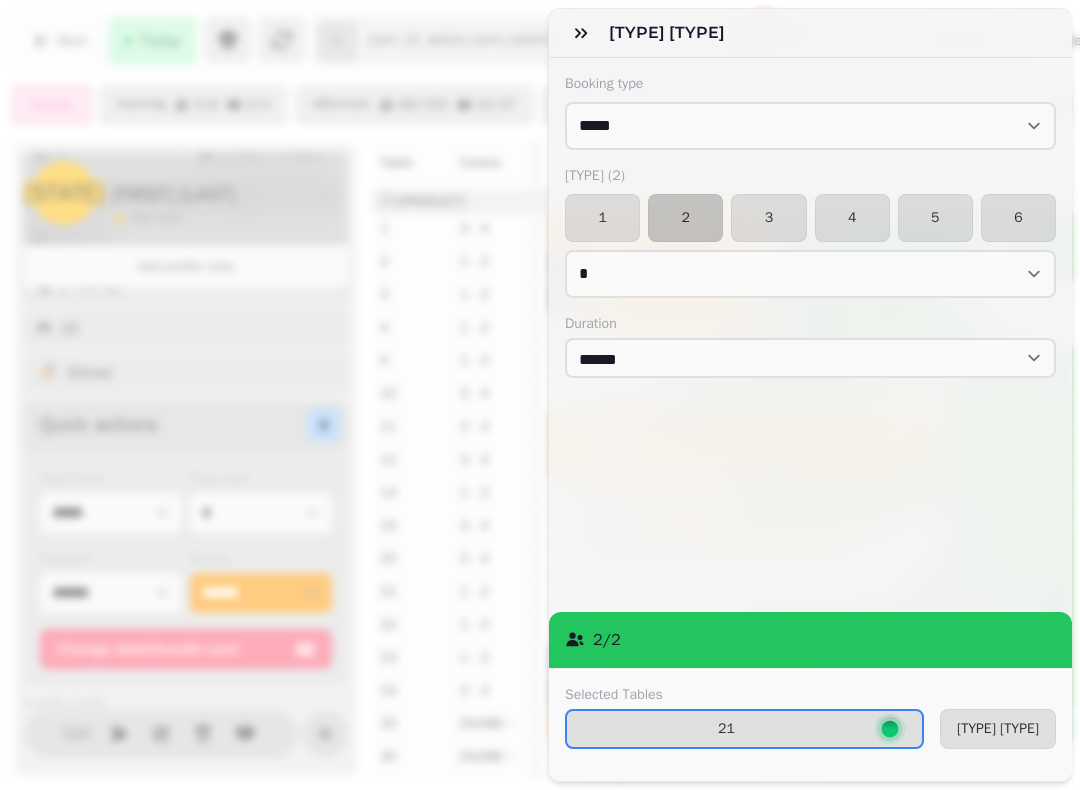 click on "[TYPE] [TYPE]" at bounding box center [998, 729] 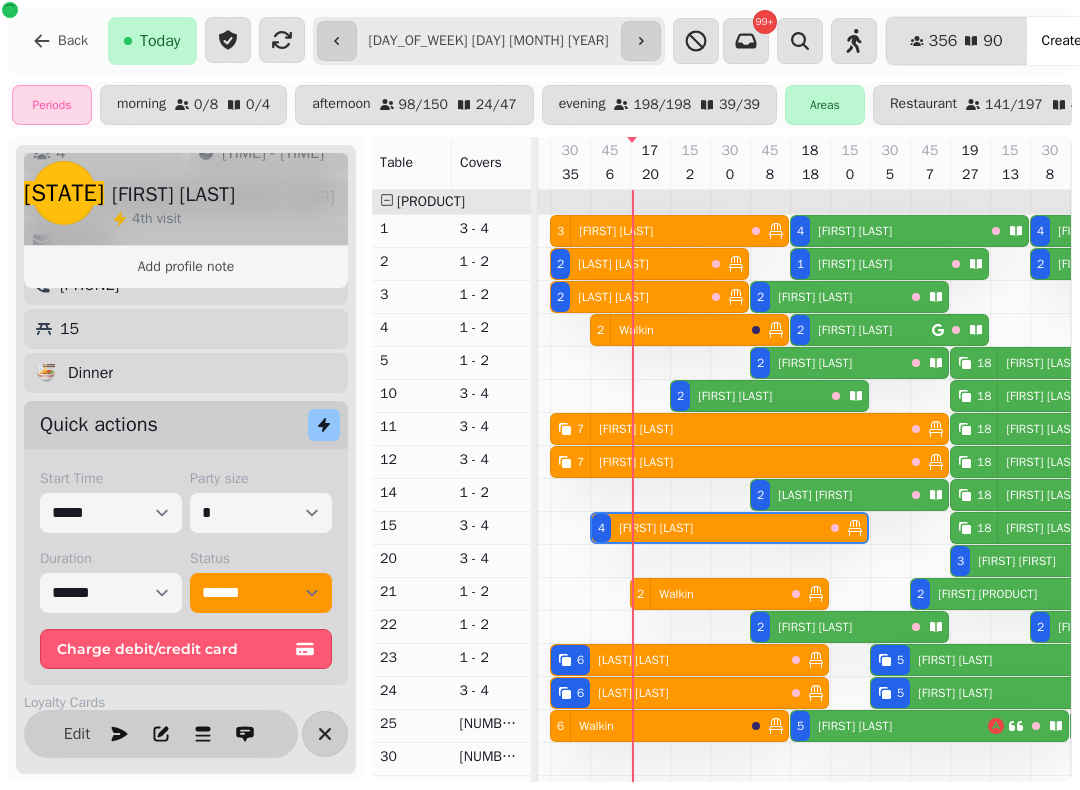 scroll, scrollTop: 65, scrollLeft: 2637, axis: both 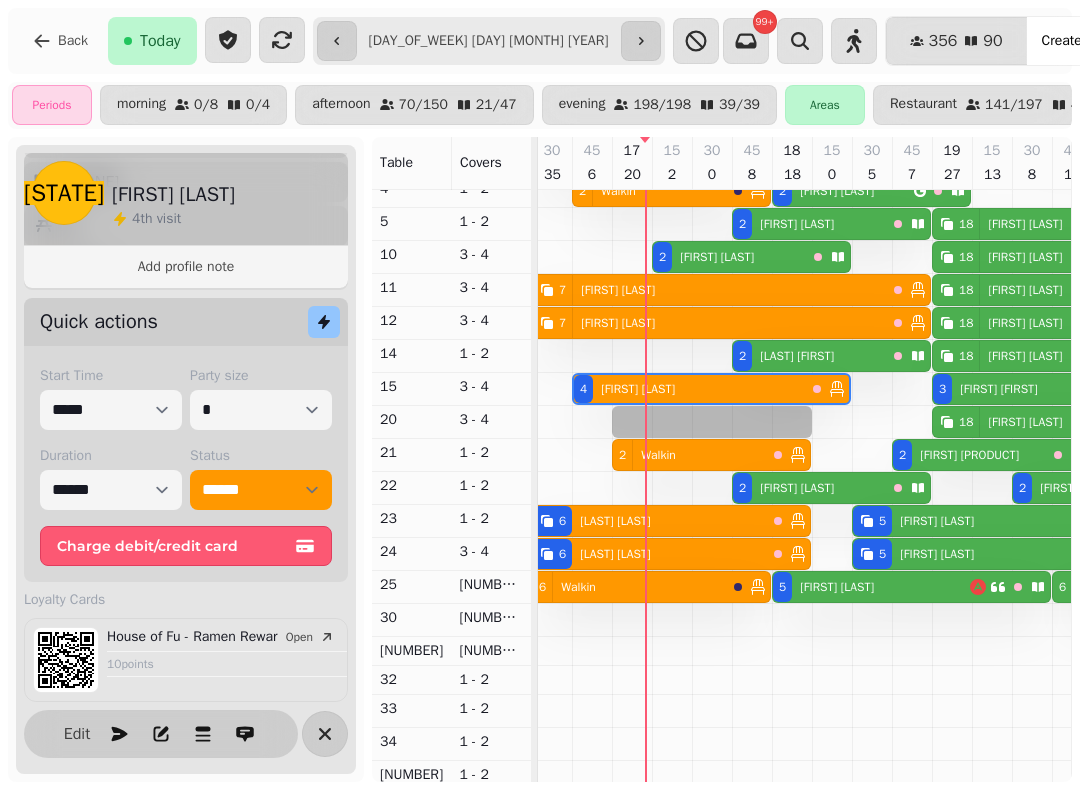 select on "*" 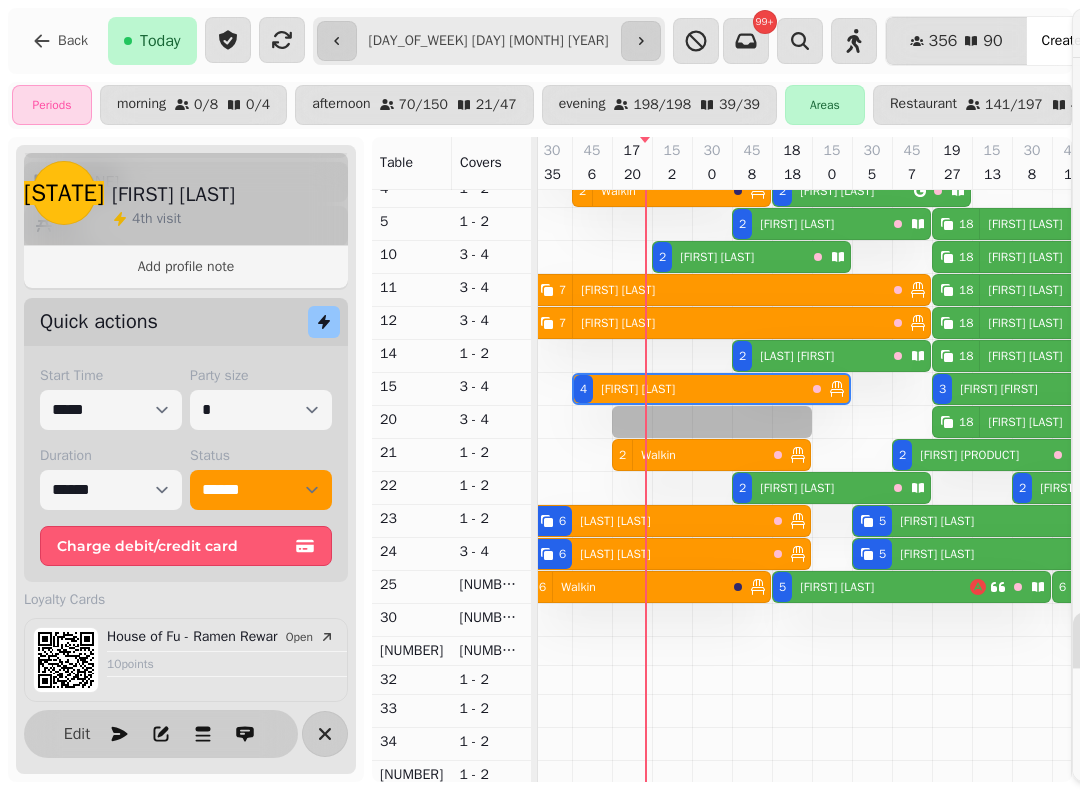 select on "****" 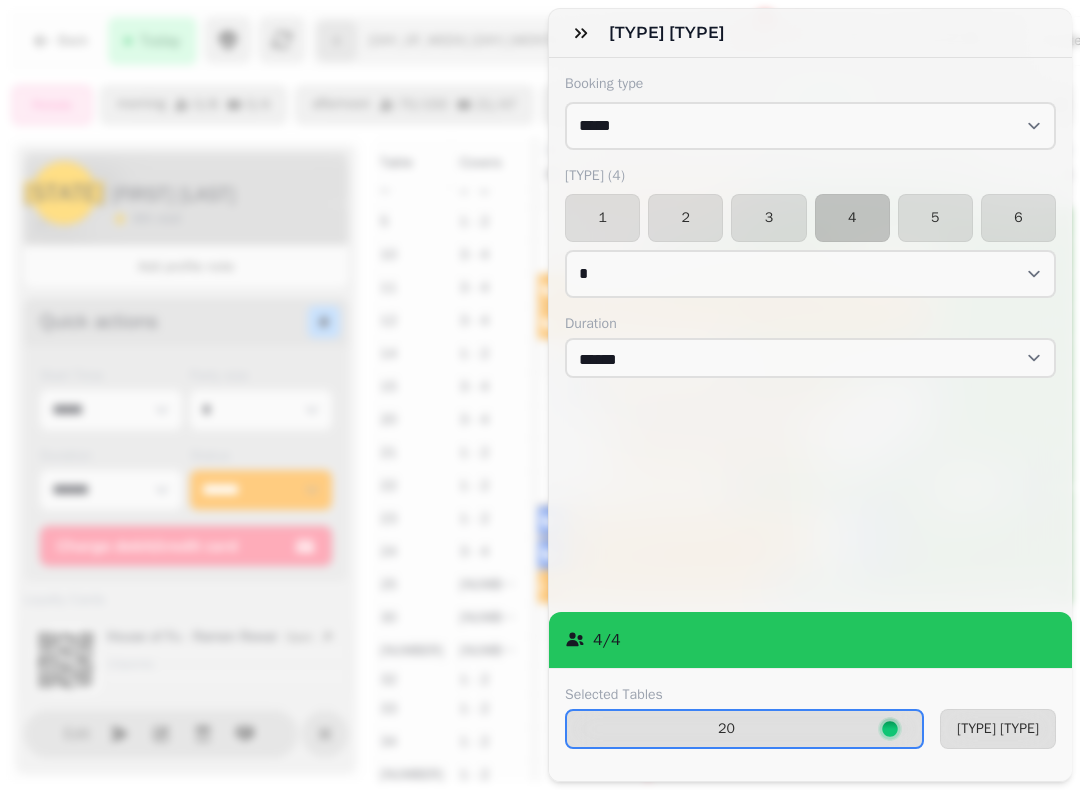 click on "2" at bounding box center (685, 218) 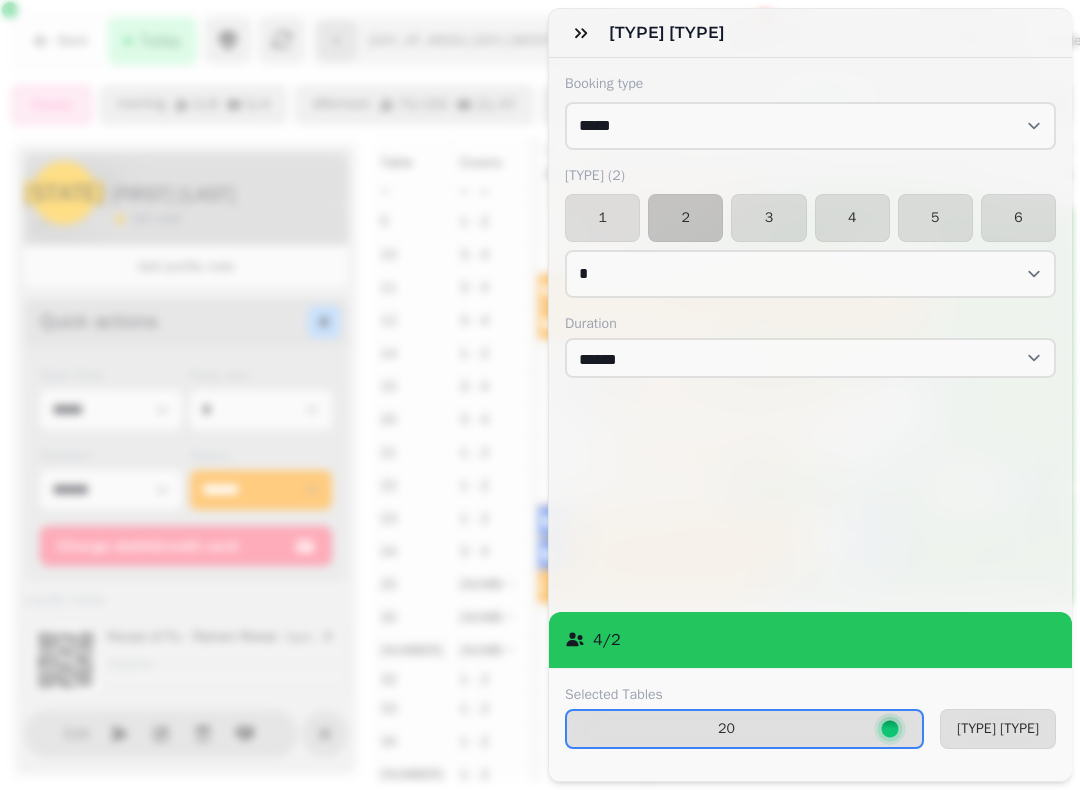 click on "[TYPE] [TYPE]" at bounding box center [998, 729] 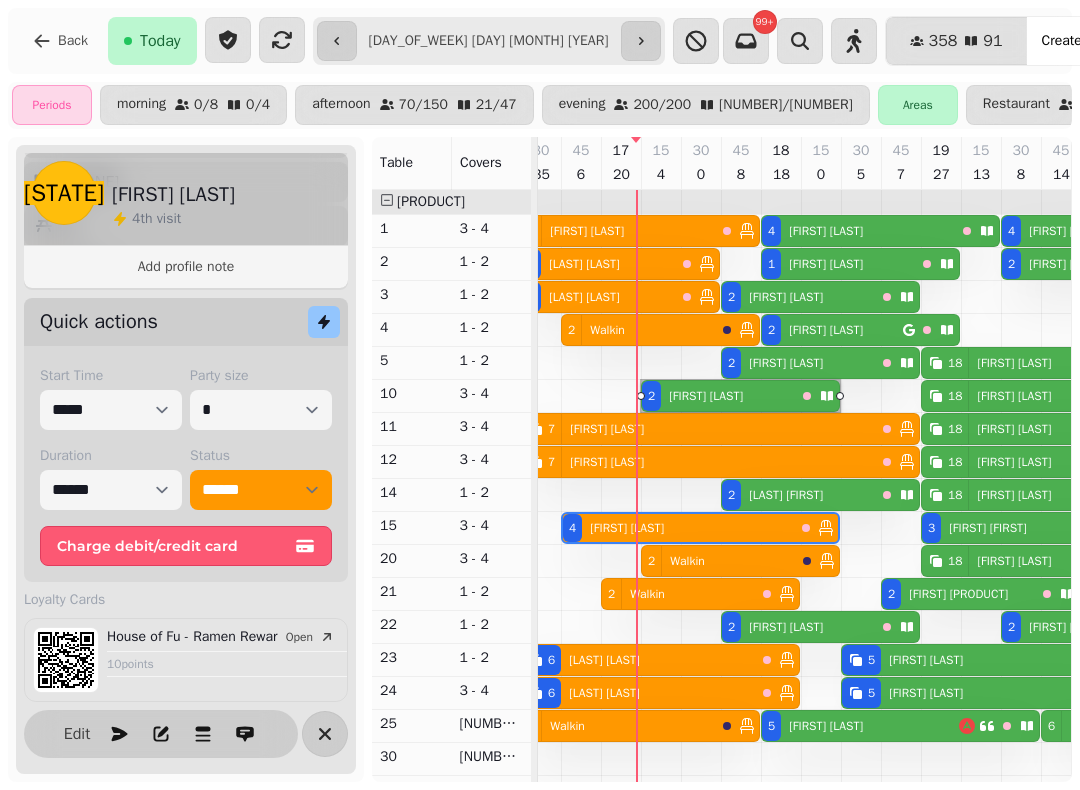 click at bounding box center (861, 757) 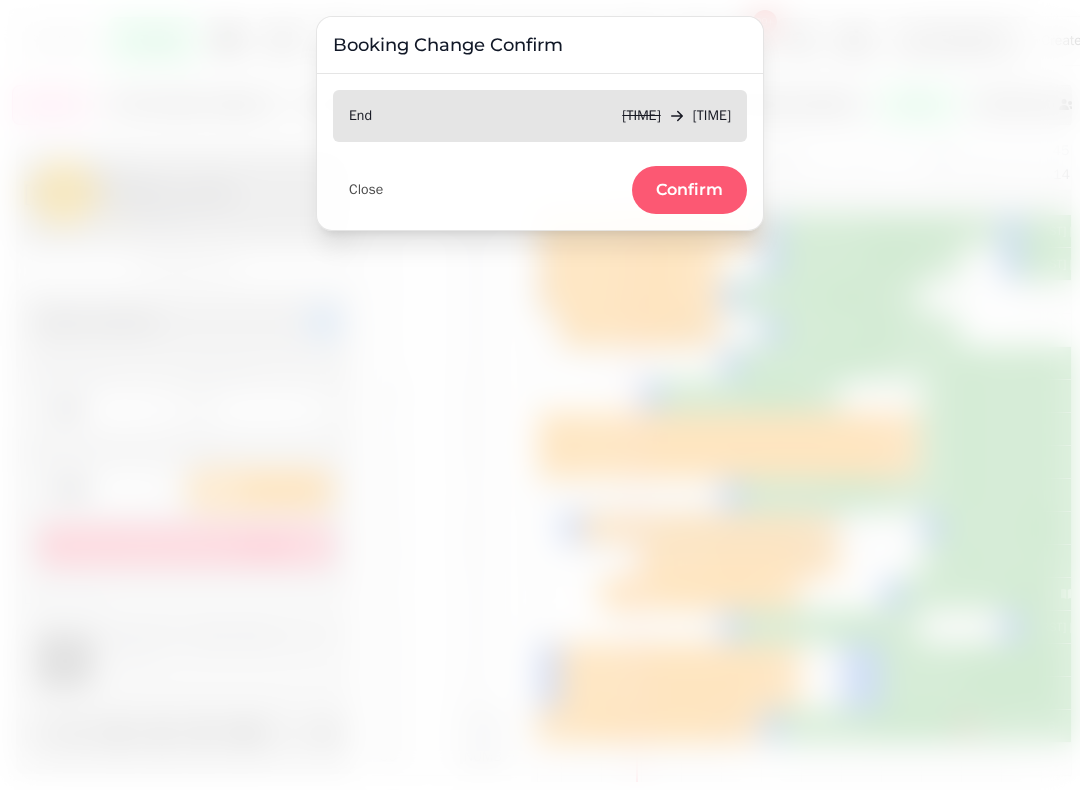 click on "Confirm" at bounding box center [689, 190] 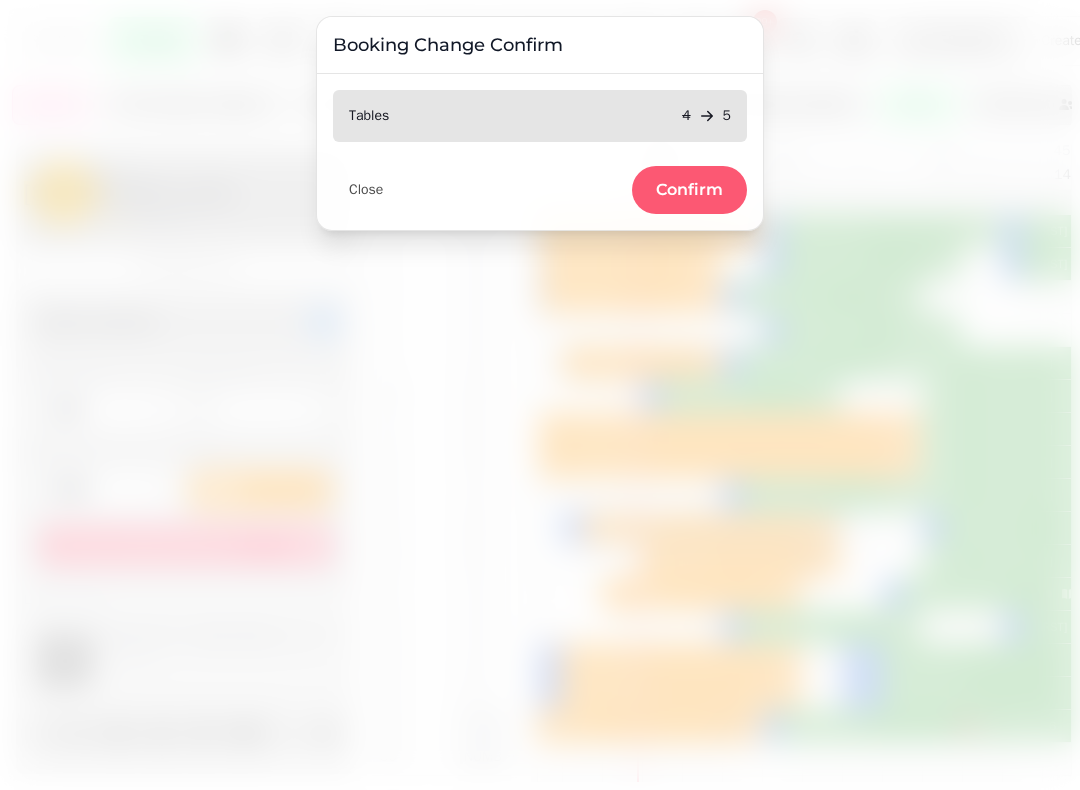 click on "Confirm" at bounding box center (689, 190) 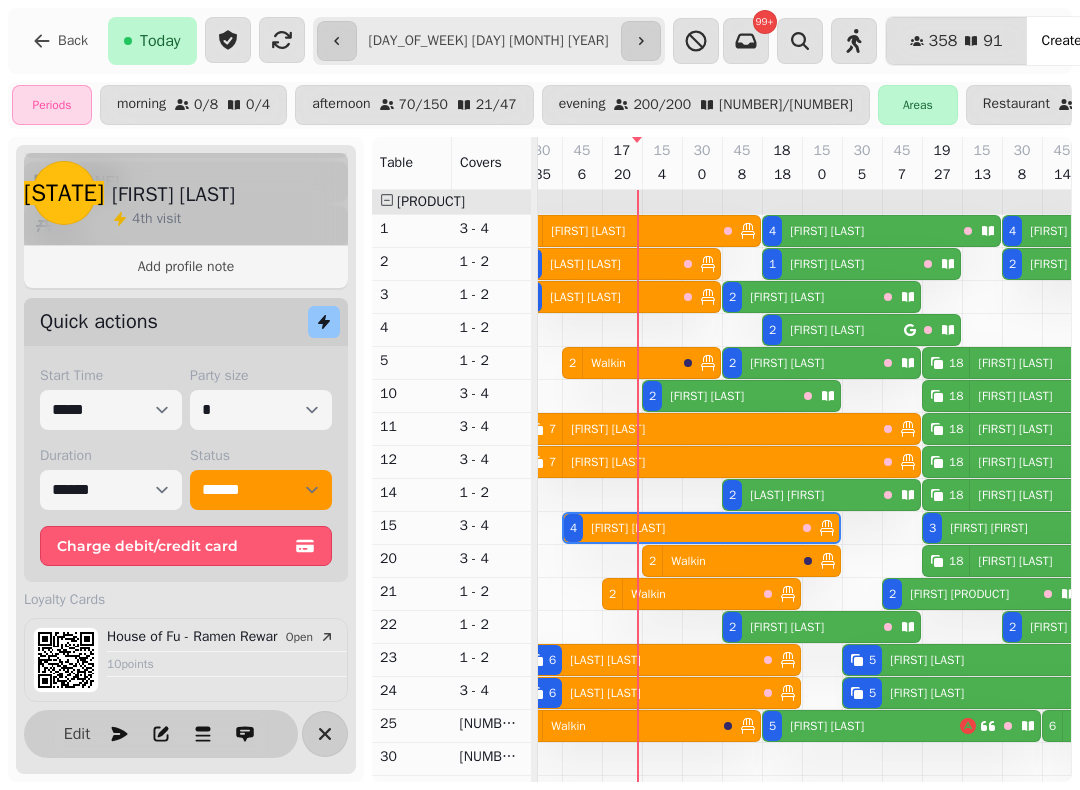 click on "[FIRST] [LAST]" at bounding box center (703, 396) 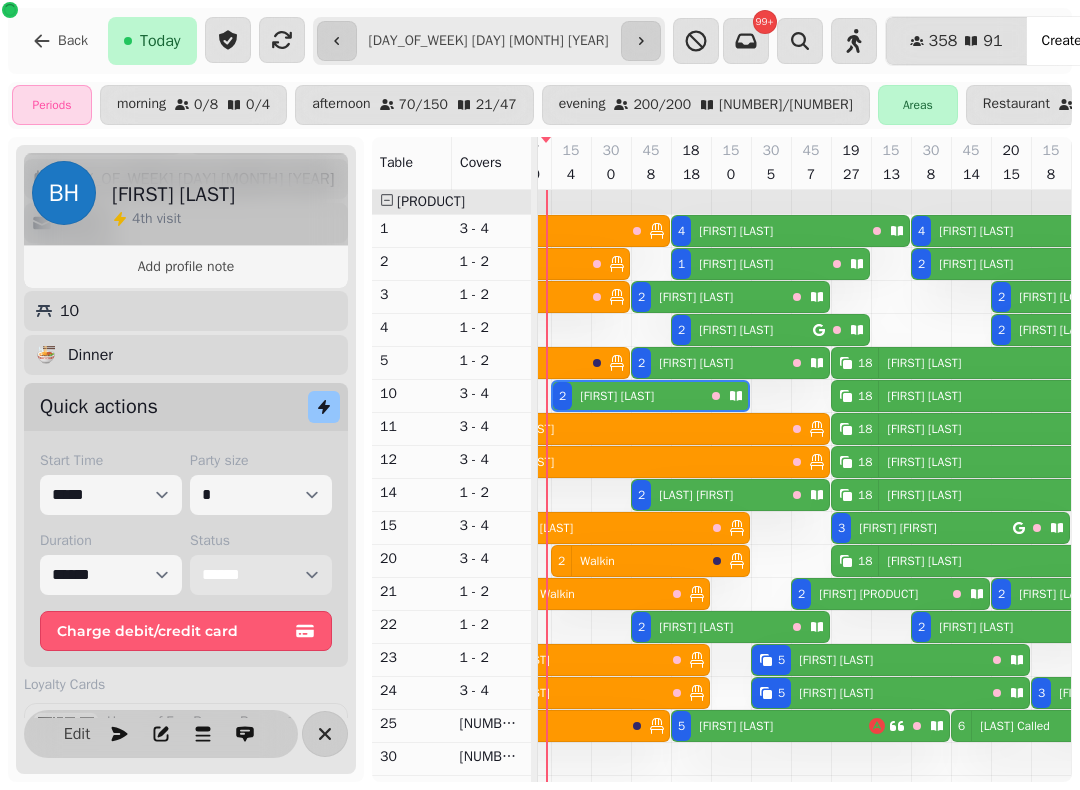 click on "[MASKED_DATA]" at bounding box center [261, 575] 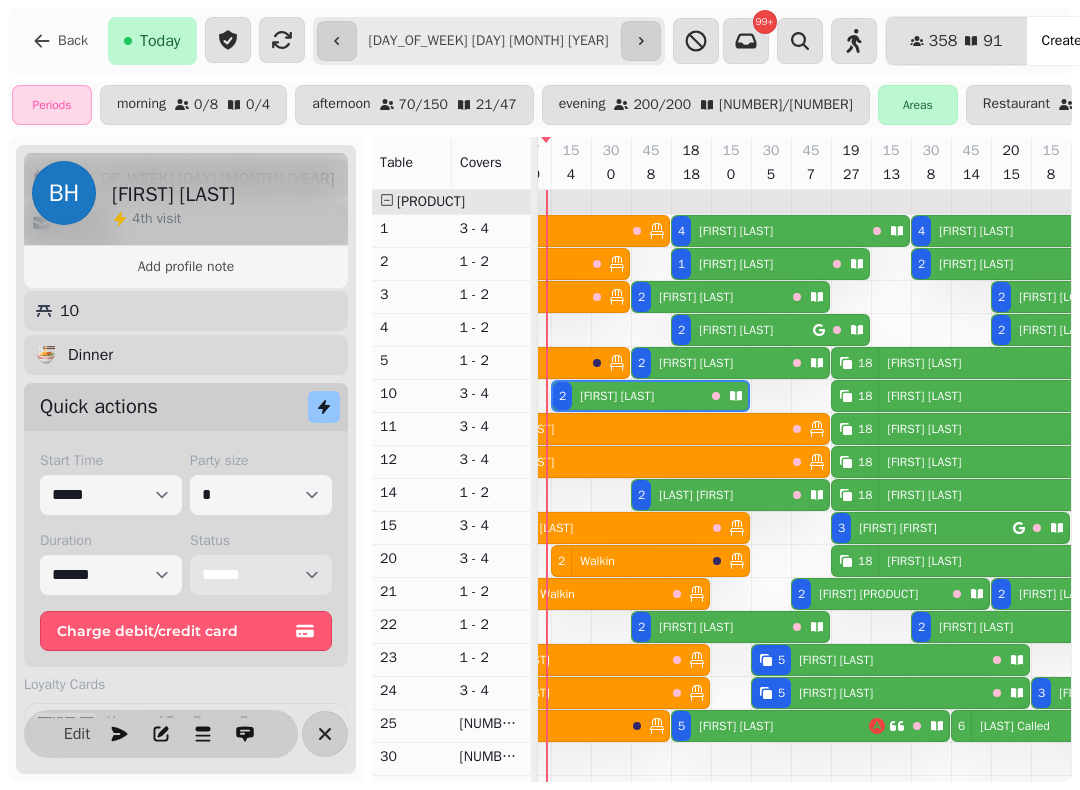 select on "******" 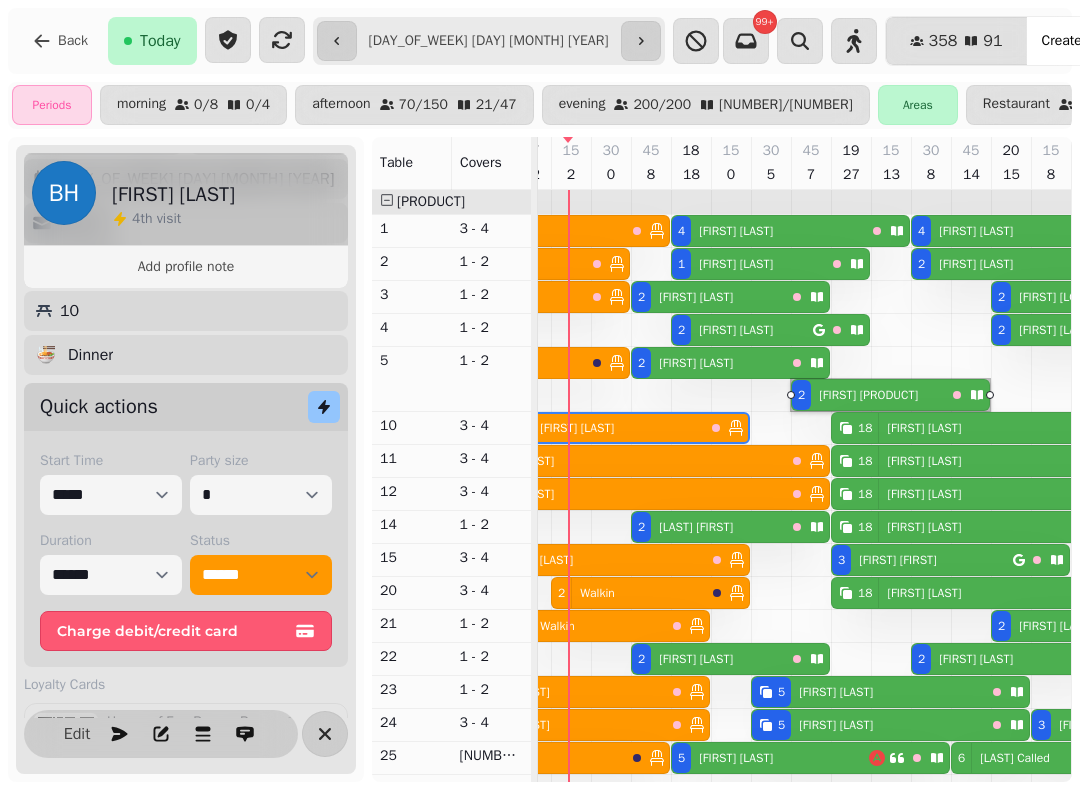 scroll, scrollTop: 39, scrollLeft: 2733, axis: both 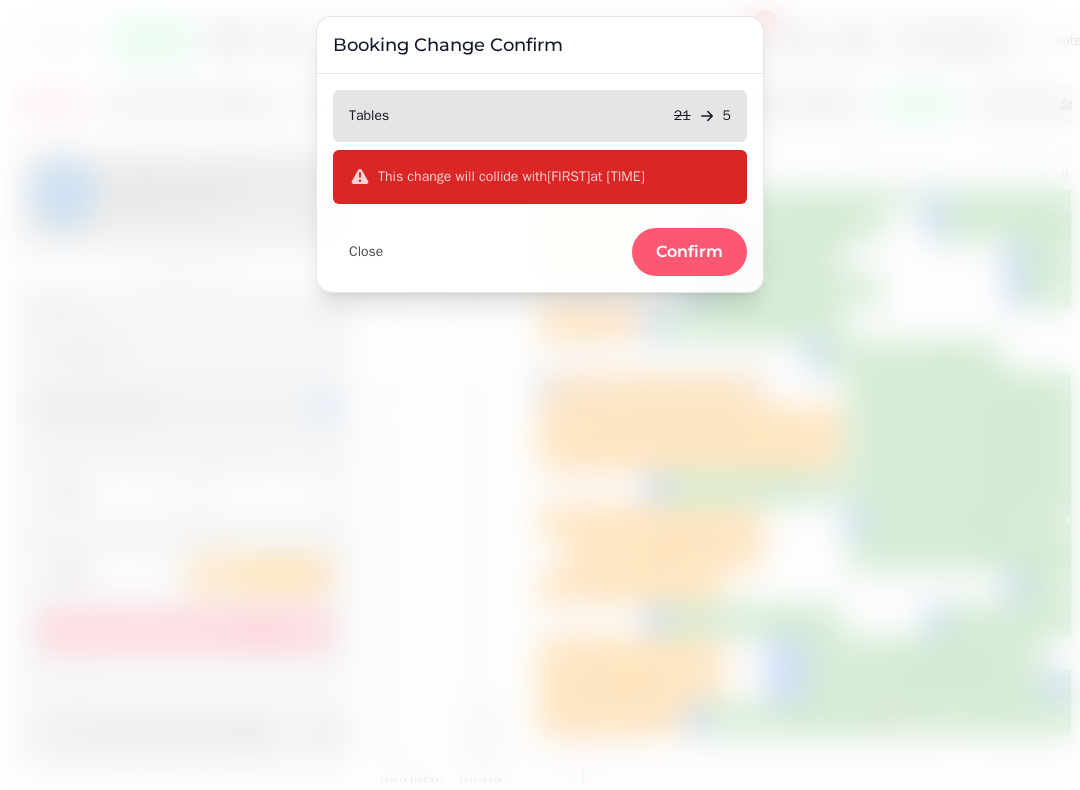 click on "Close" at bounding box center [366, 252] 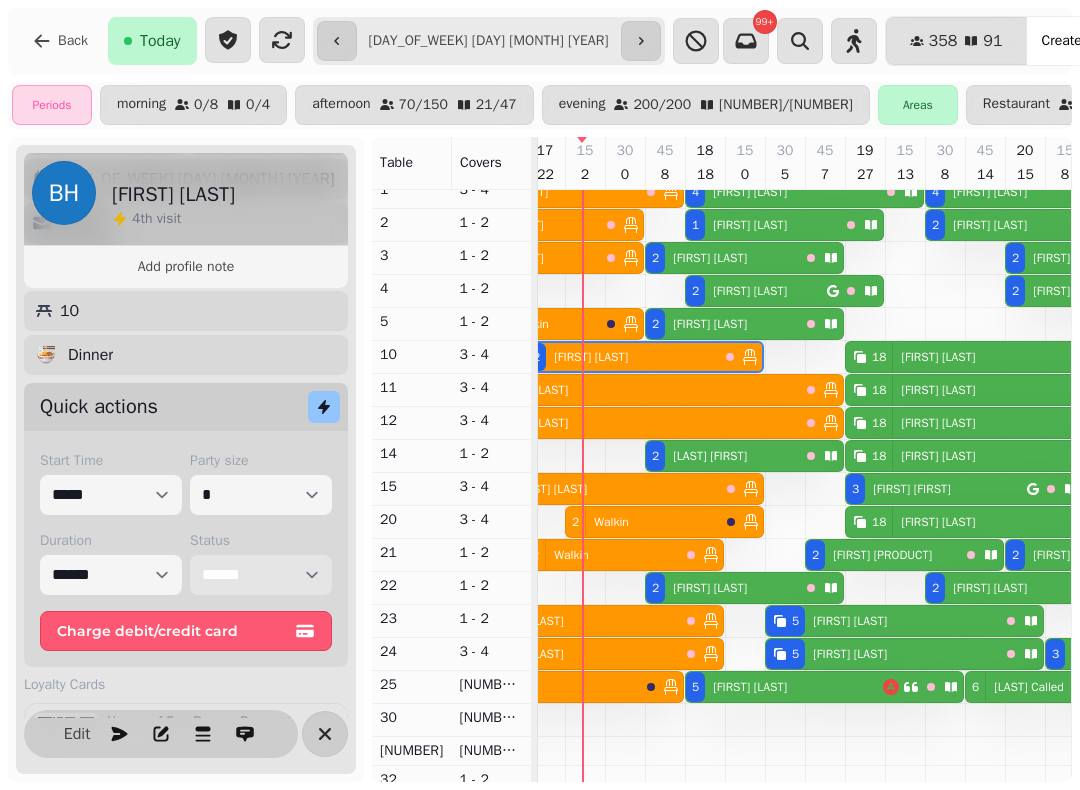 scroll, scrollTop: 103, scrollLeft: 2732, axis: both 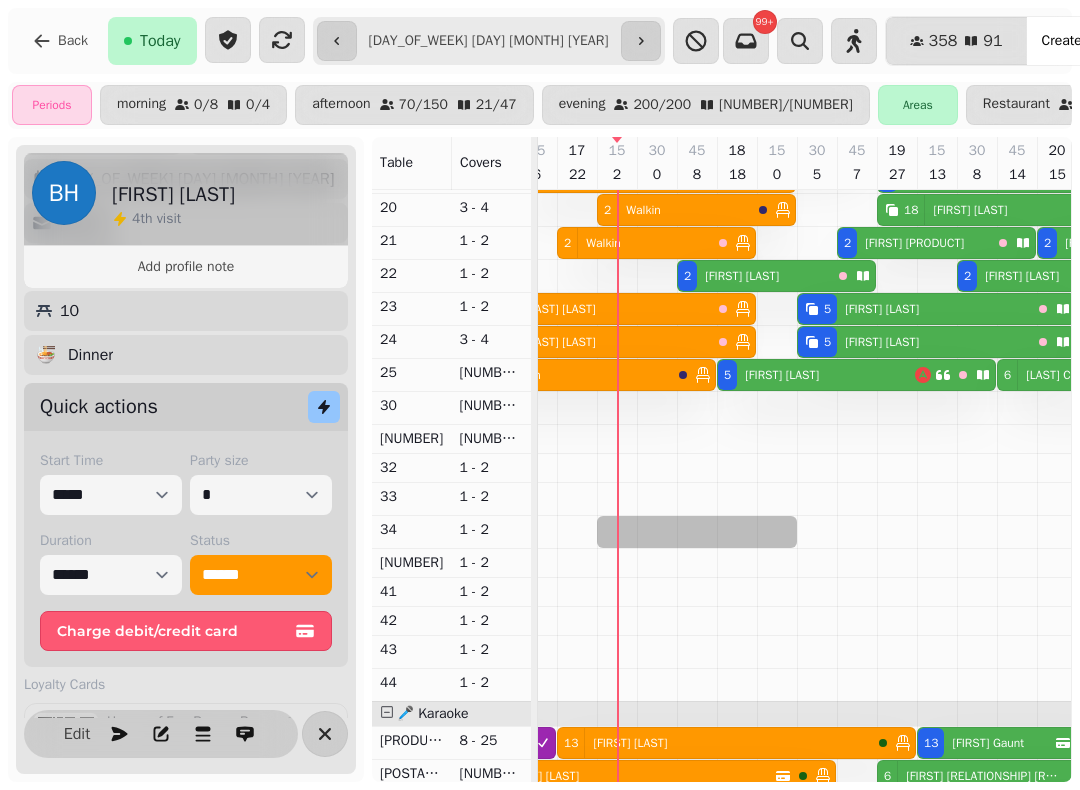select on "*" 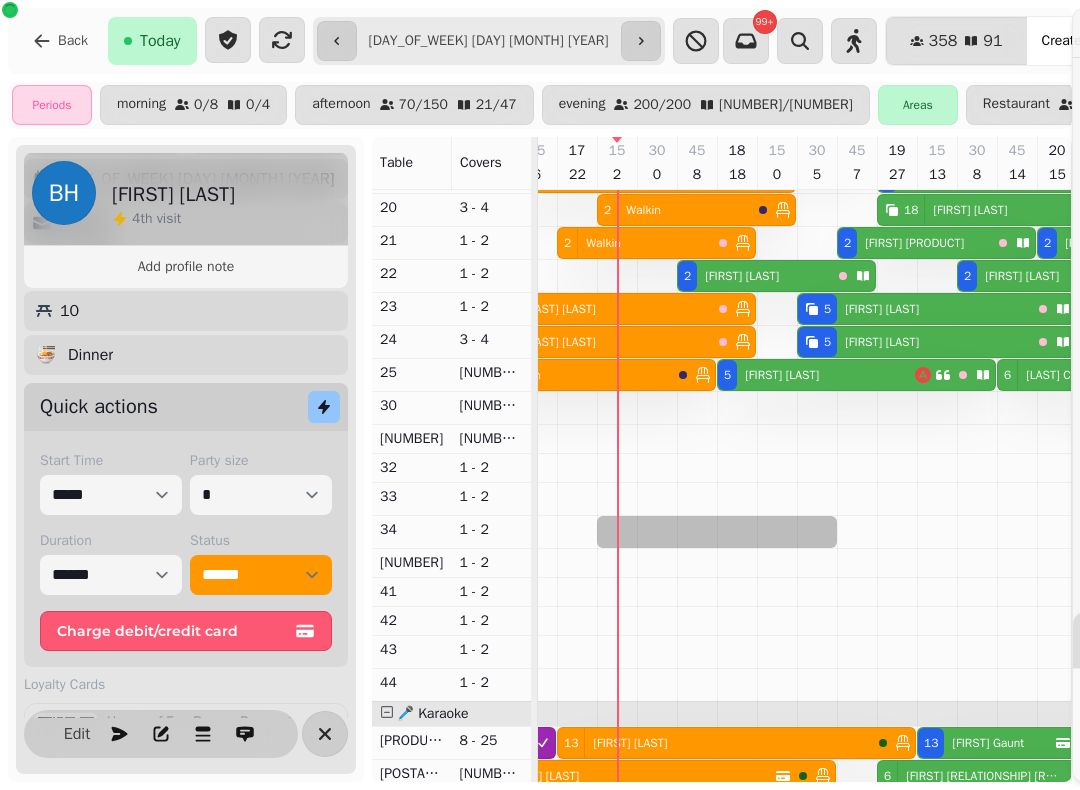 select on "****" 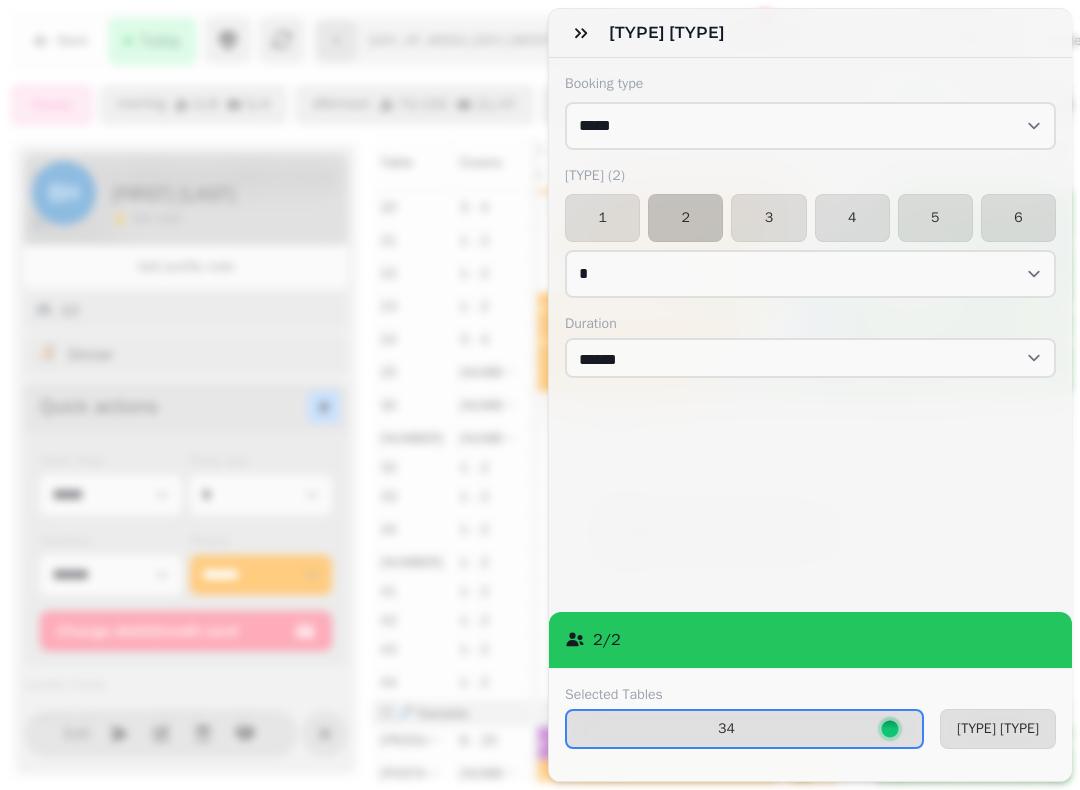 click on "34" at bounding box center (726, 729) 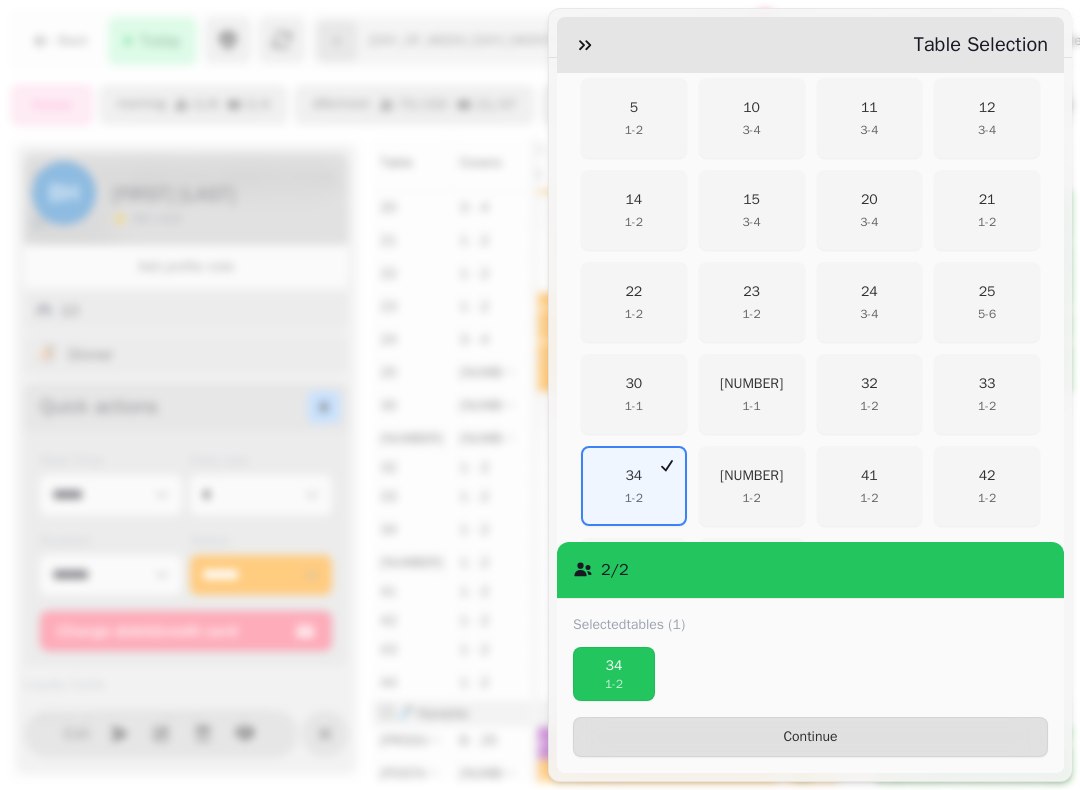 scroll, scrollTop: 596, scrollLeft: 0, axis: vertical 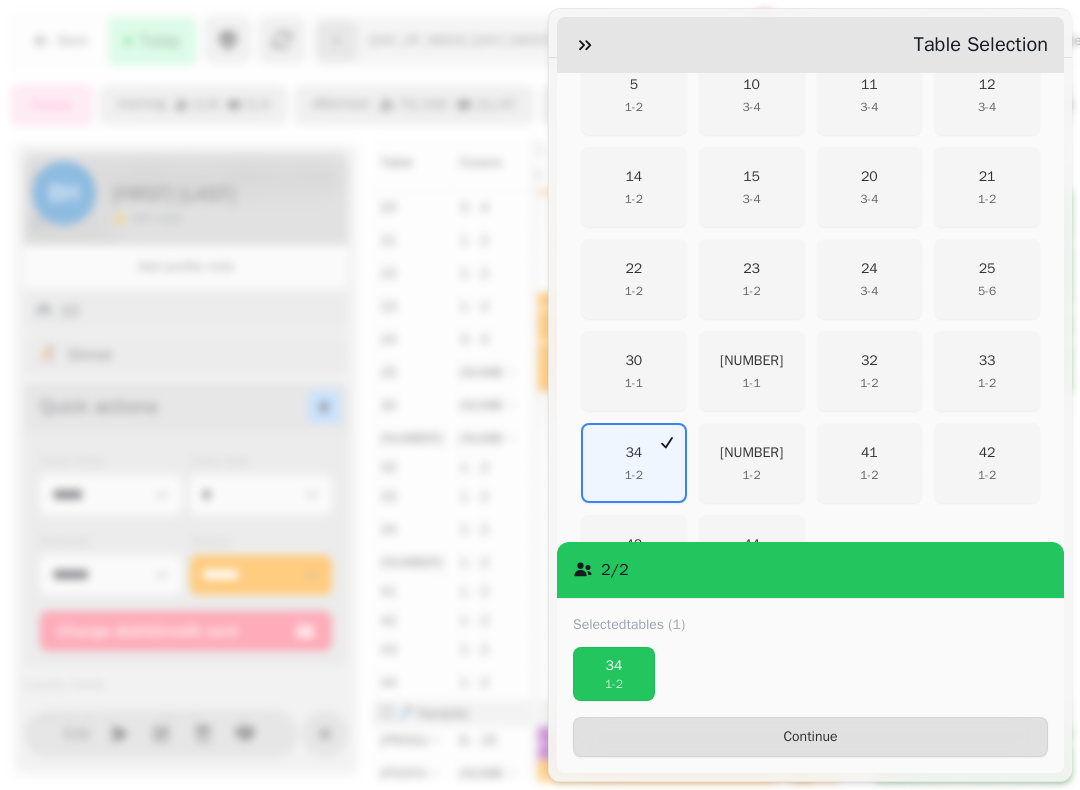 click on "33" at bounding box center (987, 361) 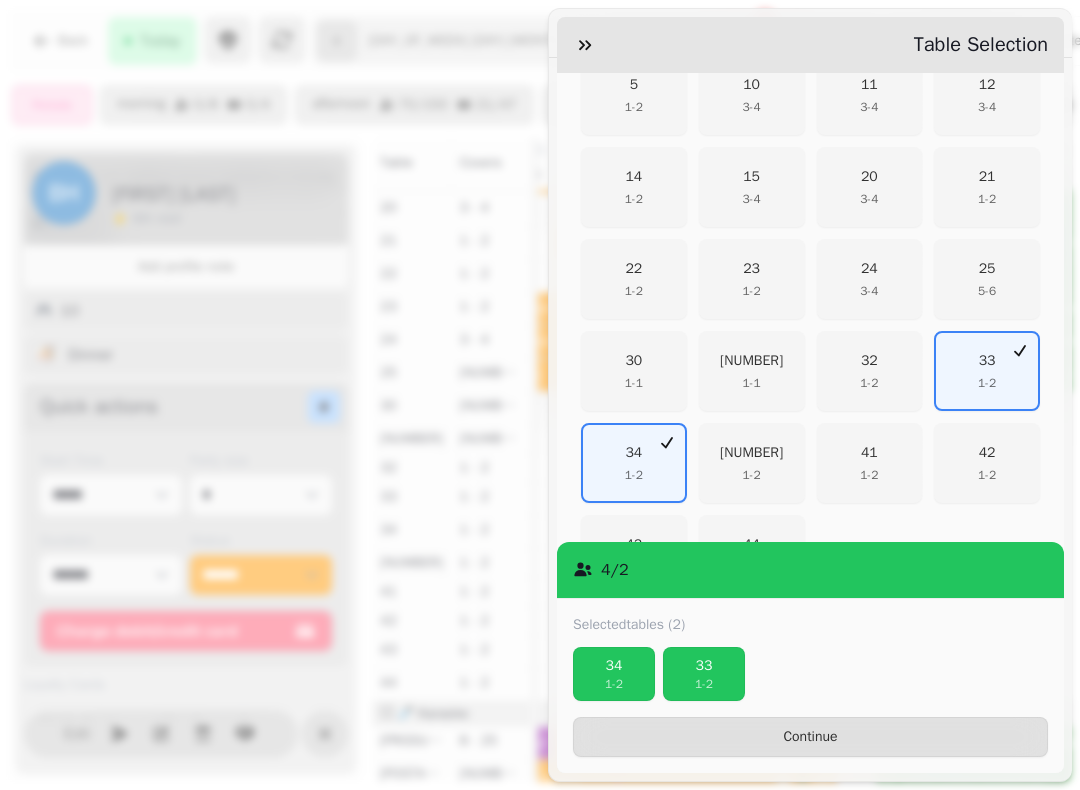 click on "Continue" at bounding box center (810, 737) 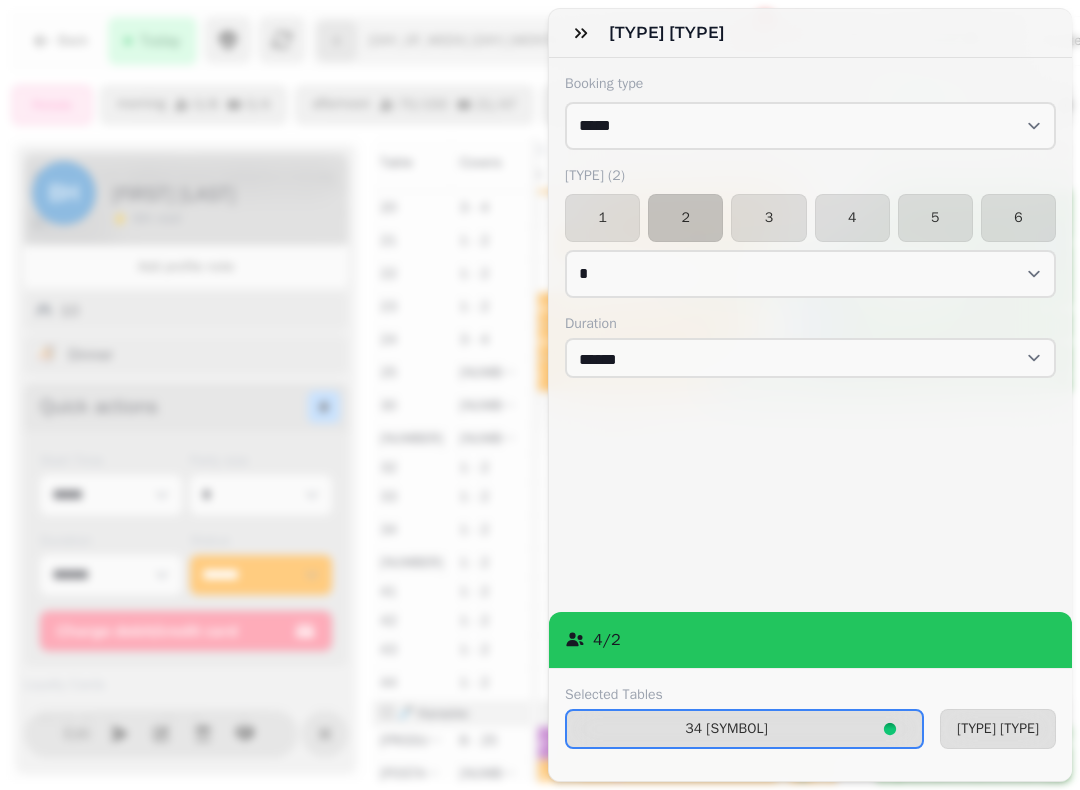 click on "[TYPE] [TYPE]" at bounding box center [998, 729] 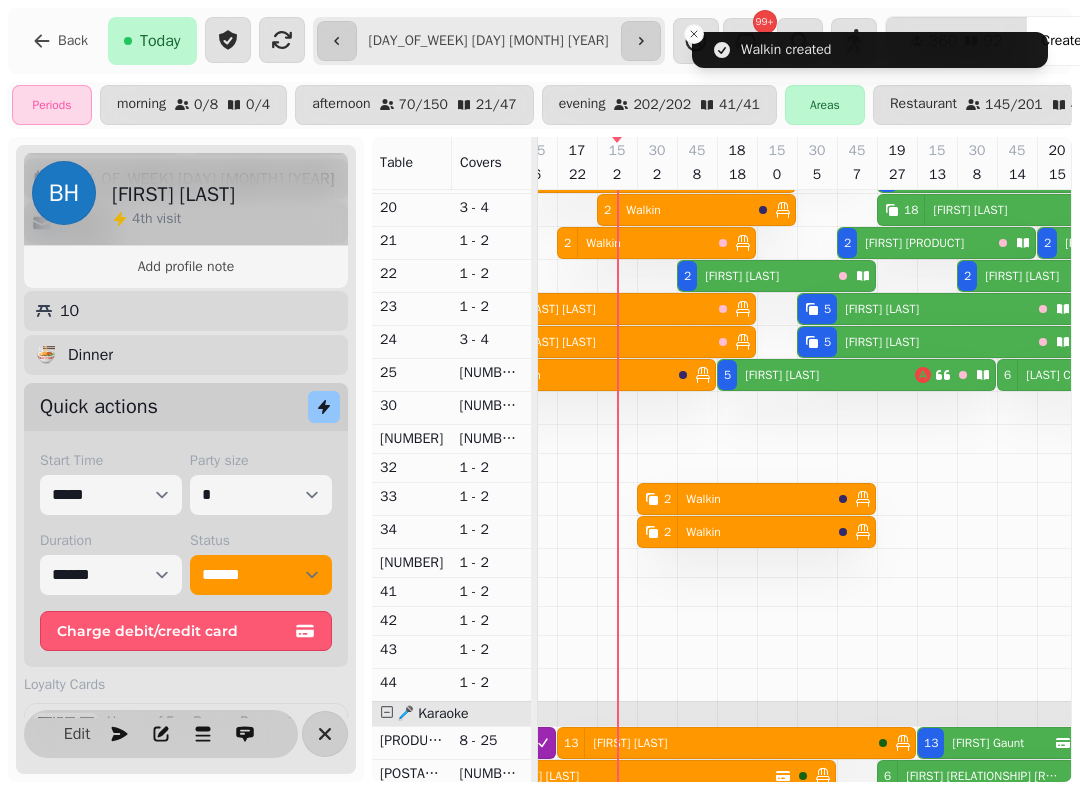 click on "[NUMBER] [TYPE]" at bounding box center [734, 499] 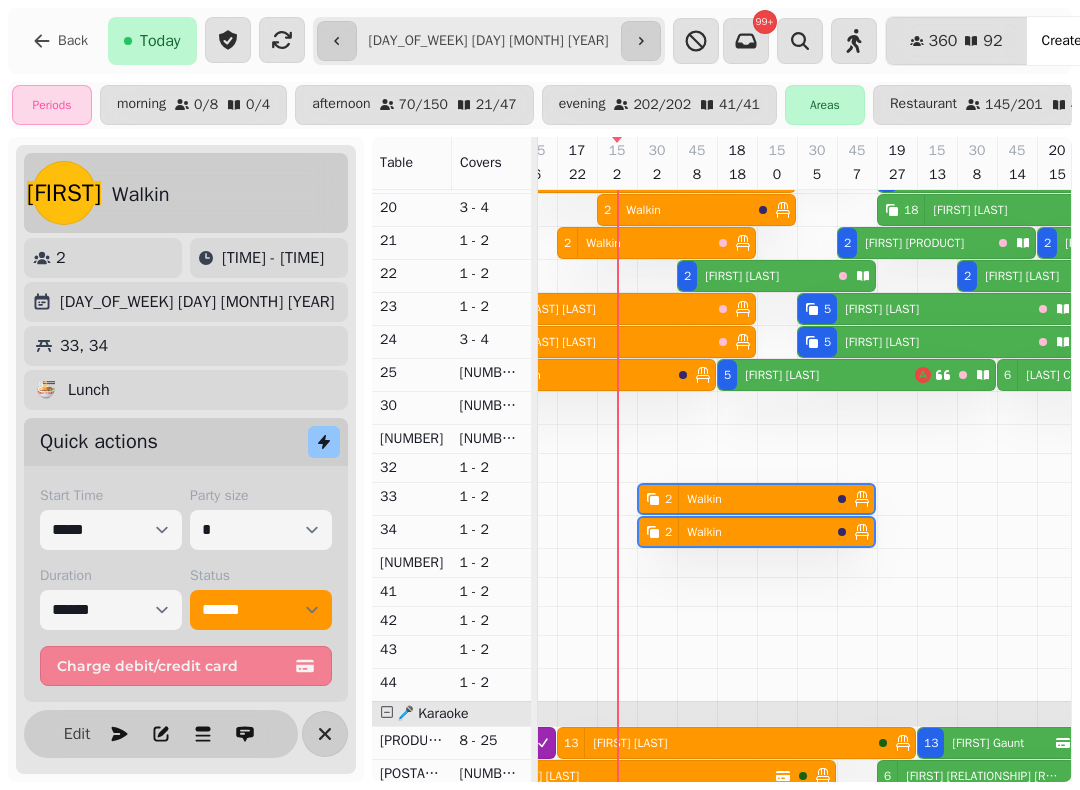 scroll, scrollTop: 3, scrollLeft: 0, axis: vertical 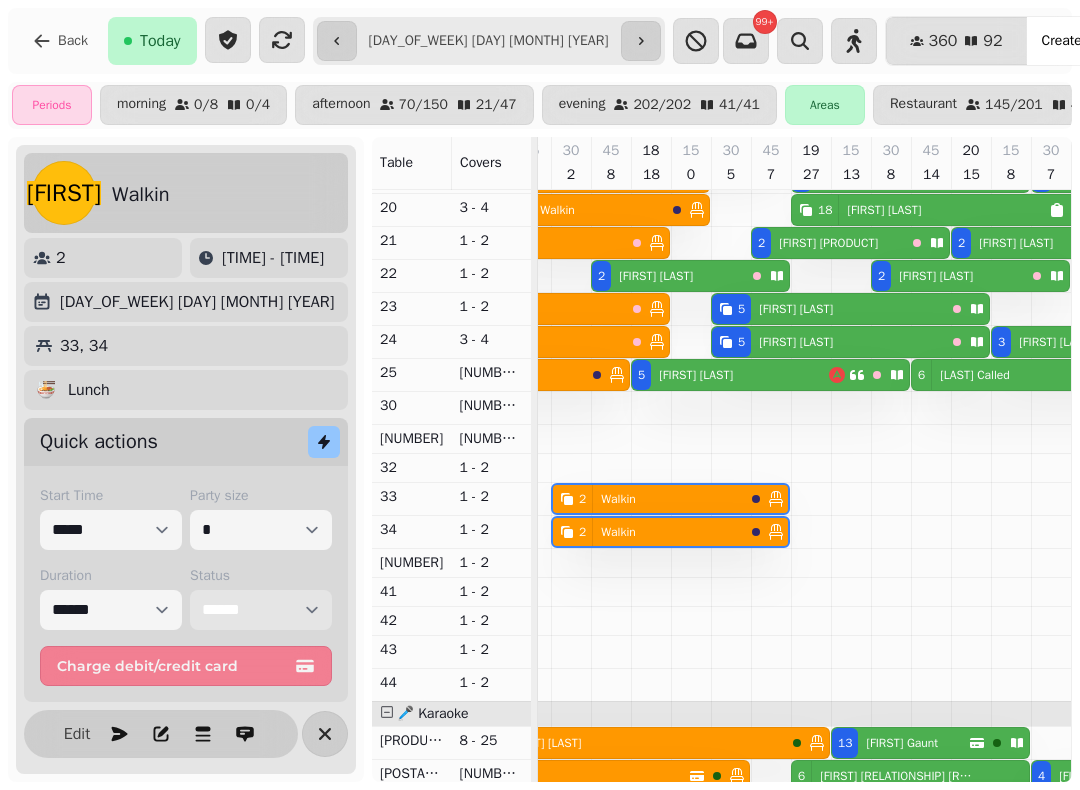 click on "[MASKED_DATA]" at bounding box center [261, 610] 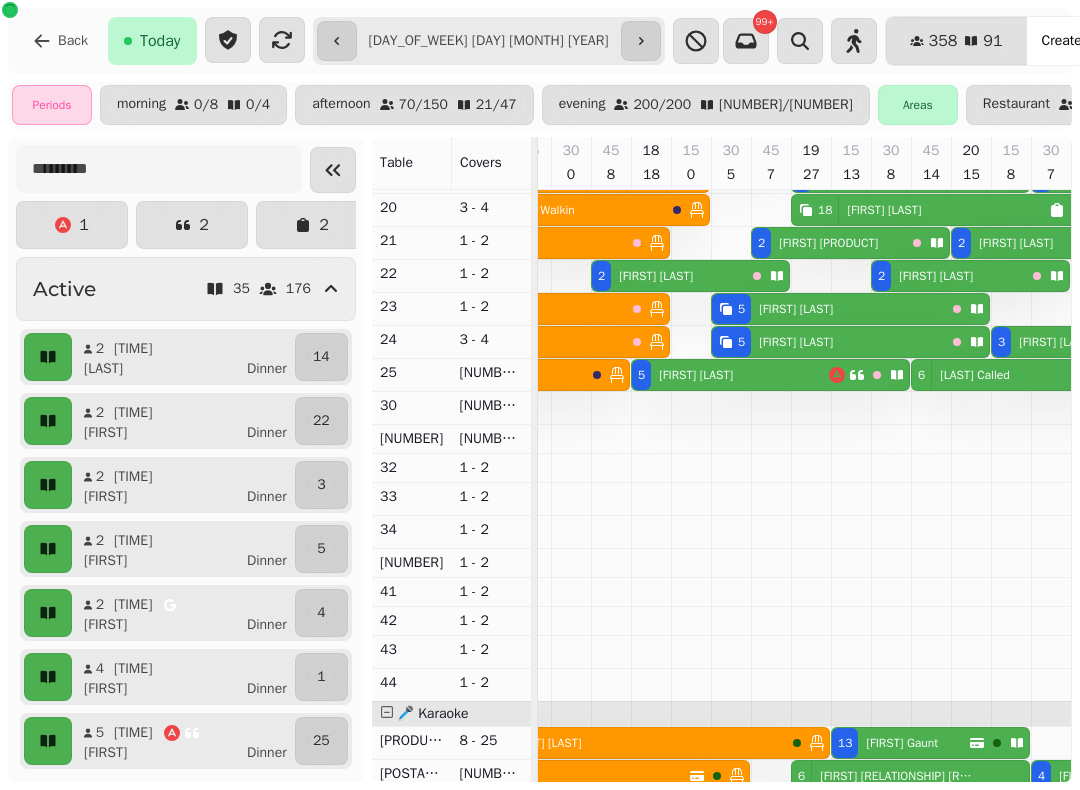 scroll, scrollTop: 339, scrollLeft: 2627, axis: both 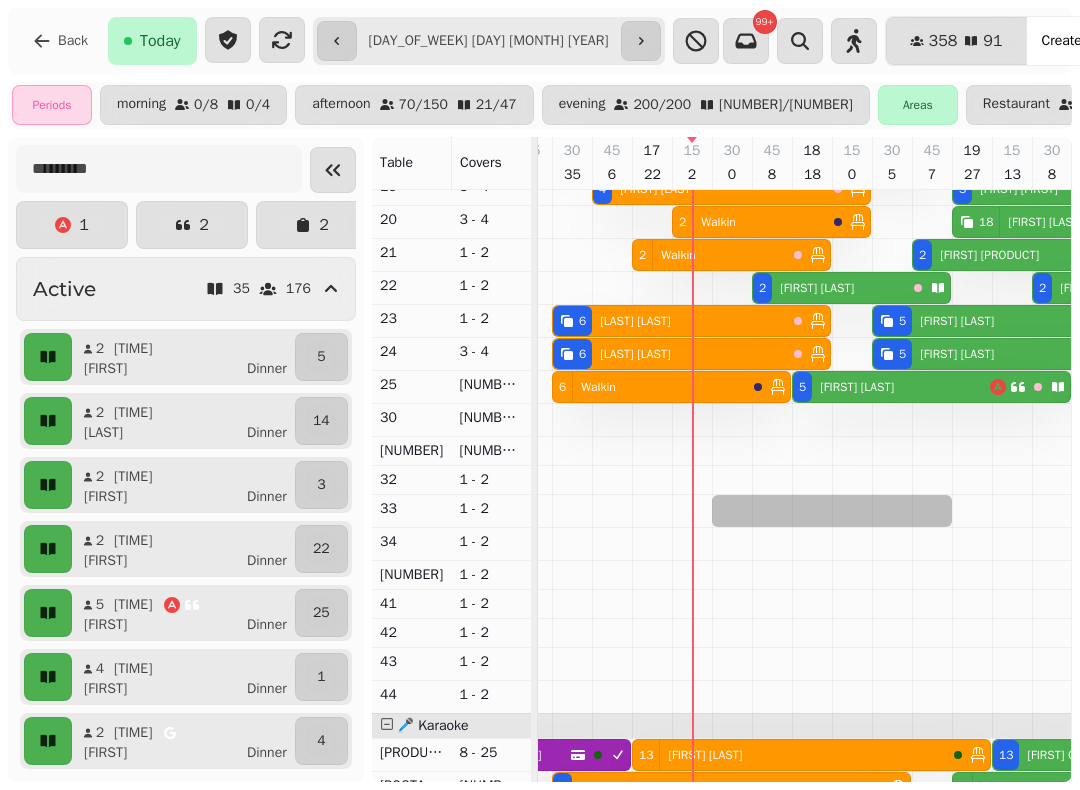 select on "*" 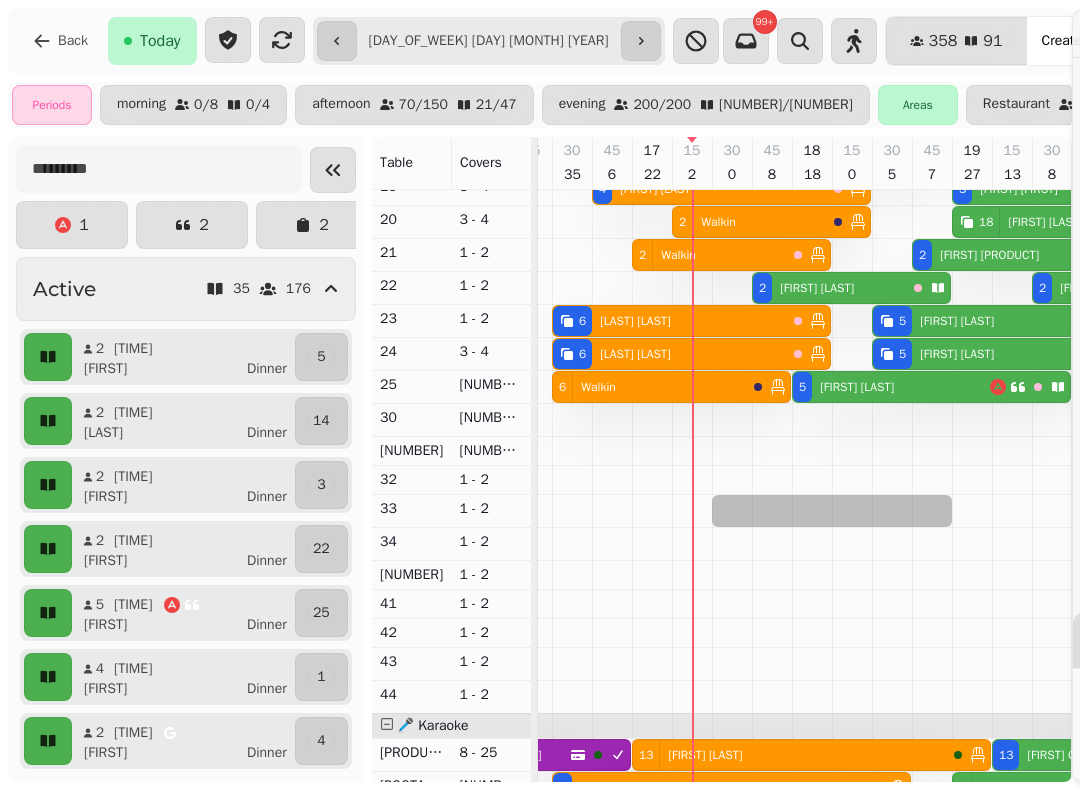 select on "****" 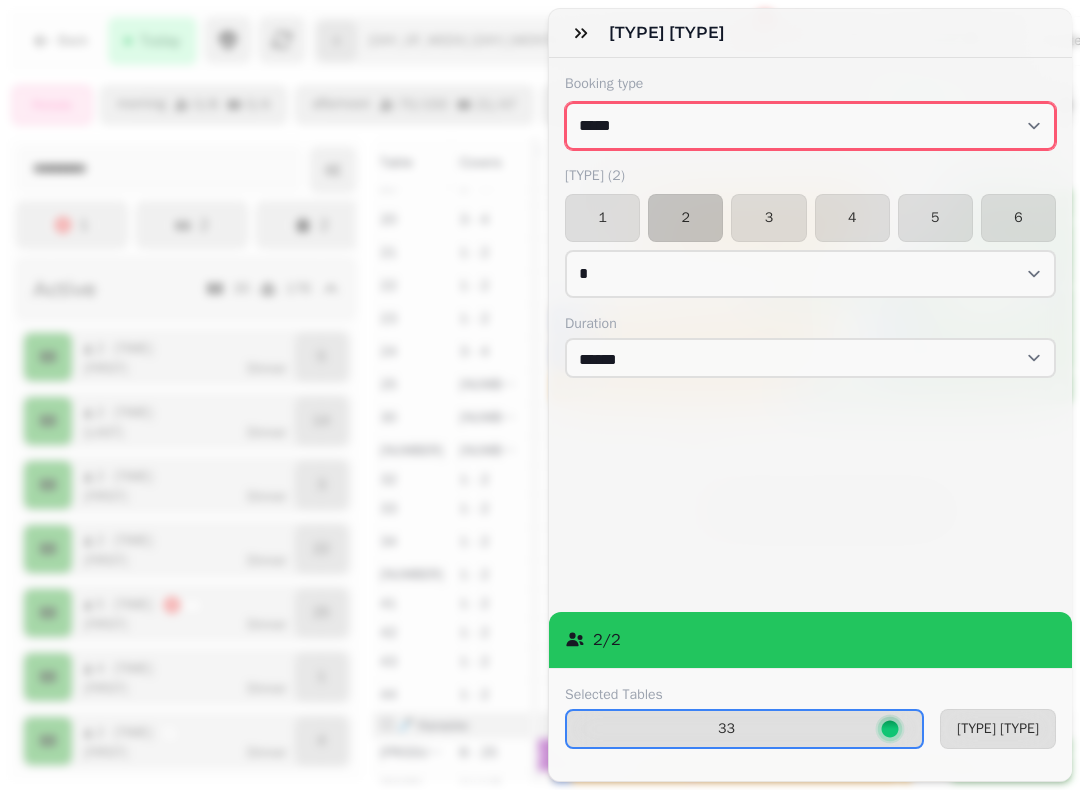 click on "**********" at bounding box center (810, 126) 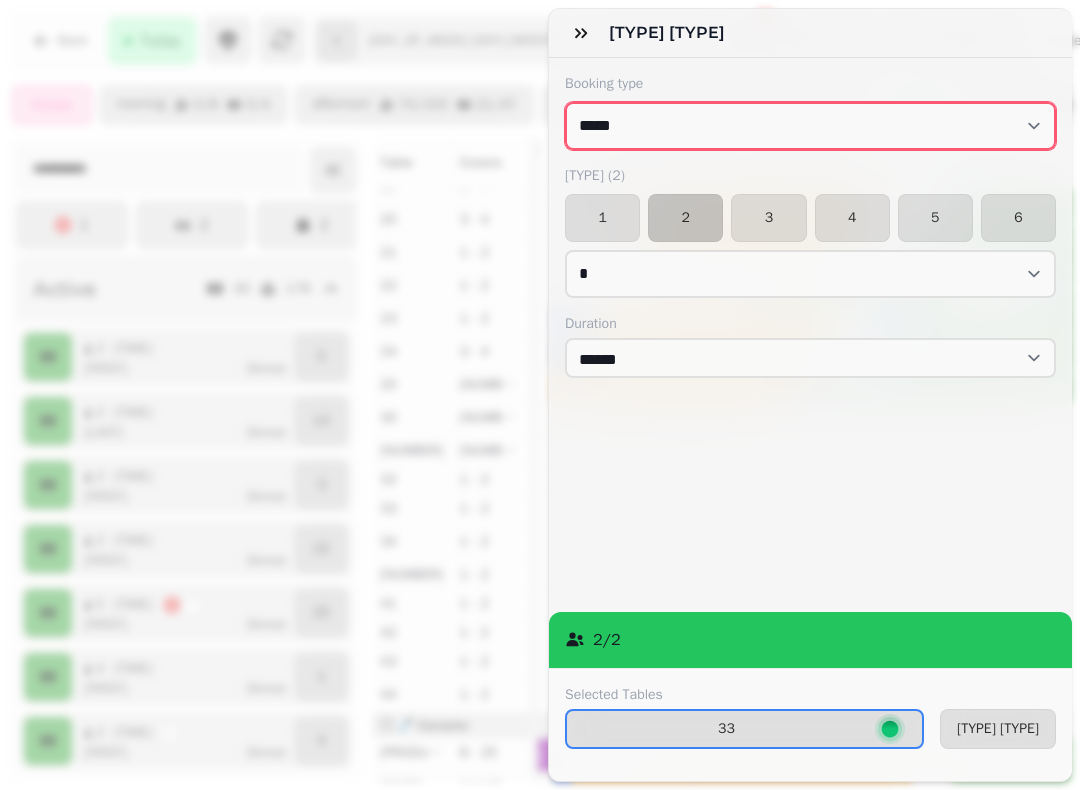 select on "[MASKED_DATA]" 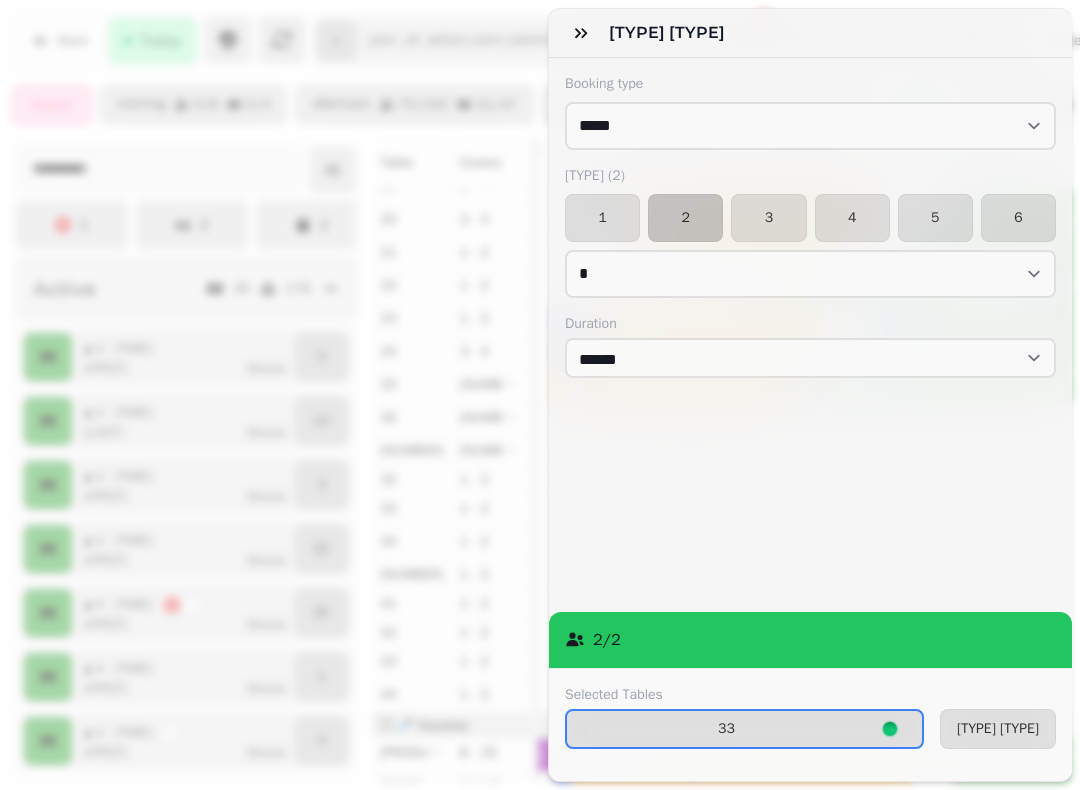 click on "33" at bounding box center (726, 729) 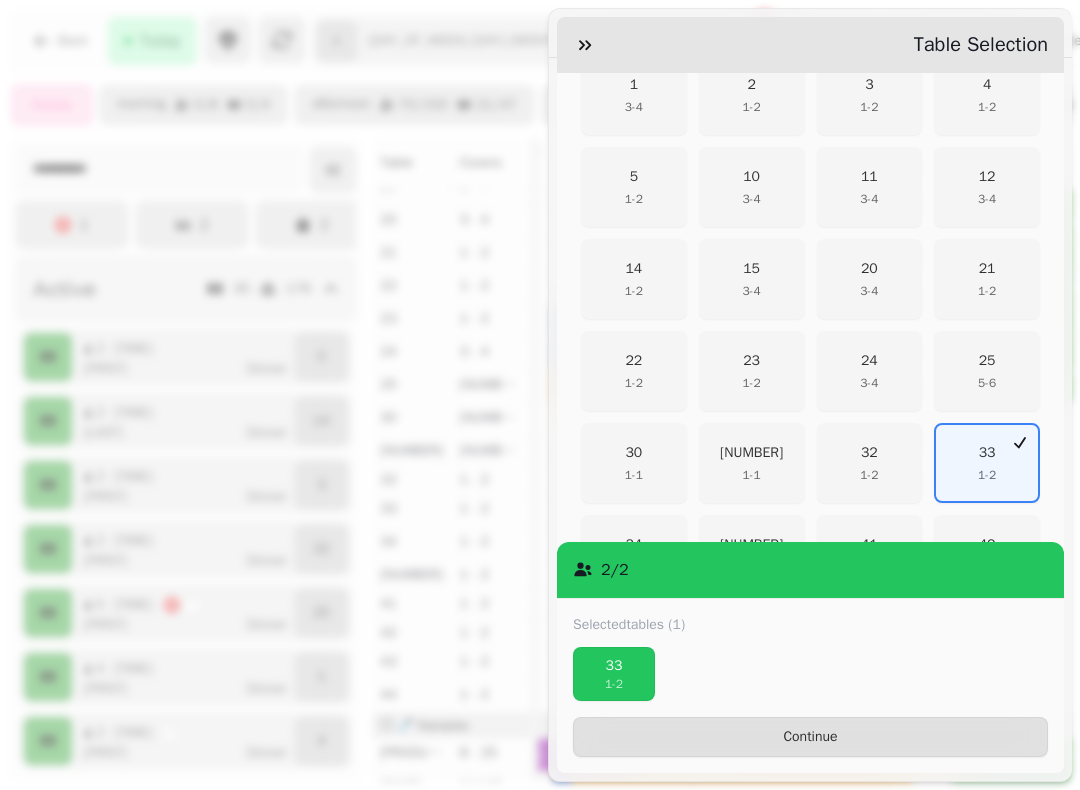 scroll, scrollTop: 504, scrollLeft: 0, axis: vertical 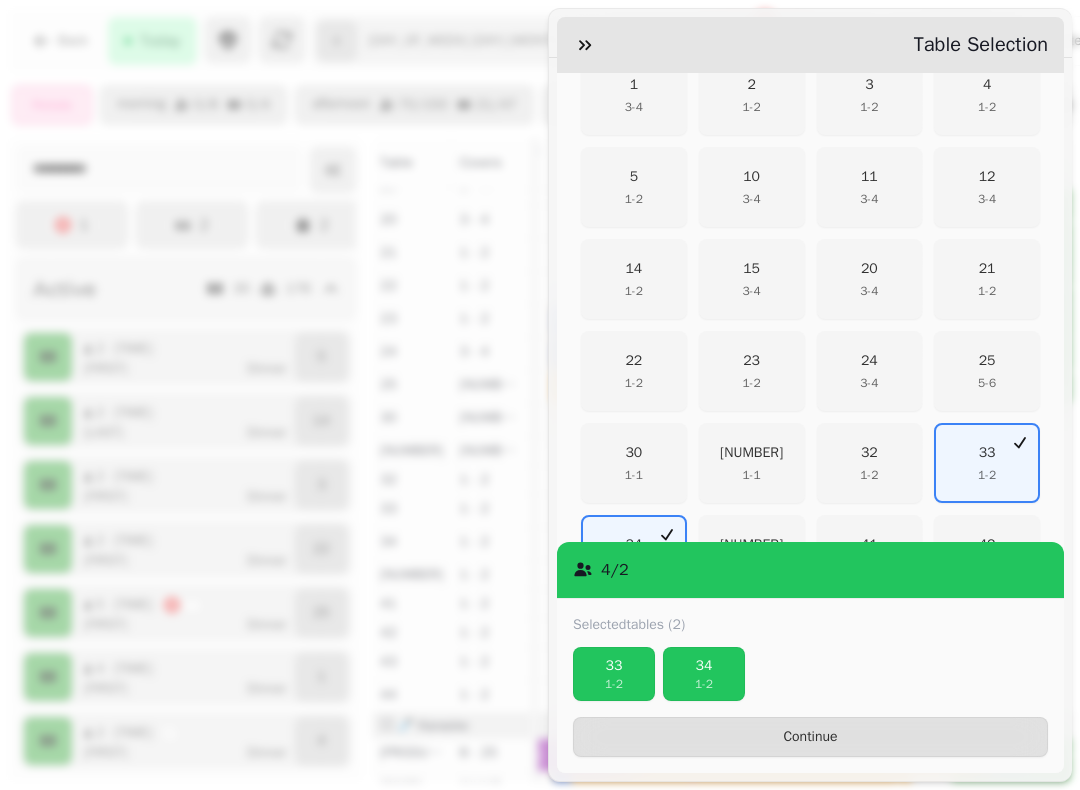 click on "Continue" at bounding box center (810, 737) 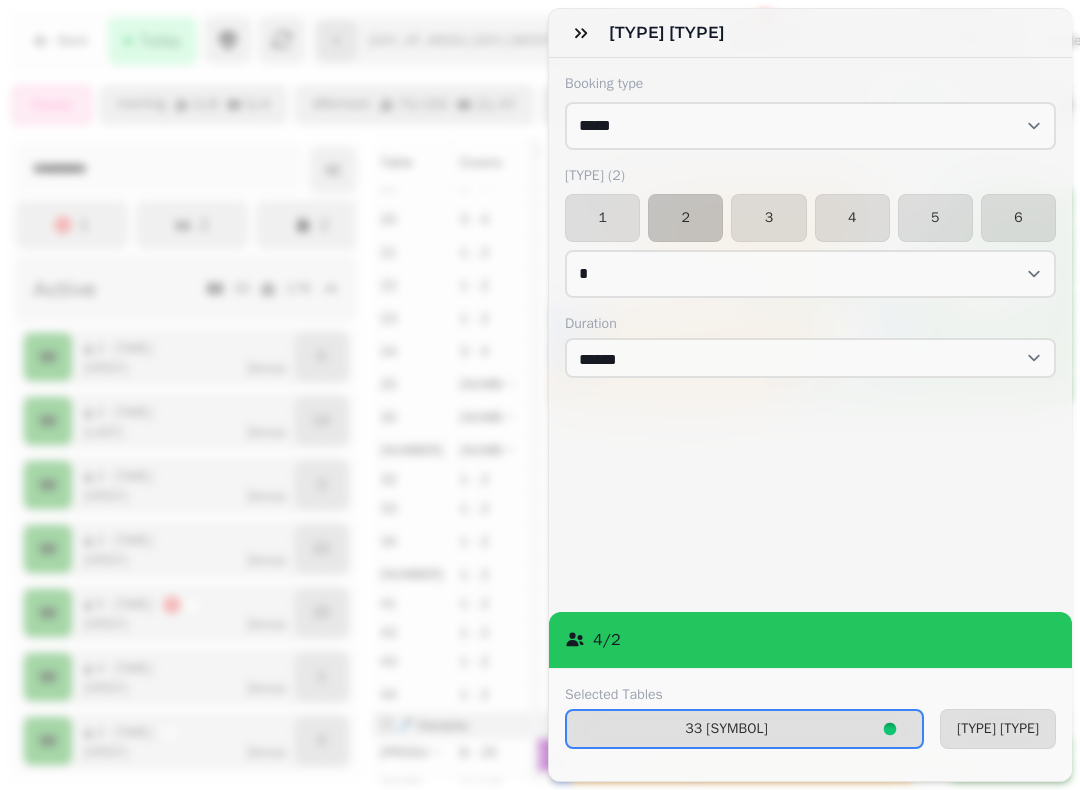 click on "[TYPE] [TYPE]" at bounding box center (998, 729) 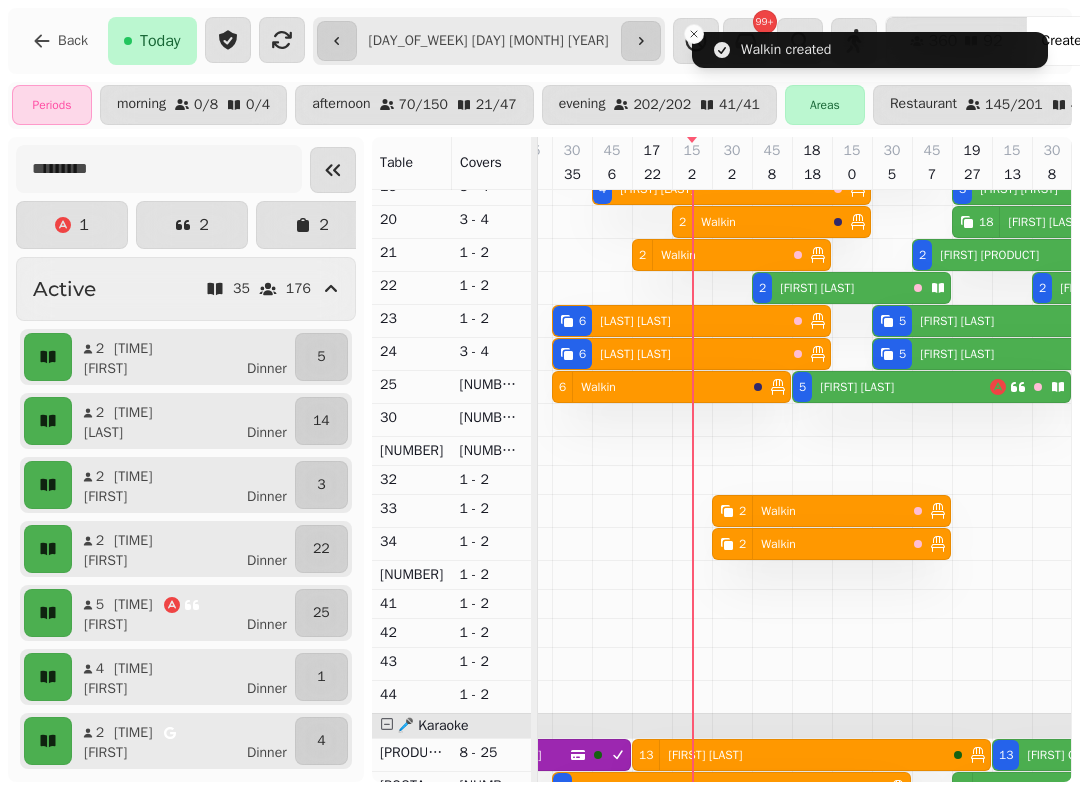 scroll, scrollTop: 342, scrollLeft: 2466, axis: both 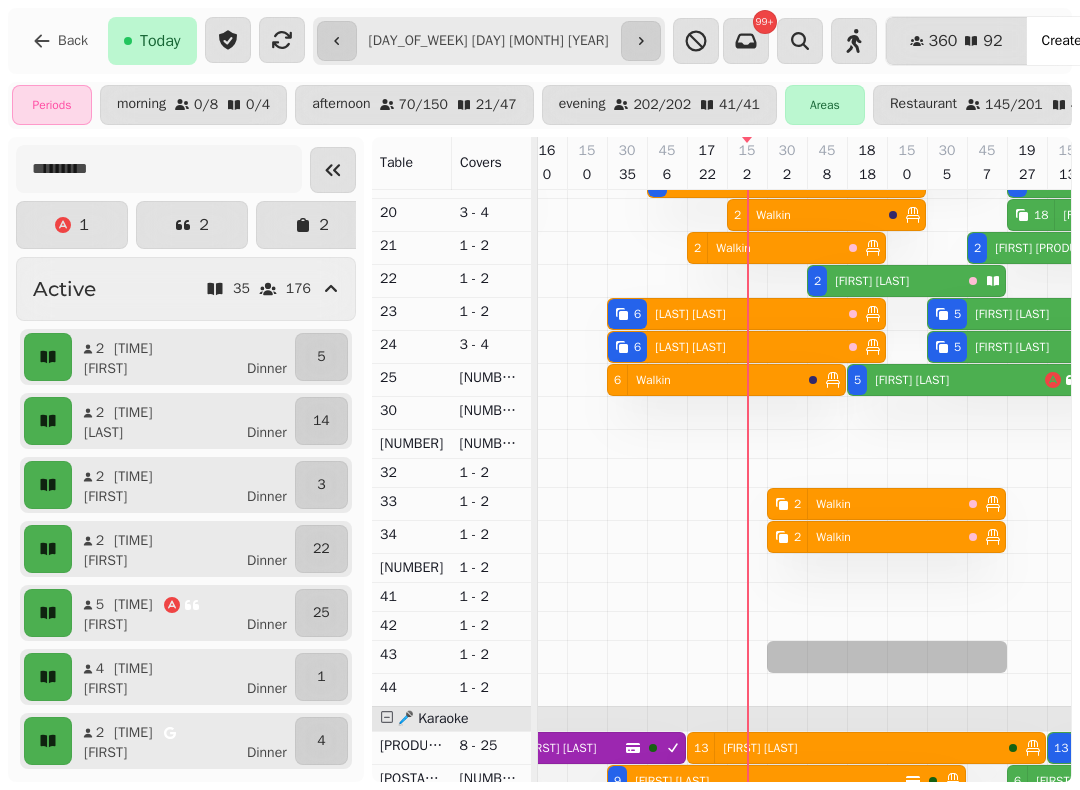 select on "*" 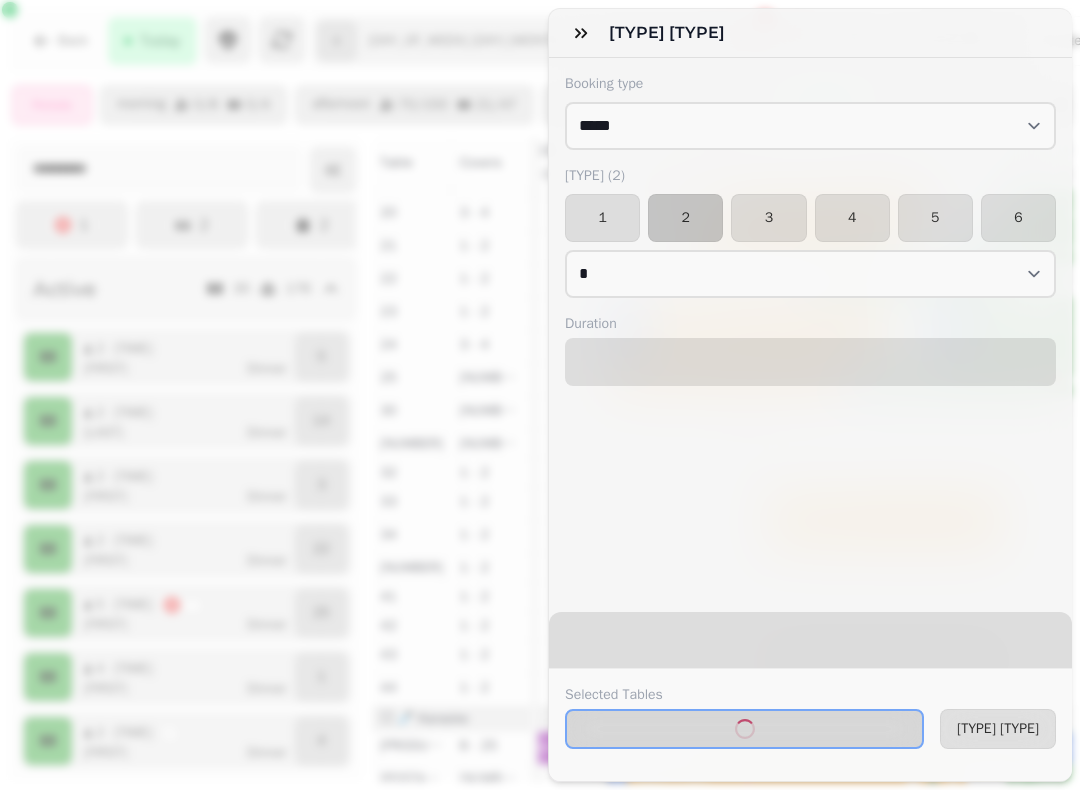 select on "****" 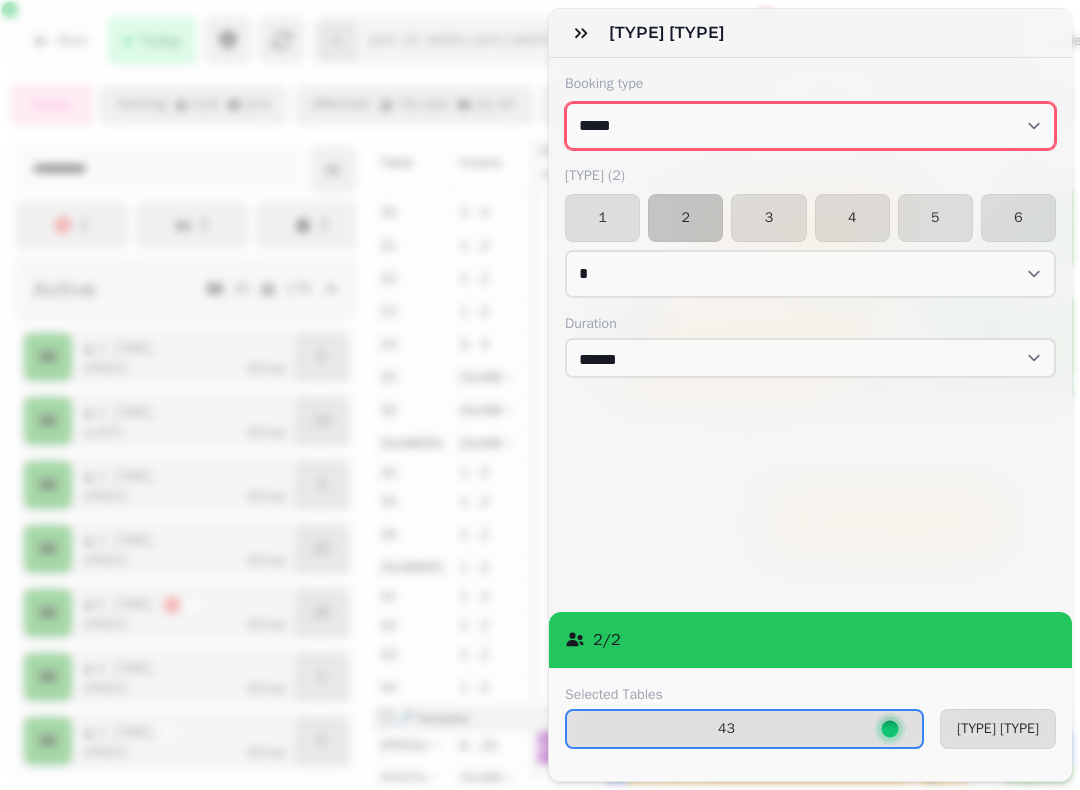 click on "**********" at bounding box center (810, 126) 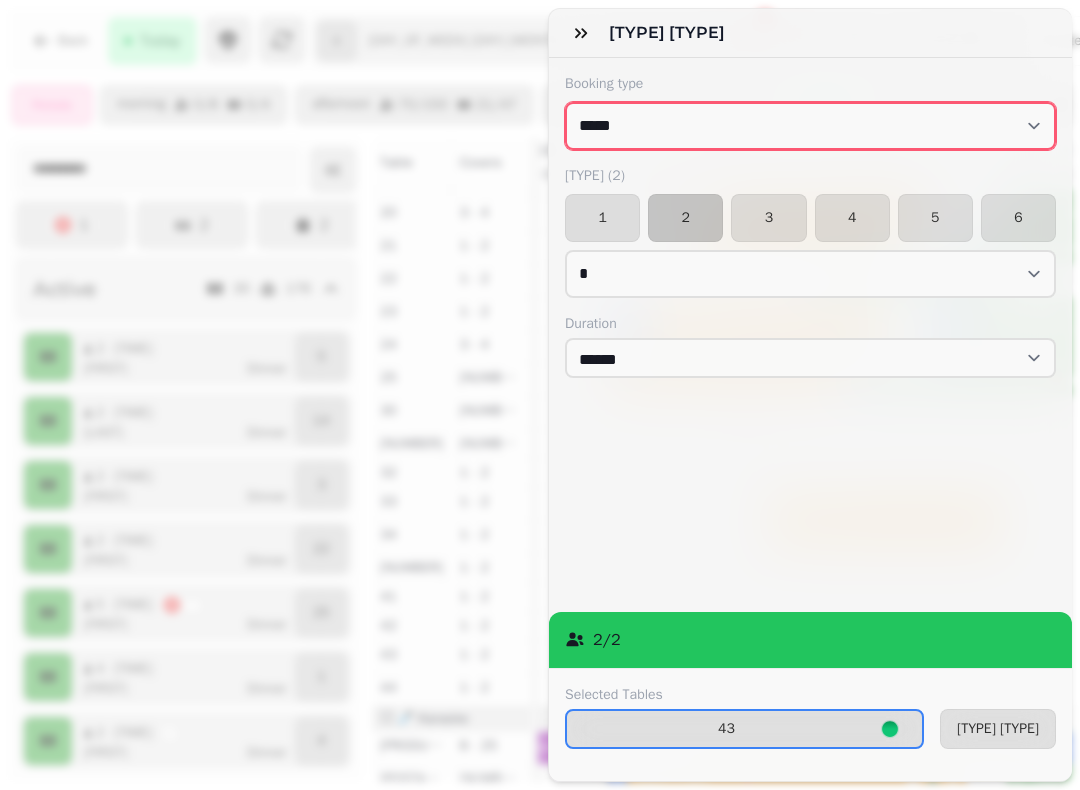 select on "[MASKED_DATA]" 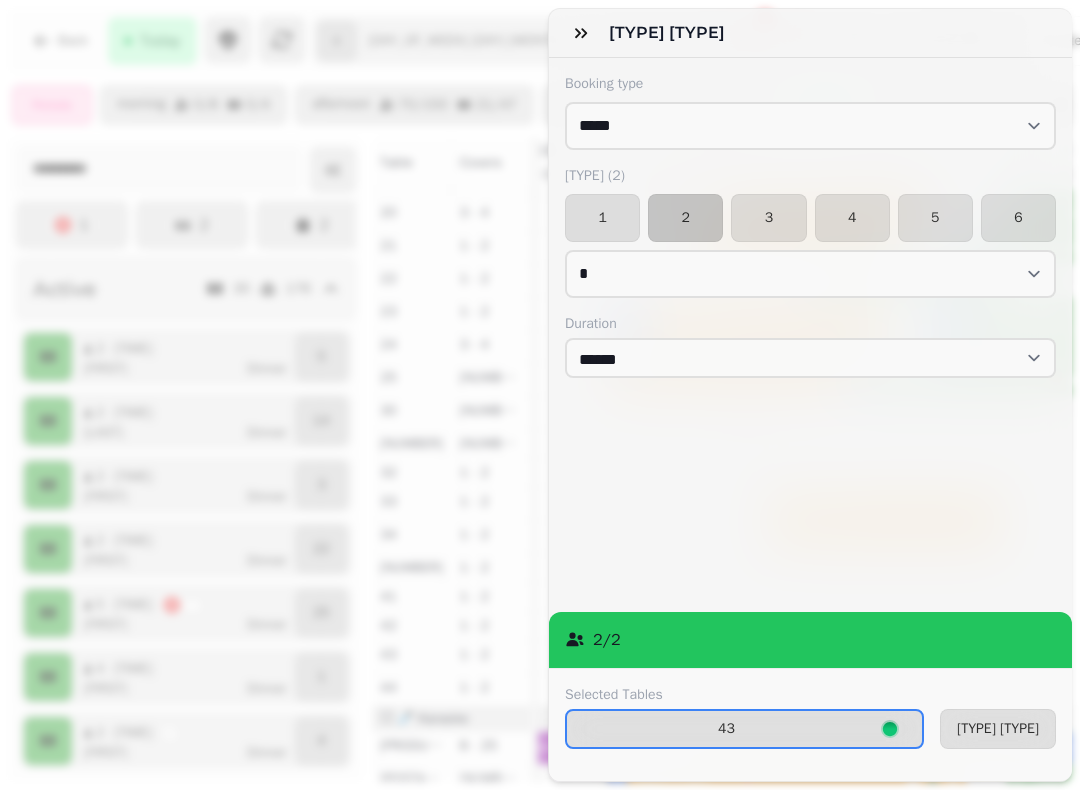 click on "43" at bounding box center [744, 729] 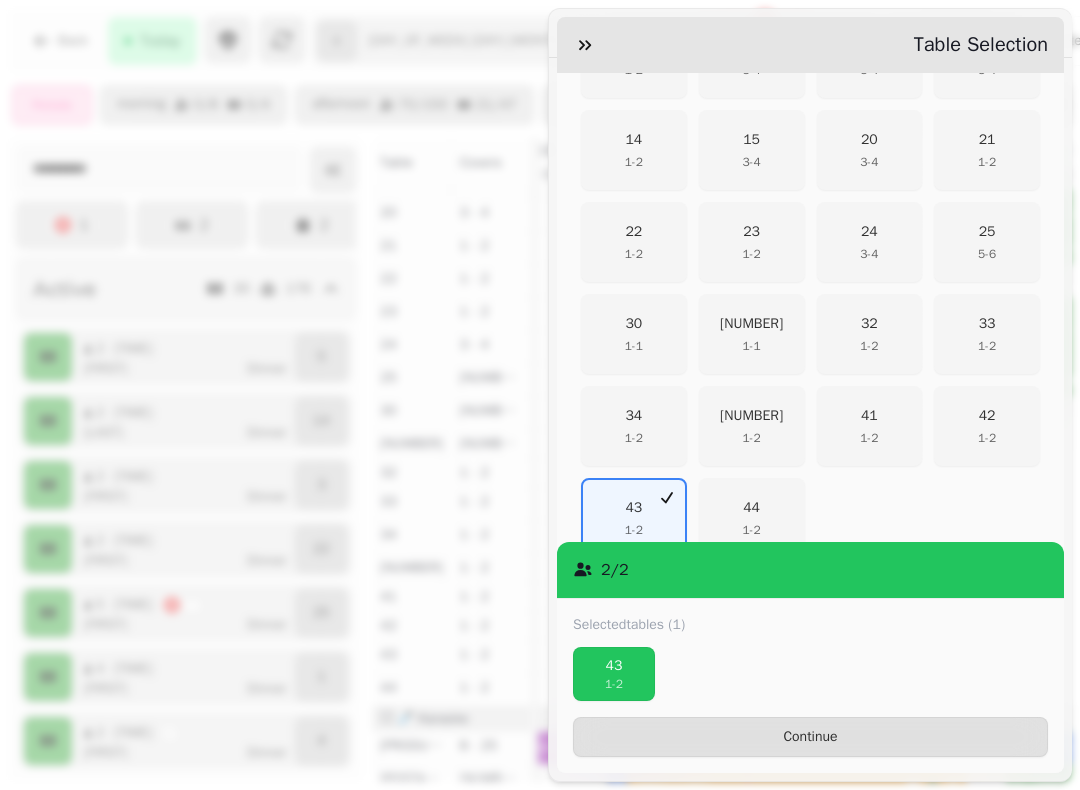 click on "44" at bounding box center (752, 508) 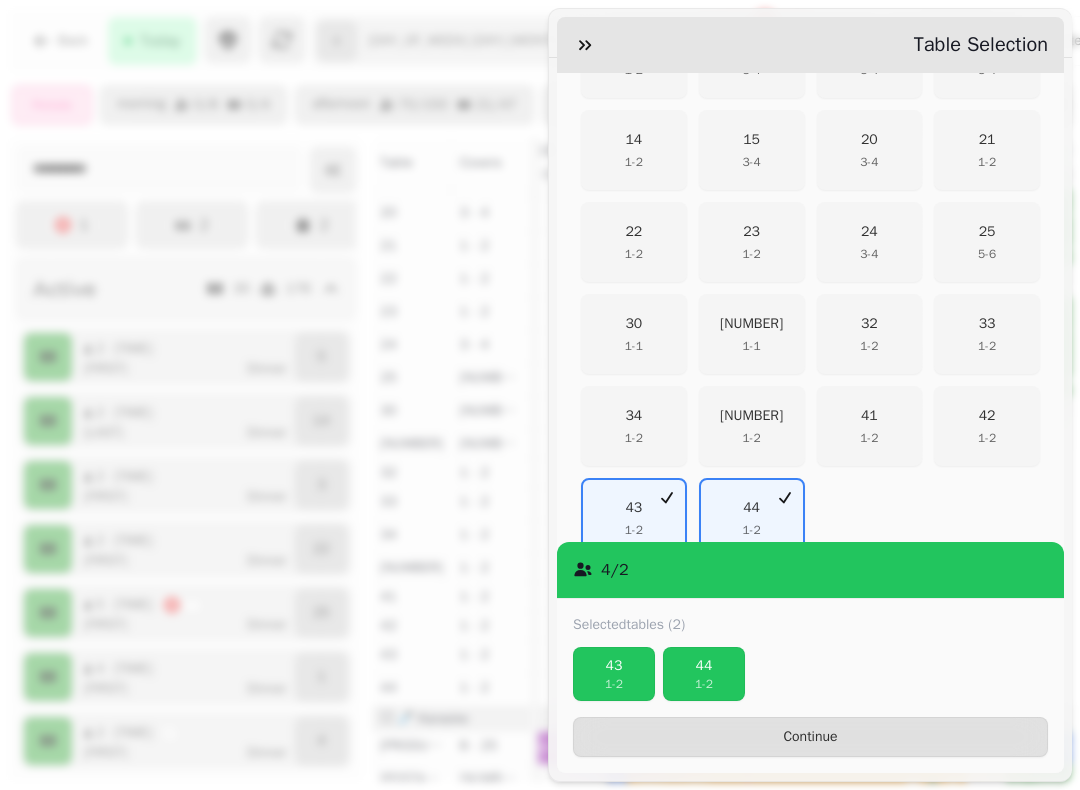 click on "Continue" at bounding box center [810, 737] 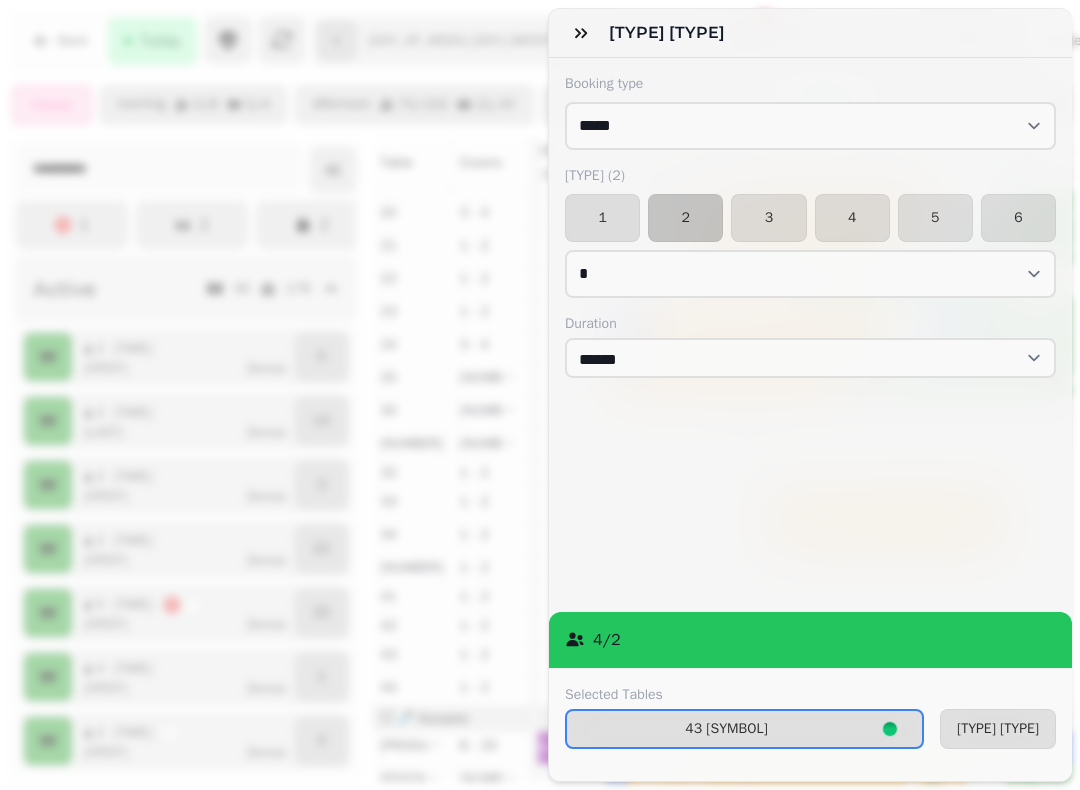 click on "[TYPE] [TYPE]" at bounding box center (998, 729) 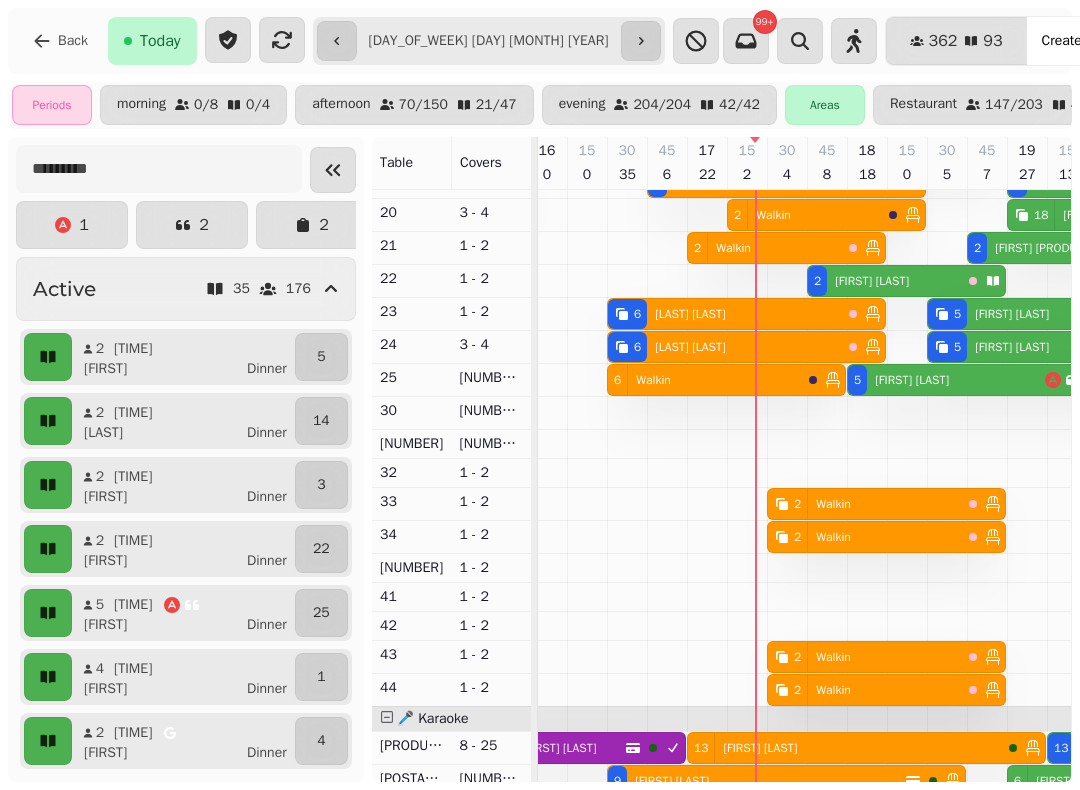 scroll, scrollTop: 5, scrollLeft: 0, axis: vertical 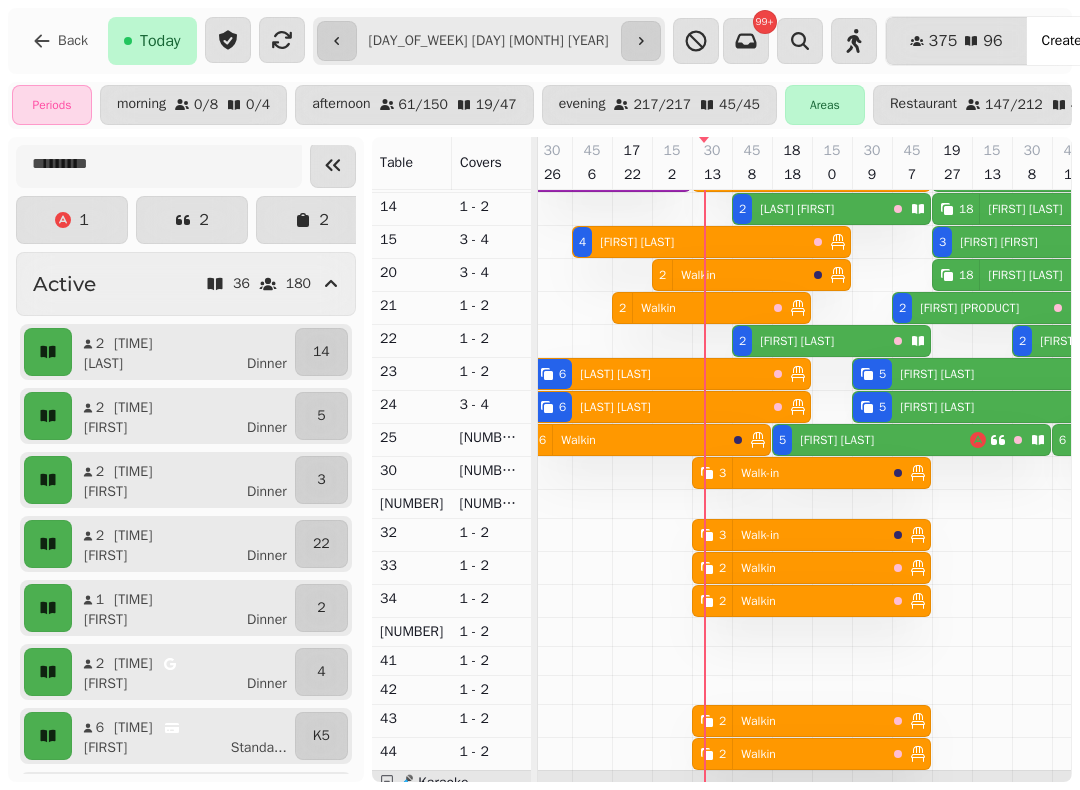 click on "Back" at bounding box center (60, 41) 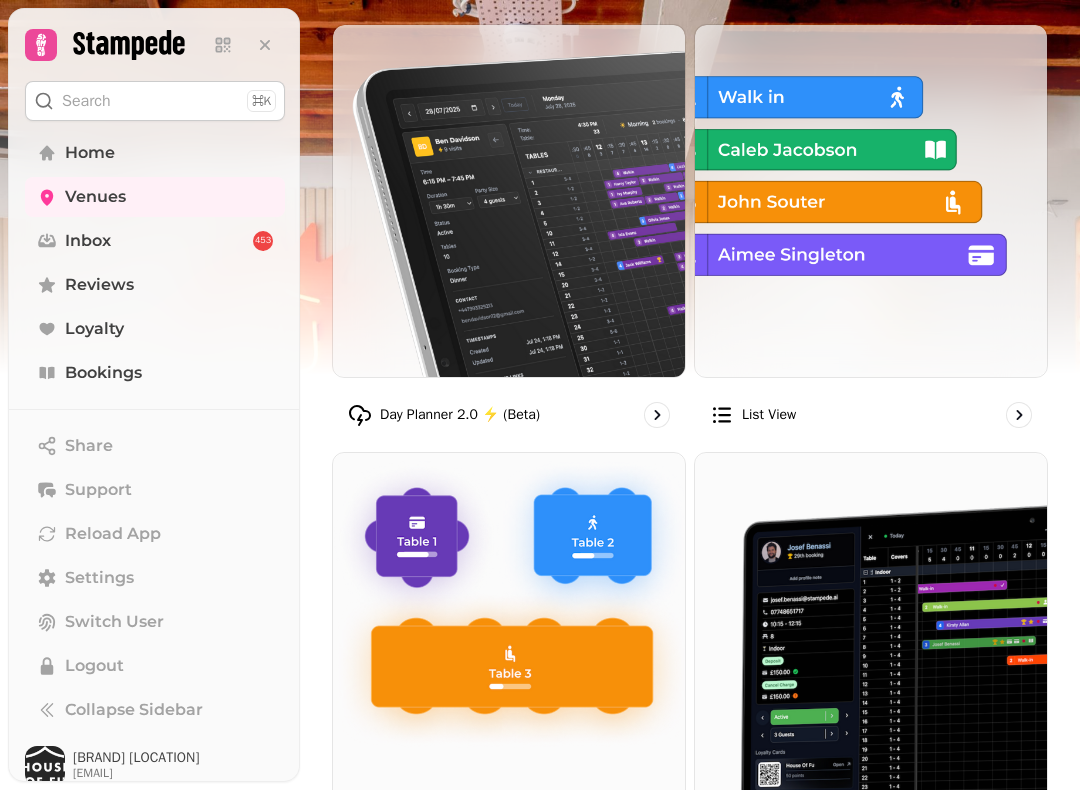click at bounding box center (509, 201) 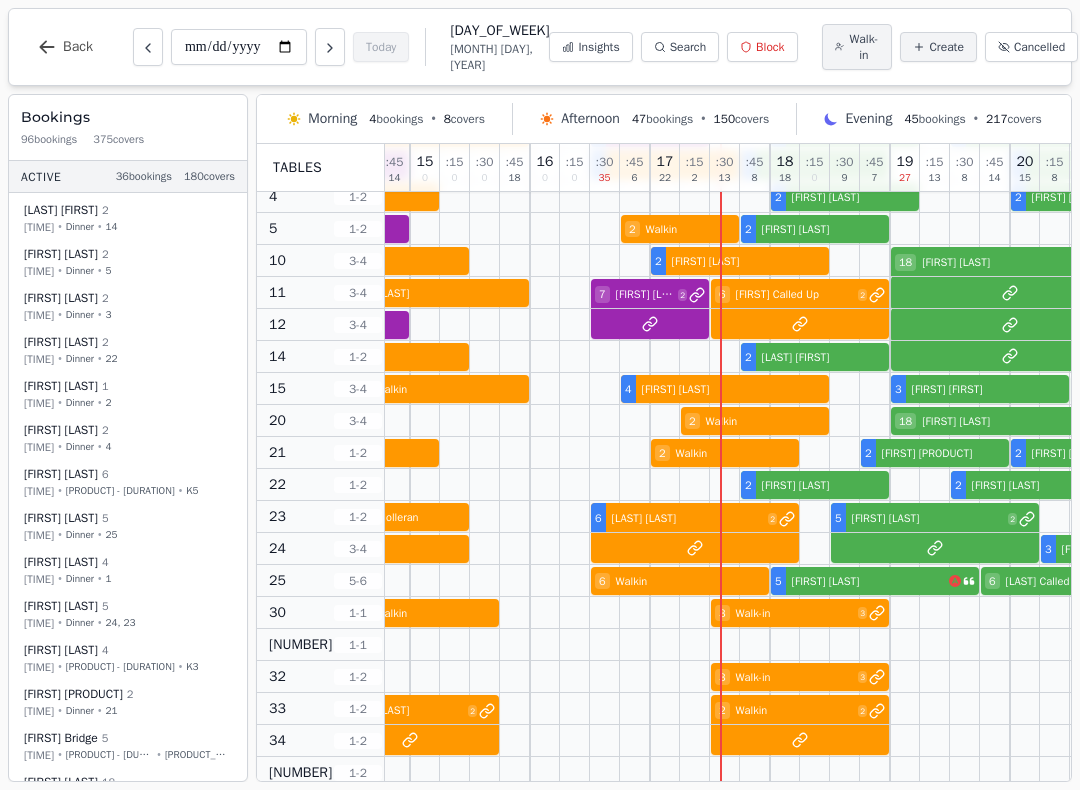 click on "Back" at bounding box center (78, 47) 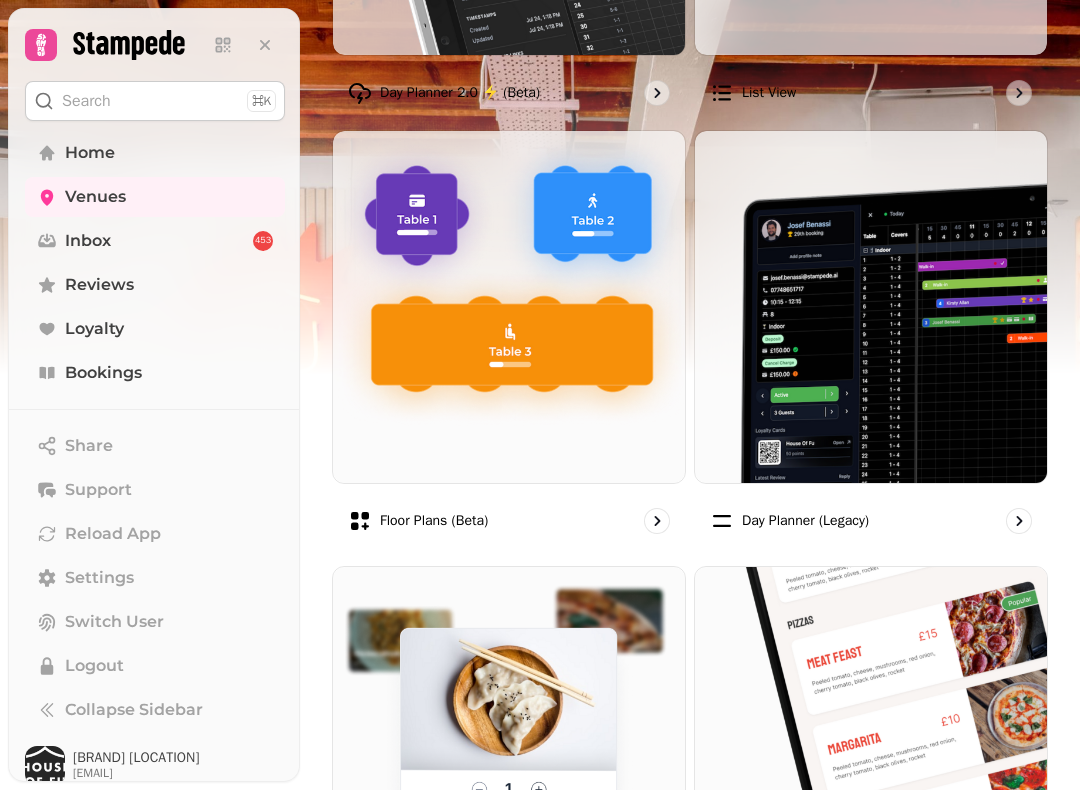 click at bounding box center (871, 307) 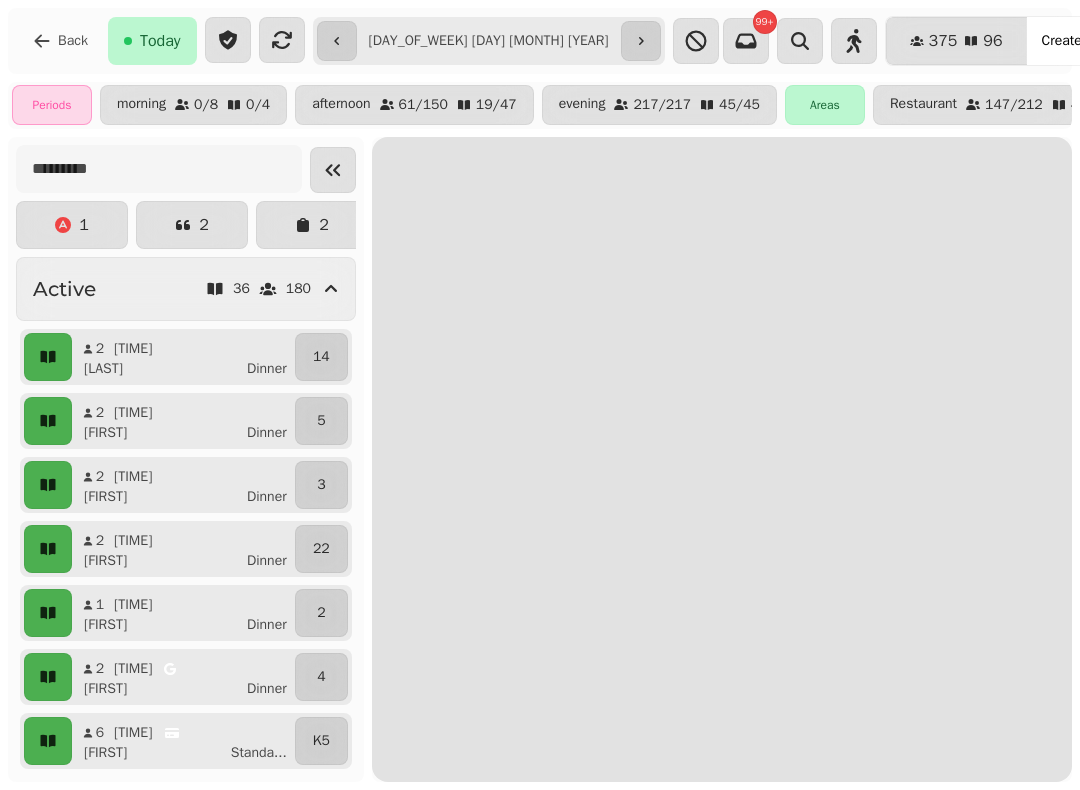 click at bounding box center [228, 40] 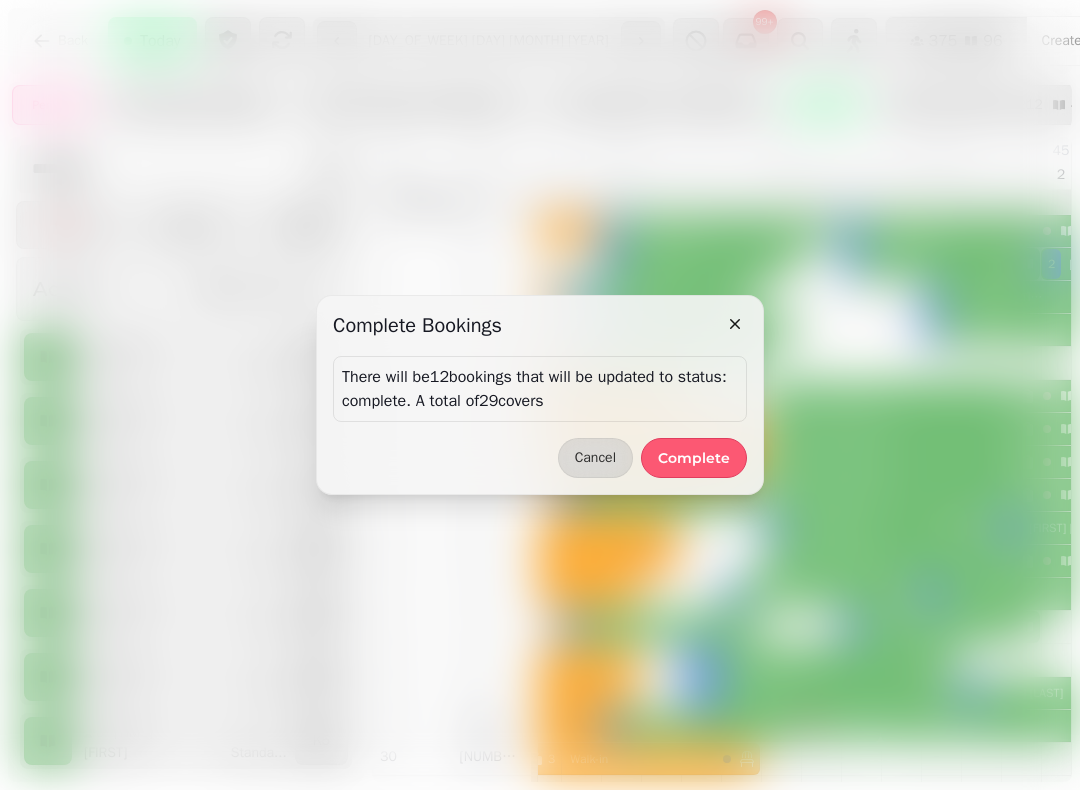 click on "Complete" at bounding box center (694, 458) 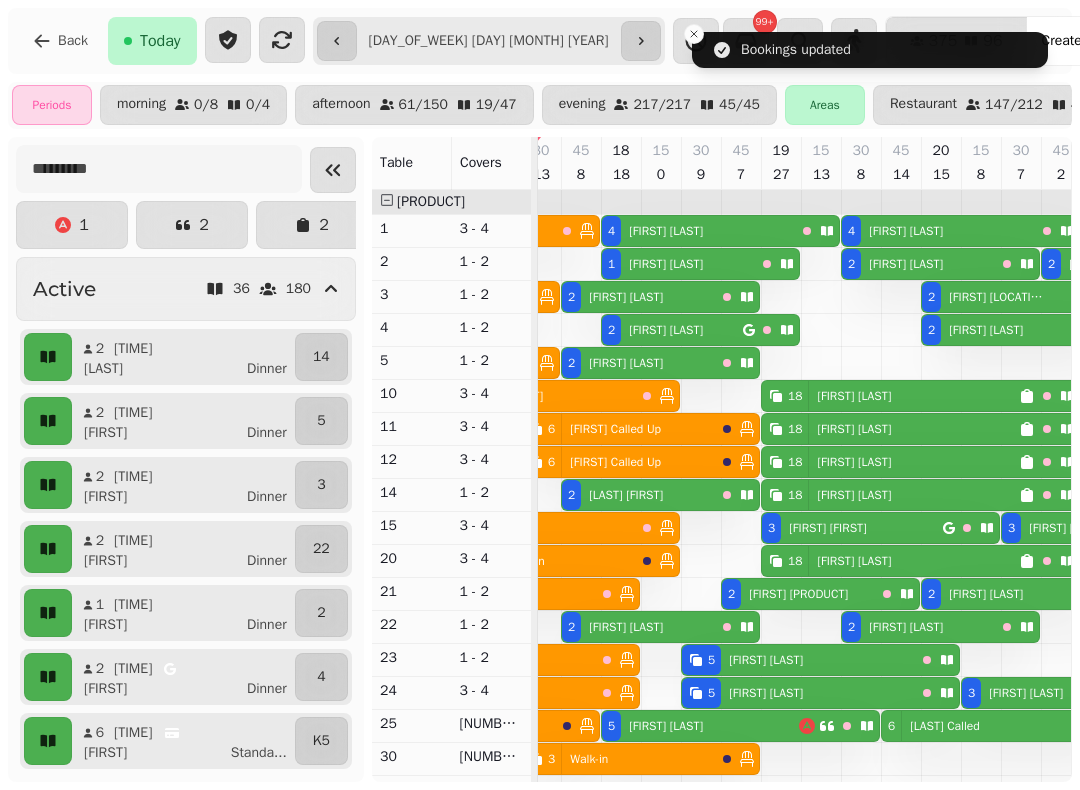 scroll, scrollTop: 150, scrollLeft: 2805, axis: both 